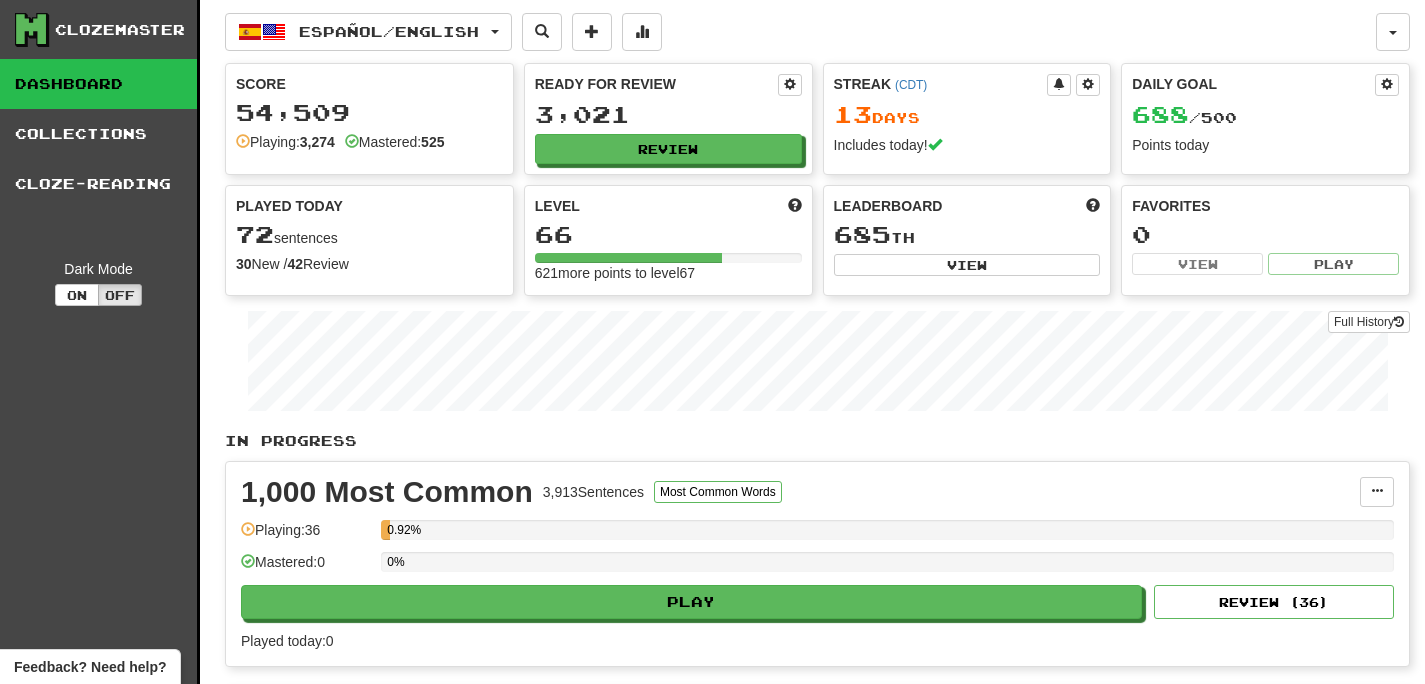 scroll, scrollTop: 0, scrollLeft: 0, axis: both 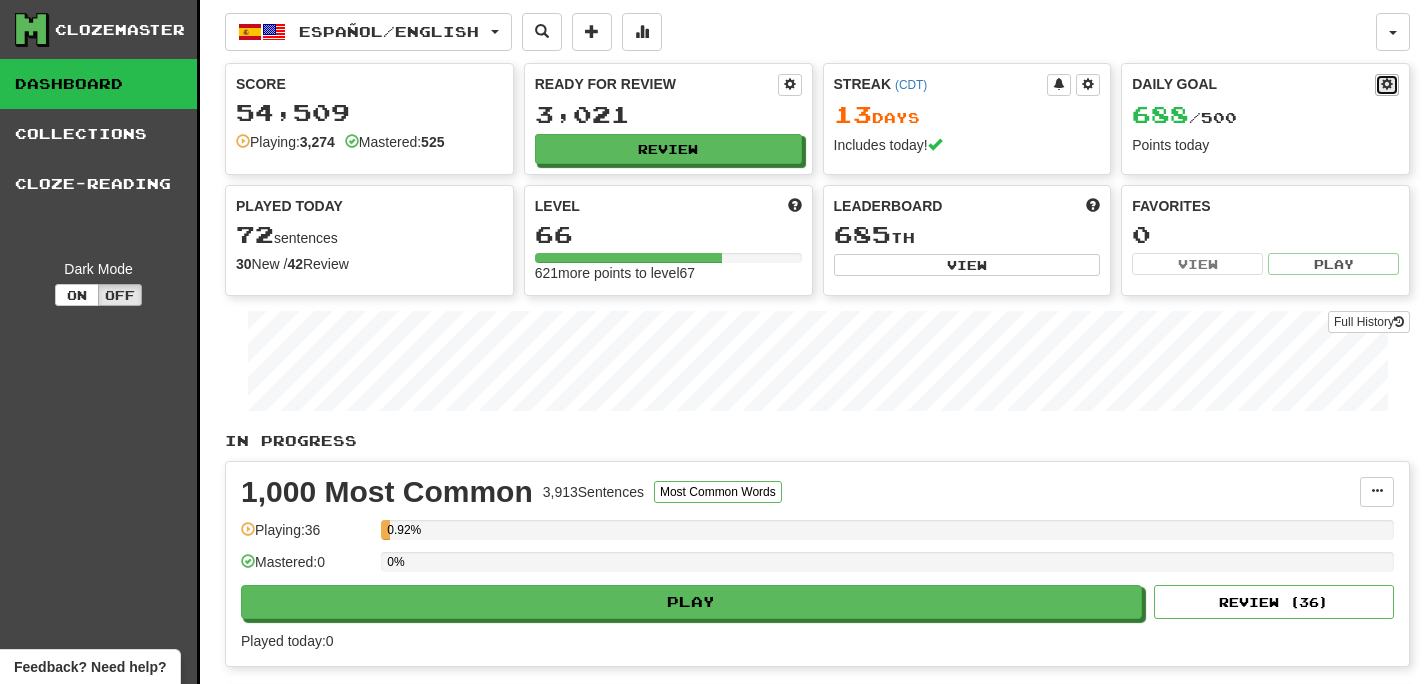 click at bounding box center [1387, 85] 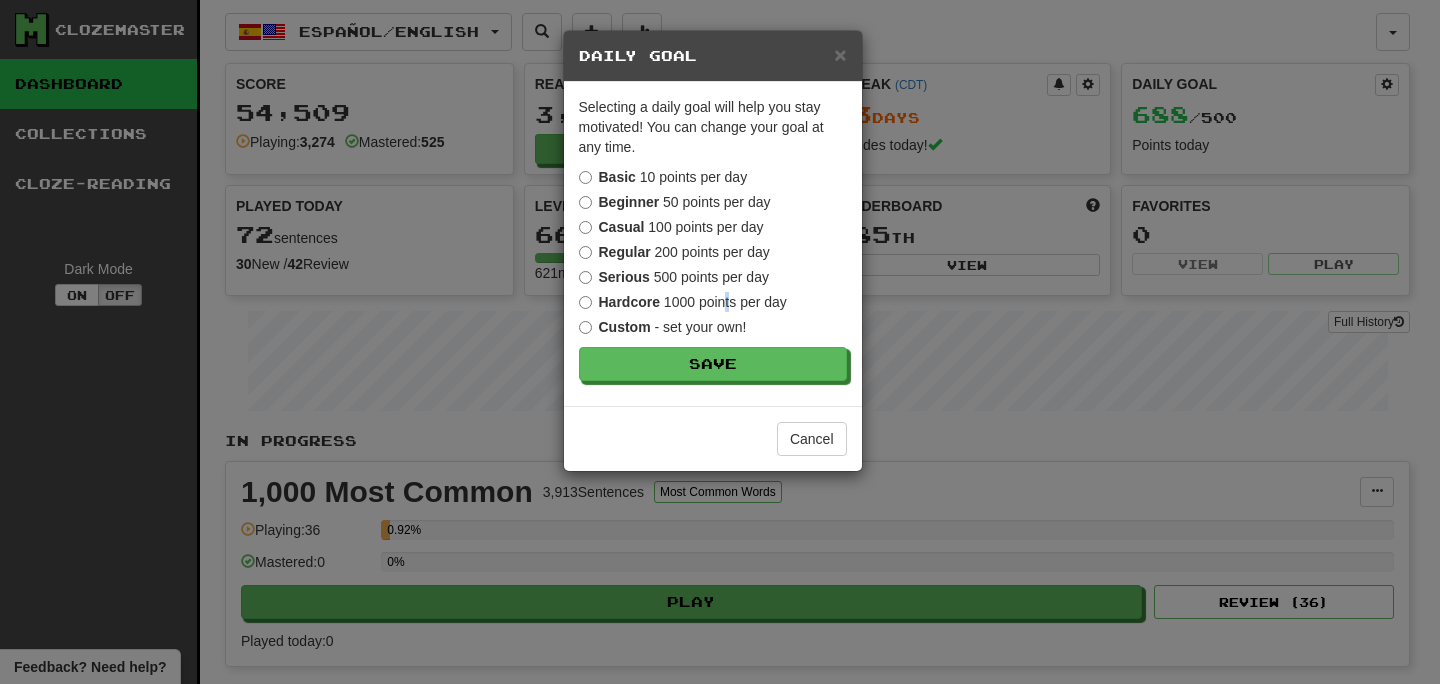 click on "Hardcore   1000 points per day" at bounding box center [683, 302] 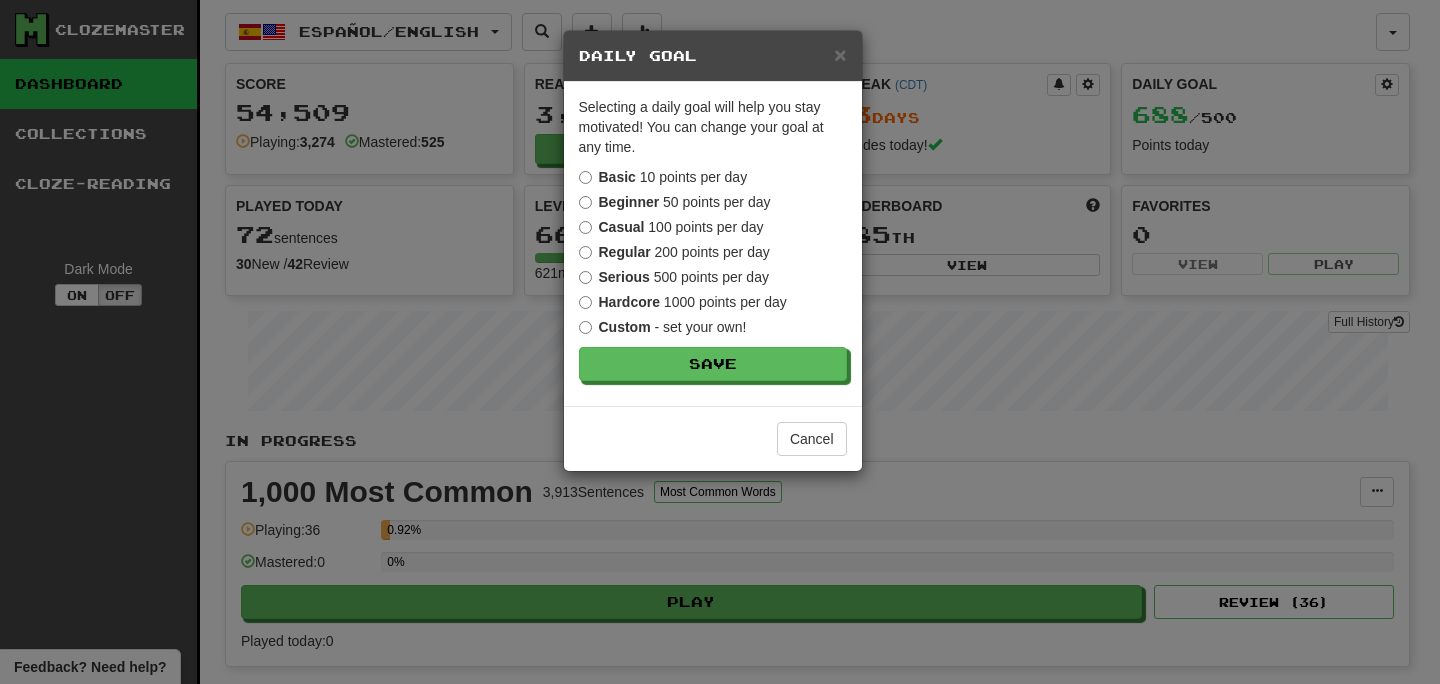 click on "Hardcore" at bounding box center (629, 302) 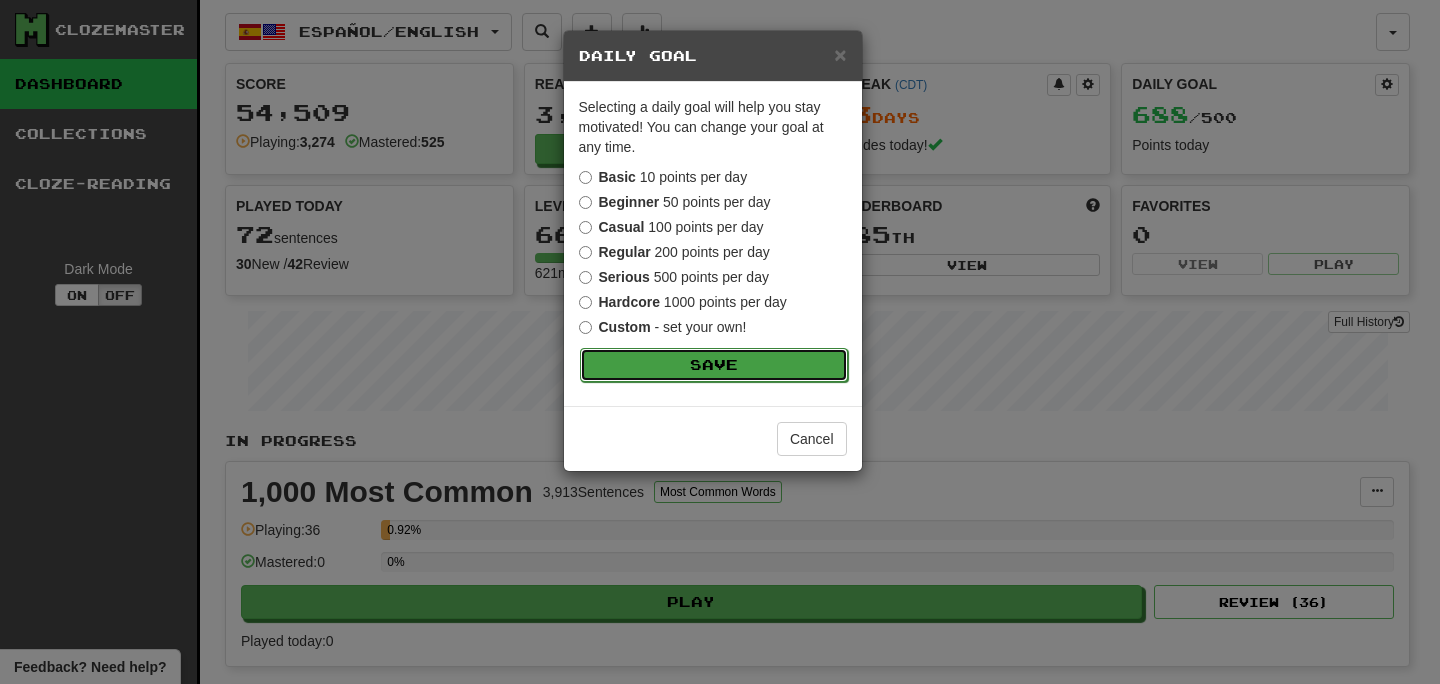 click on "Save" at bounding box center [714, 365] 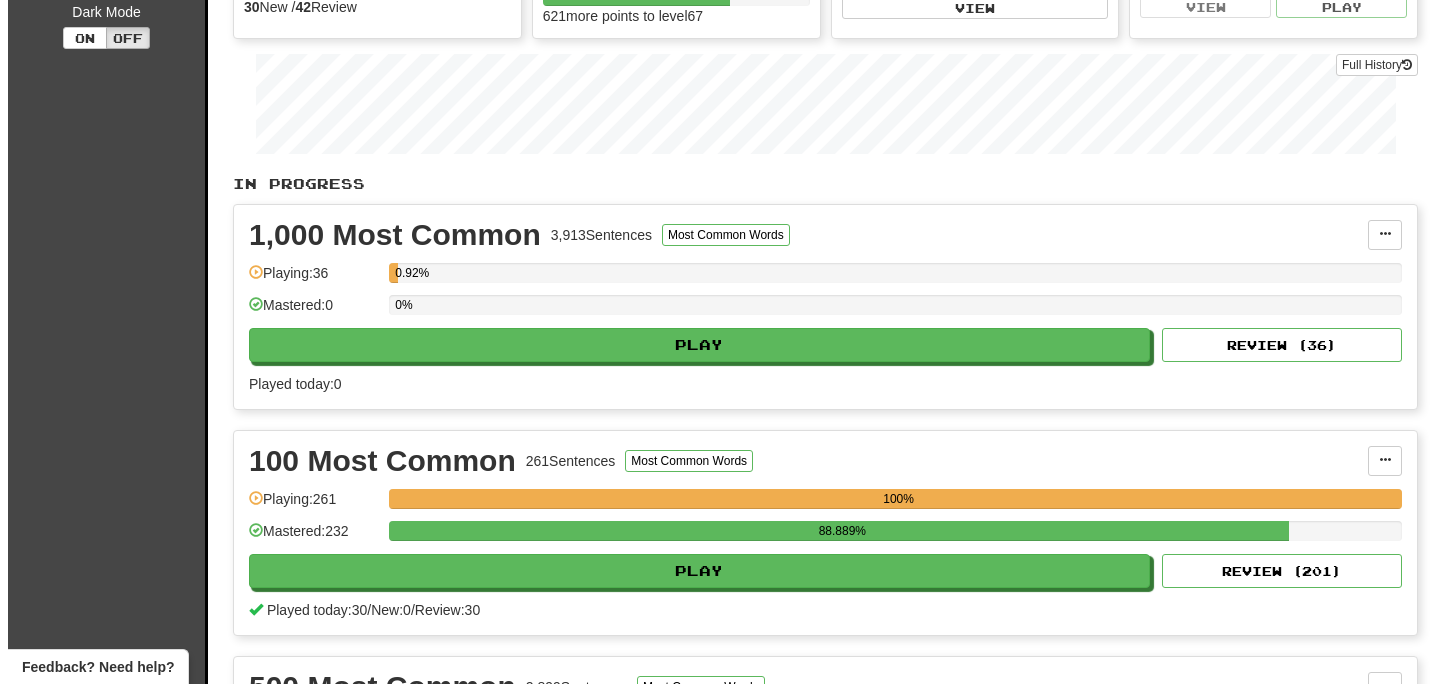 scroll, scrollTop: 258, scrollLeft: 0, axis: vertical 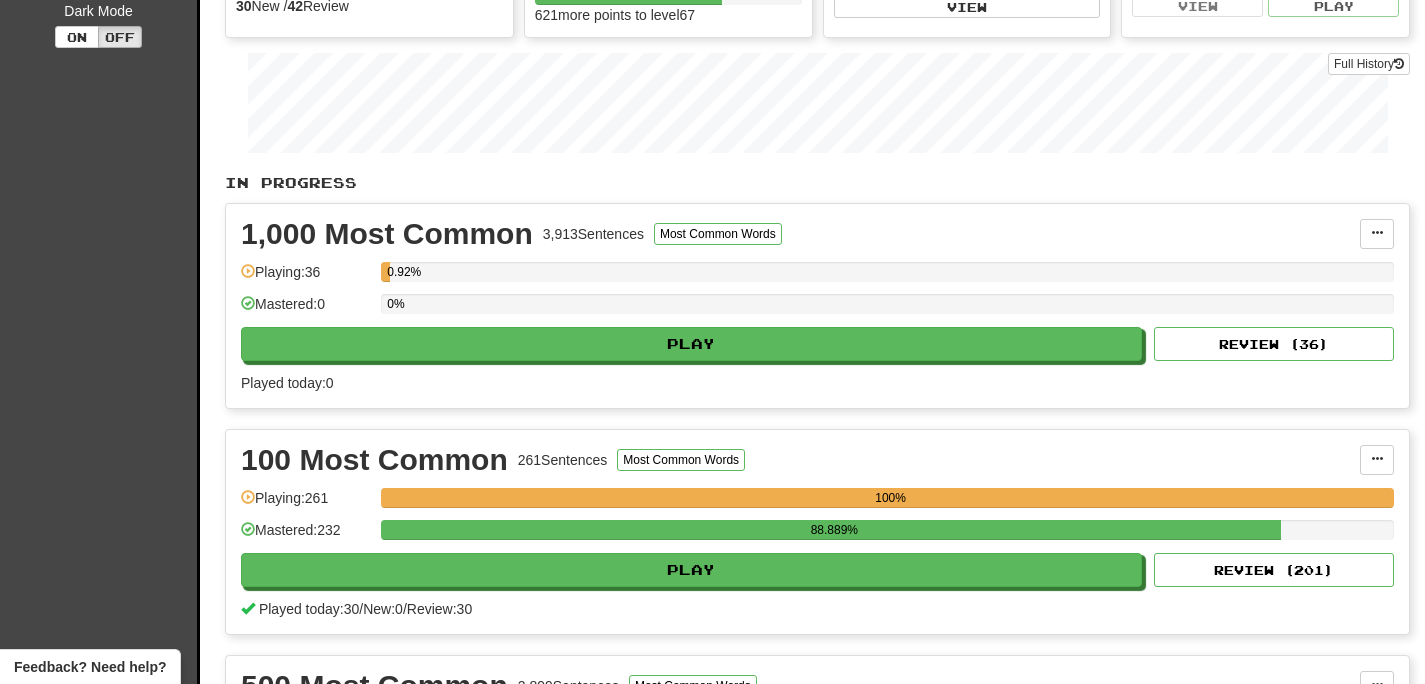 click on "1,000 Most Common 3,913  Sentences Most Common Words Manage Sentences Unpin from Dashboard  Playing:  36 0.92%  Mastered:  0 0% Play Review ( 36 ) Played today:  0" at bounding box center (817, 306) 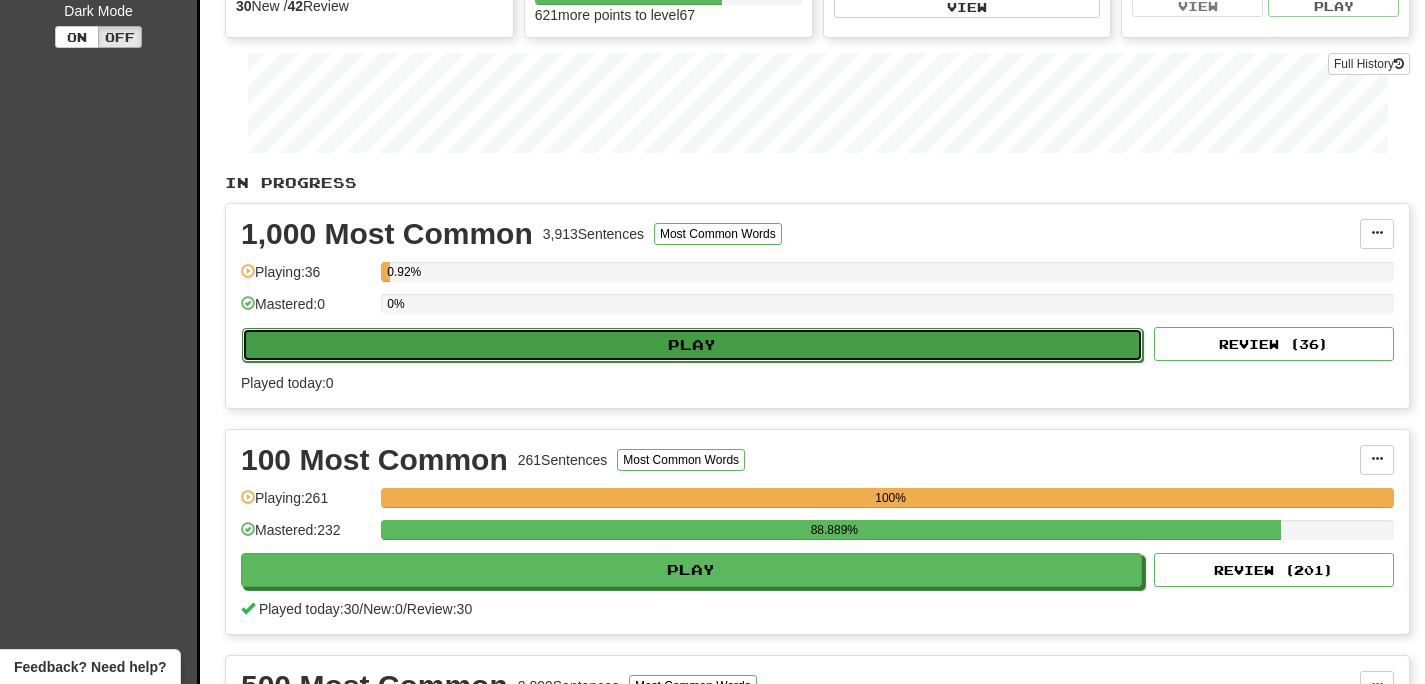 click on "Play" at bounding box center [692, 345] 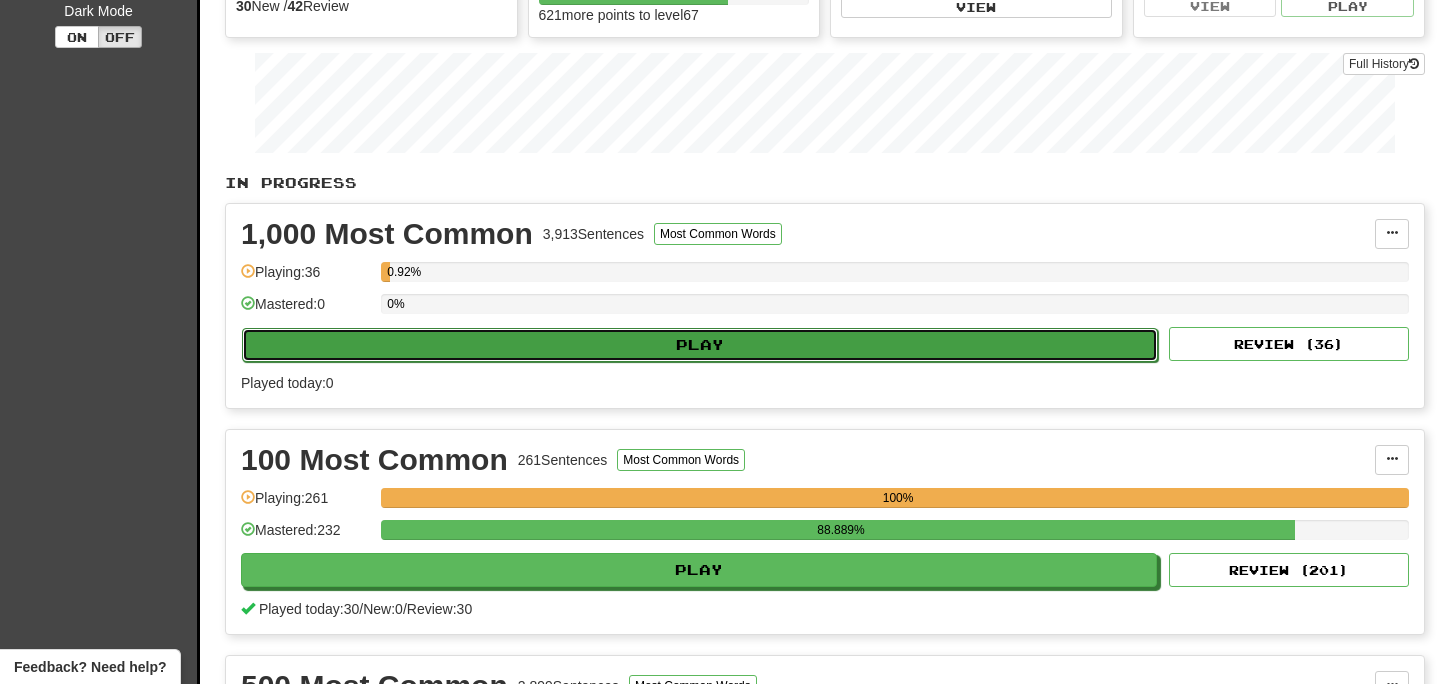 select on "**" 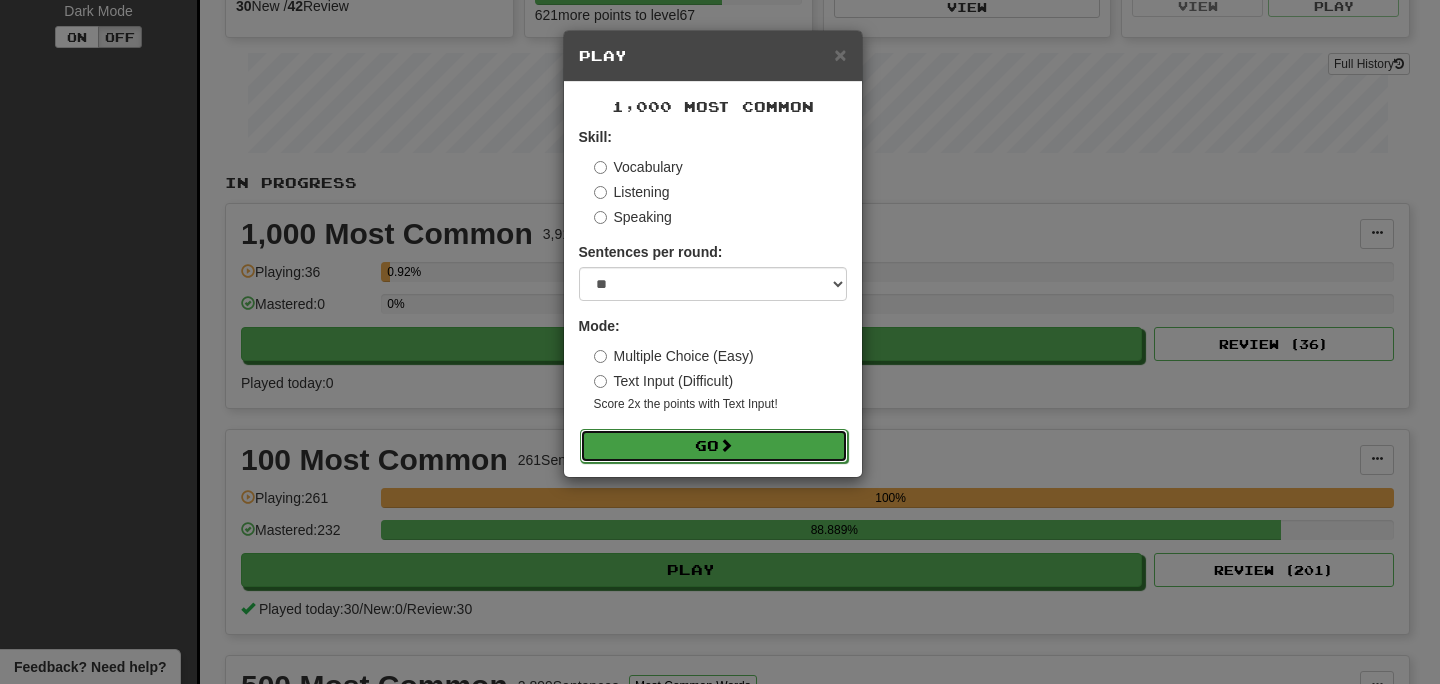 click on "Go" at bounding box center [714, 446] 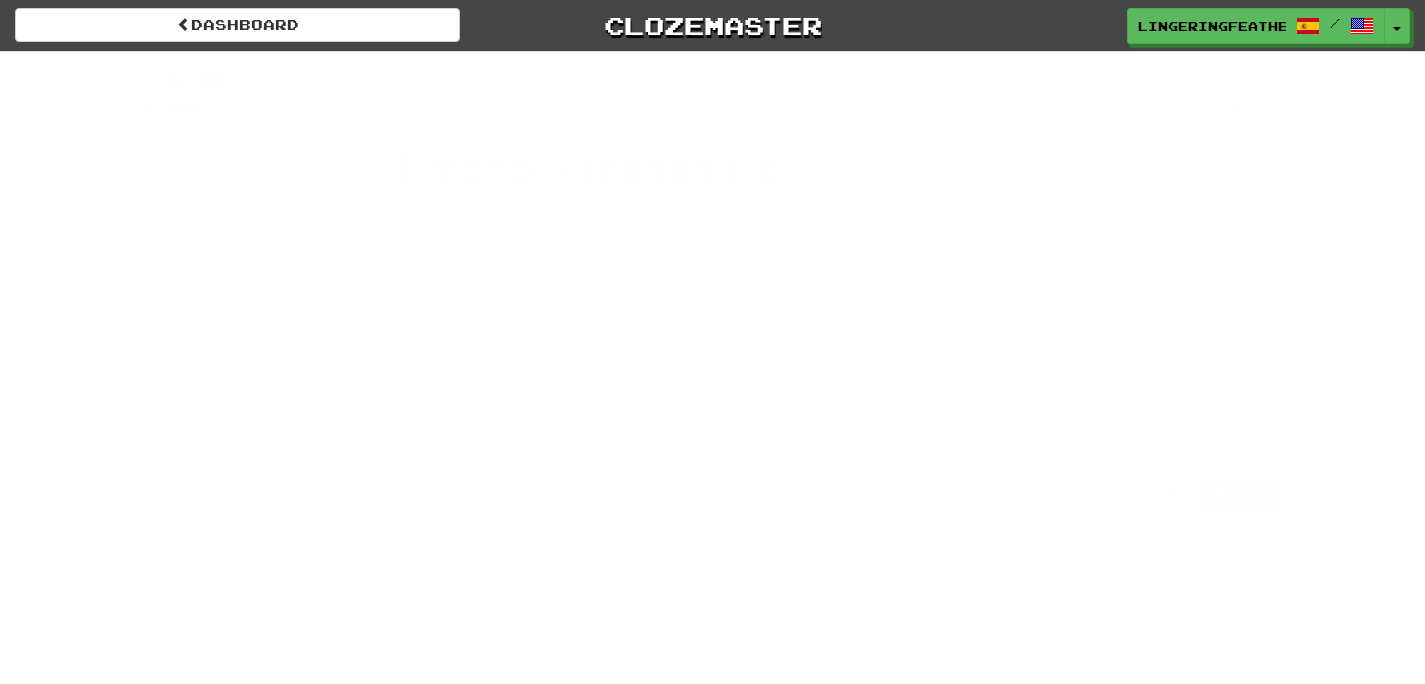 scroll, scrollTop: 0, scrollLeft: 0, axis: both 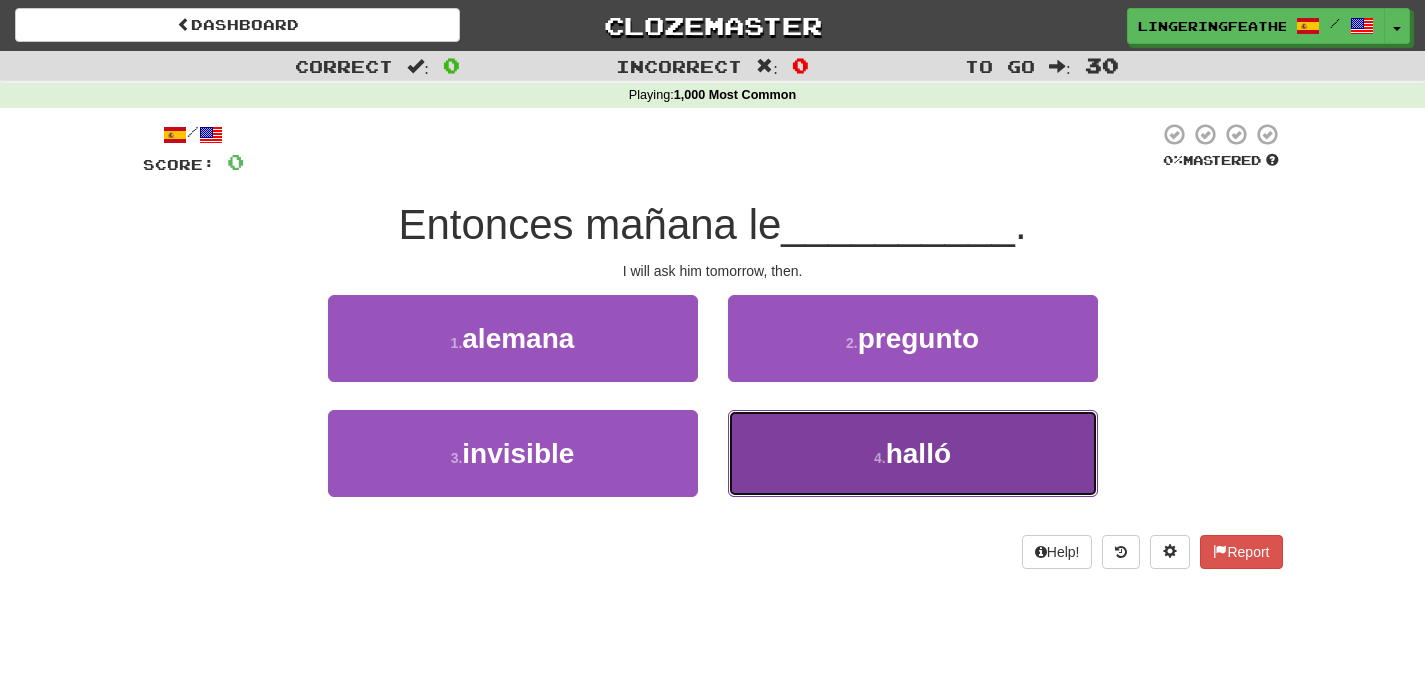 click on "4 .  halló" at bounding box center [913, 453] 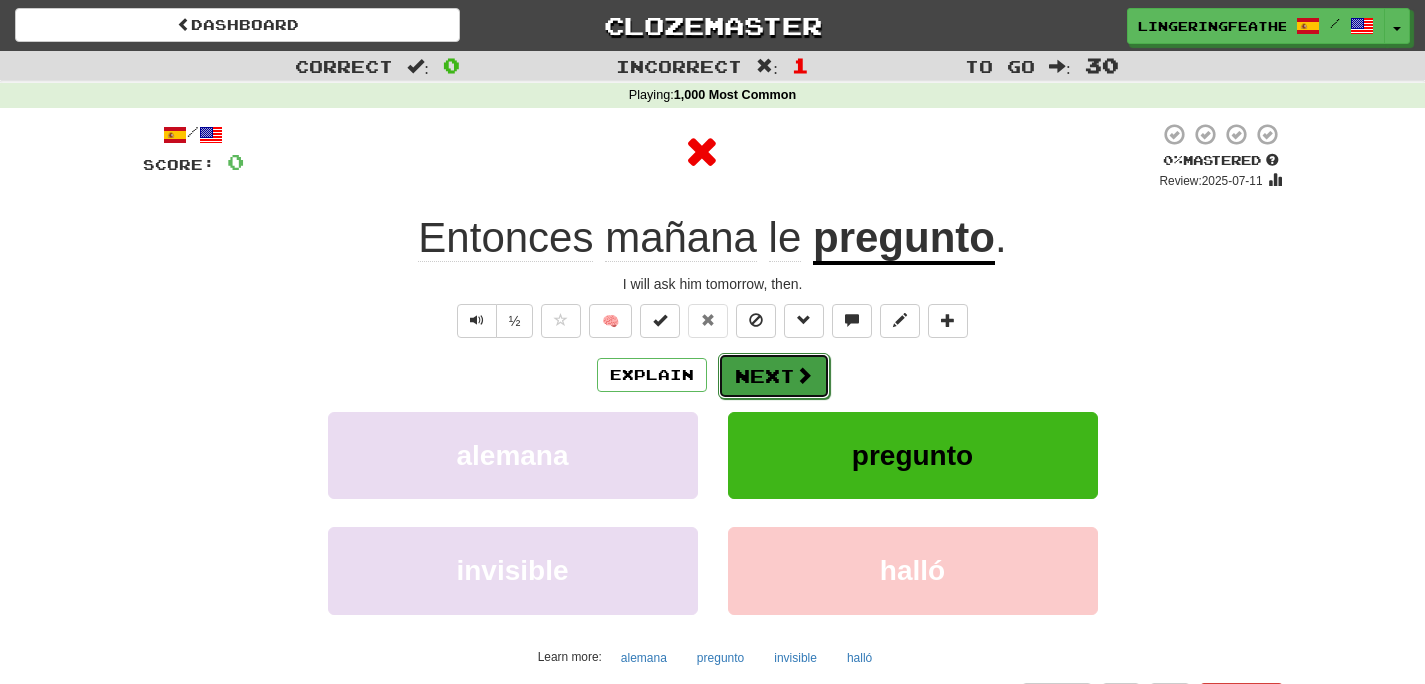 click at bounding box center [804, 375] 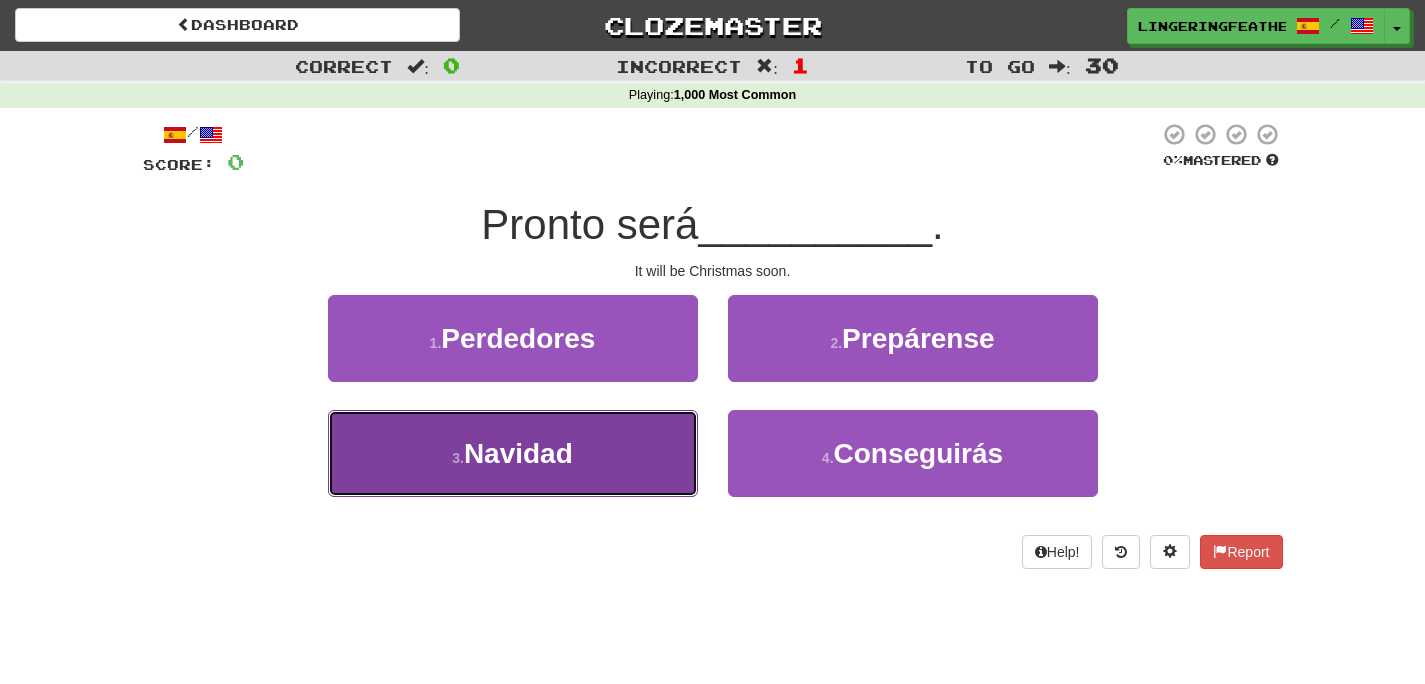 click on "Navidad" at bounding box center [518, 453] 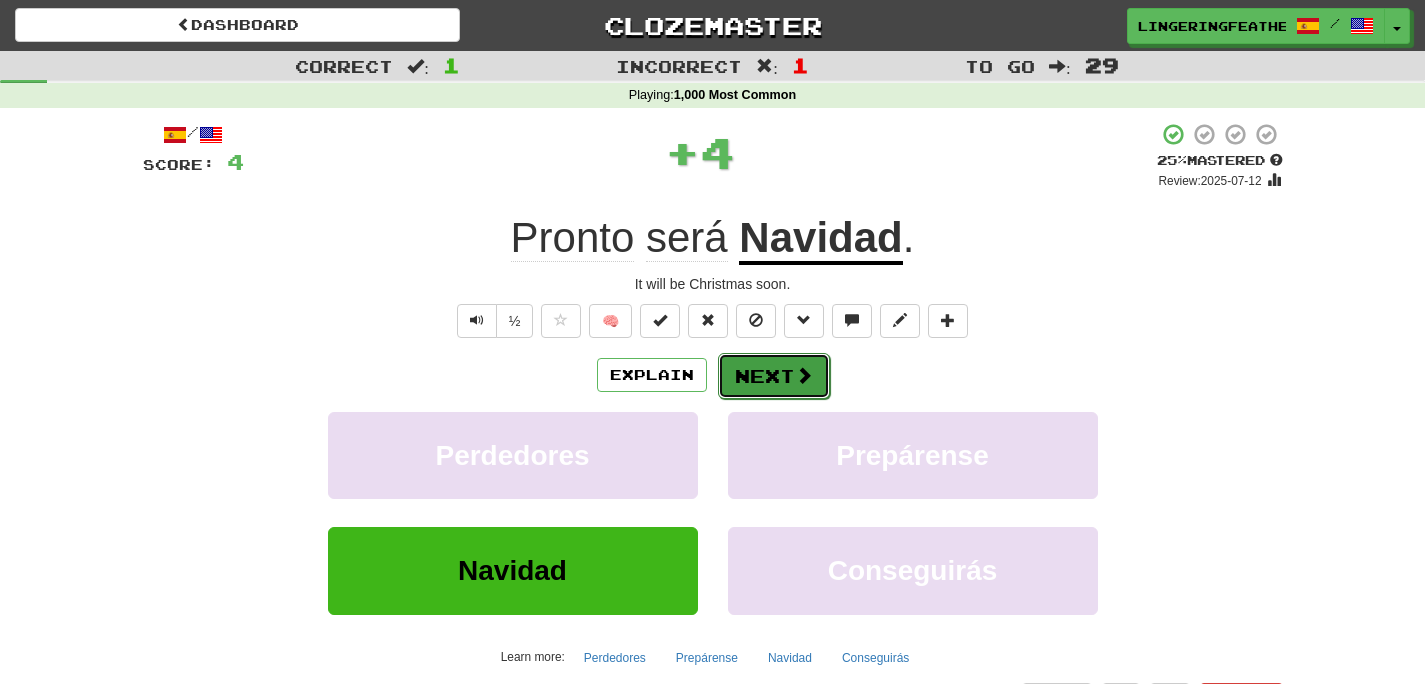 click on "Next" at bounding box center (774, 376) 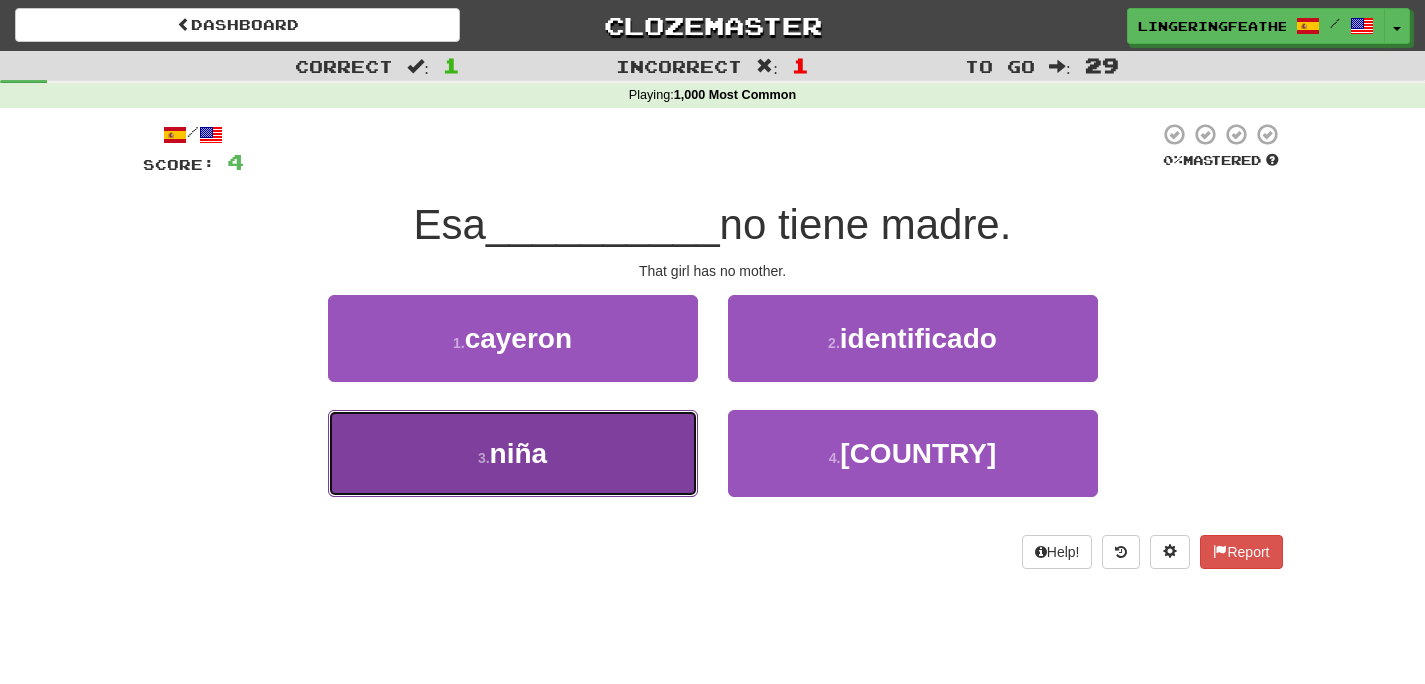 click on "3 .  niña" at bounding box center [513, 453] 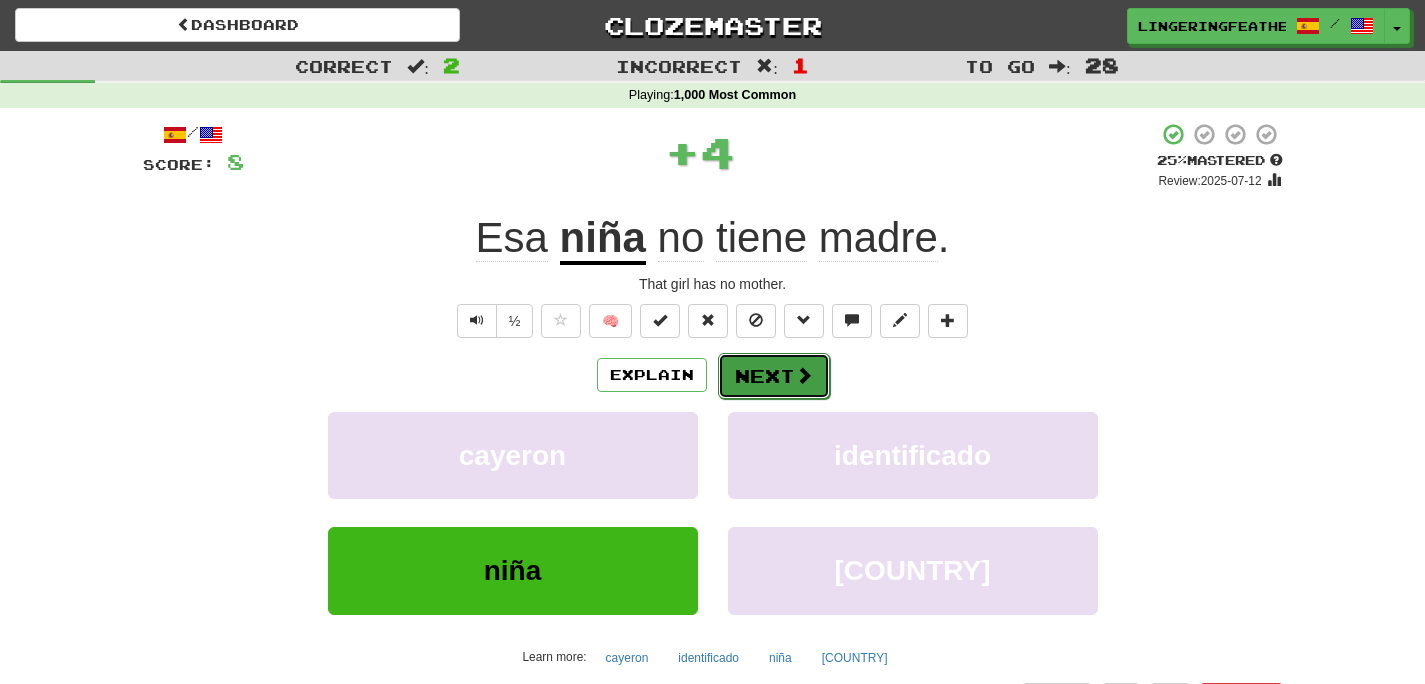 click on "Next" at bounding box center (774, 376) 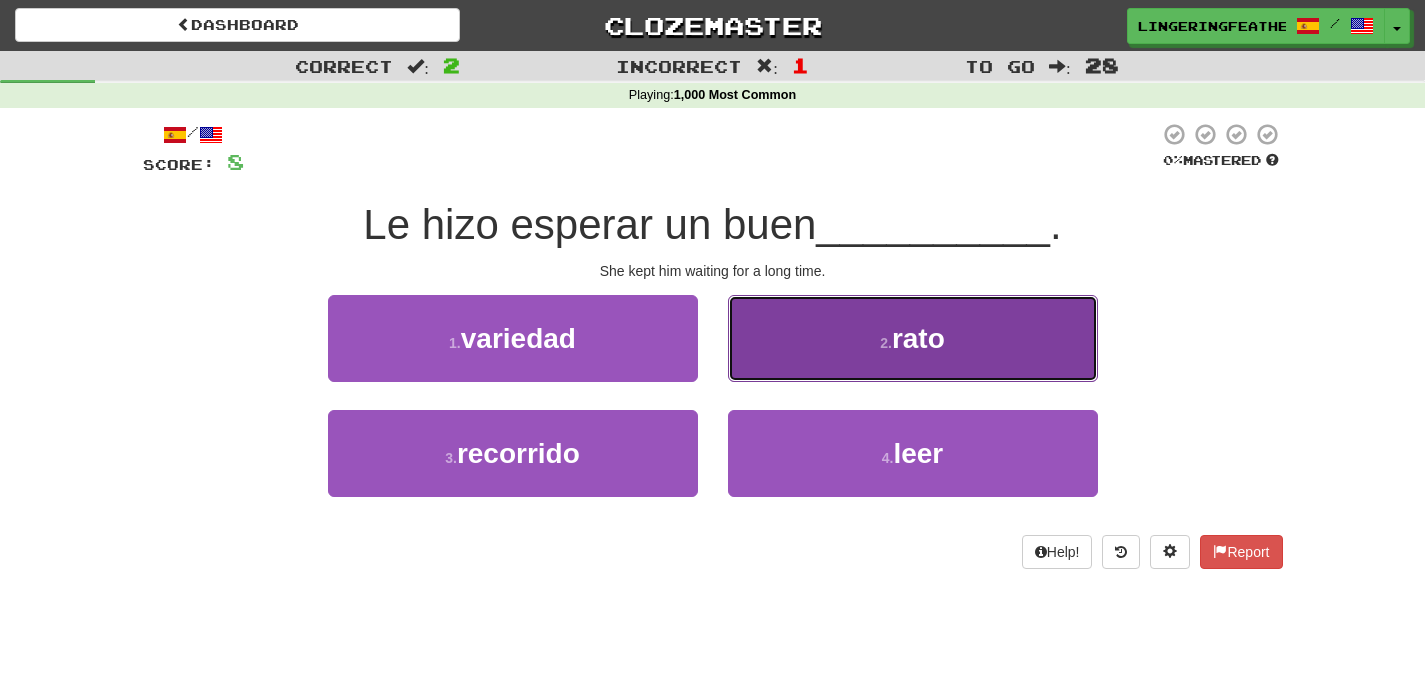 click on "2 .  rato" at bounding box center [913, 338] 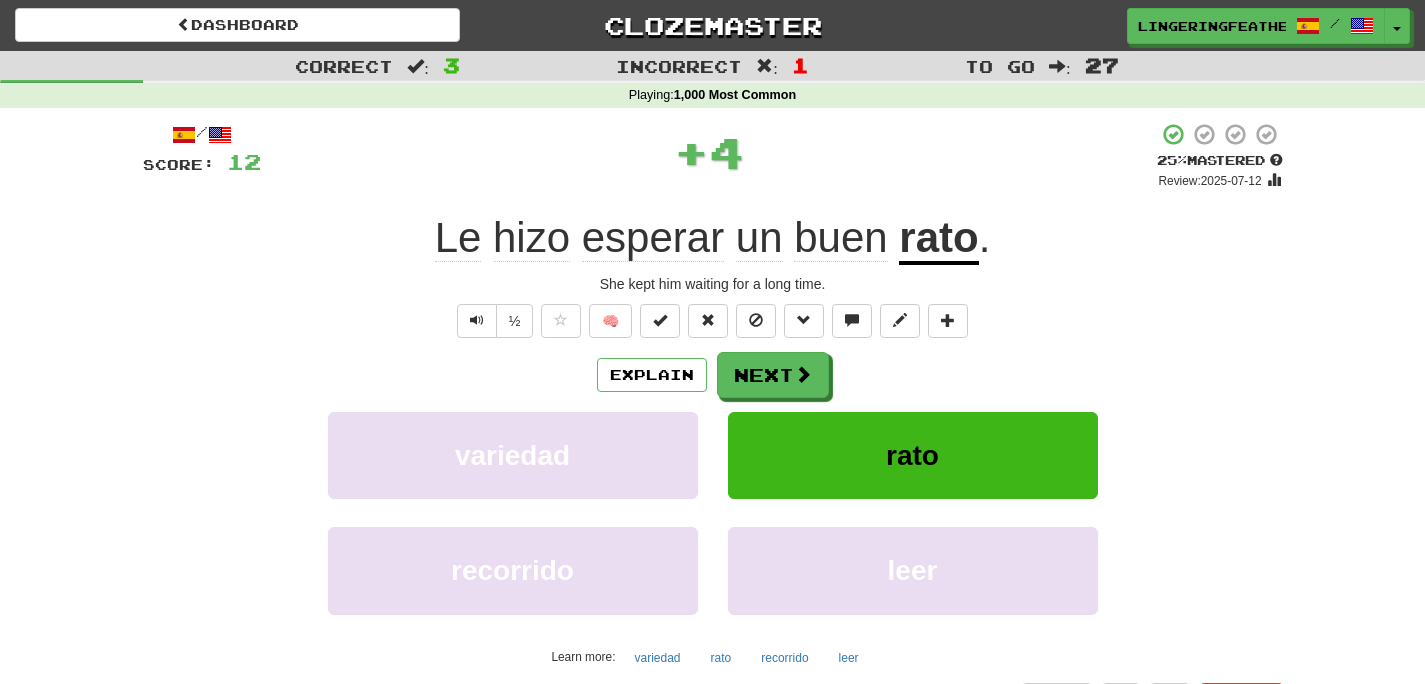 click on "rato" at bounding box center [938, 239] 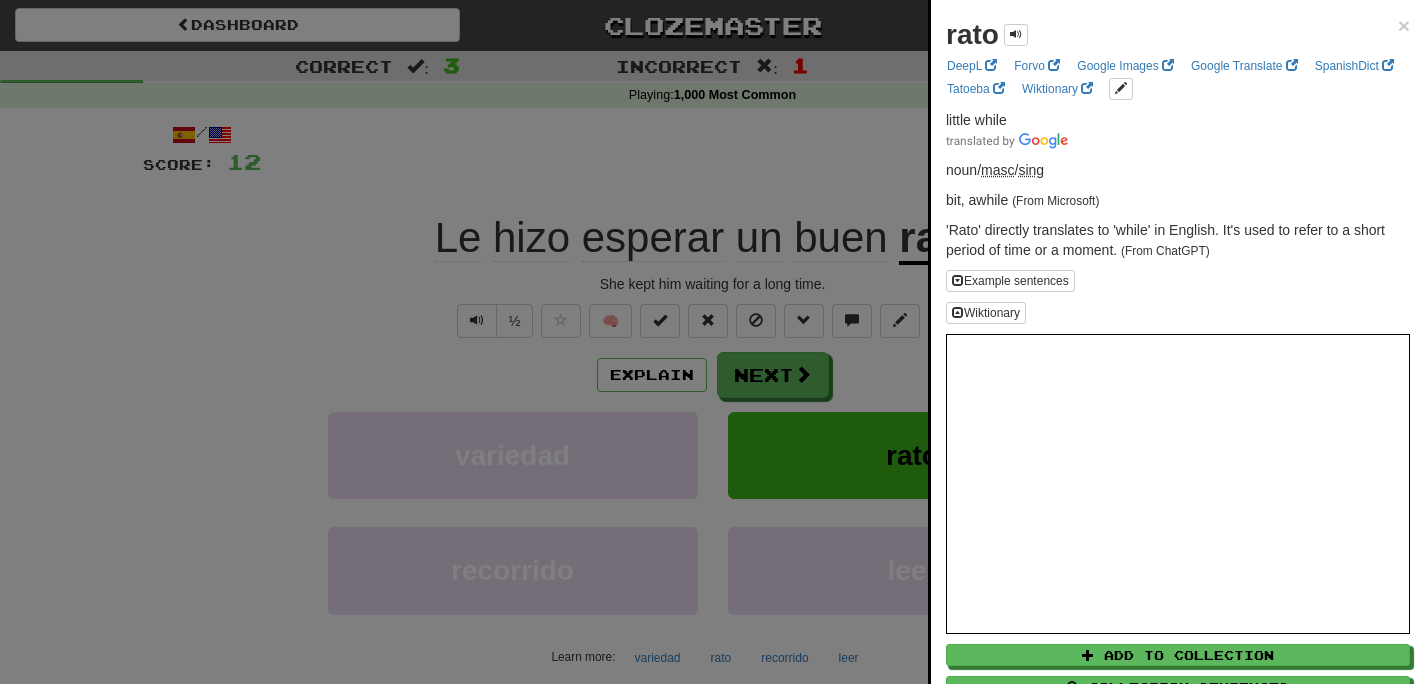 click at bounding box center [712, 342] 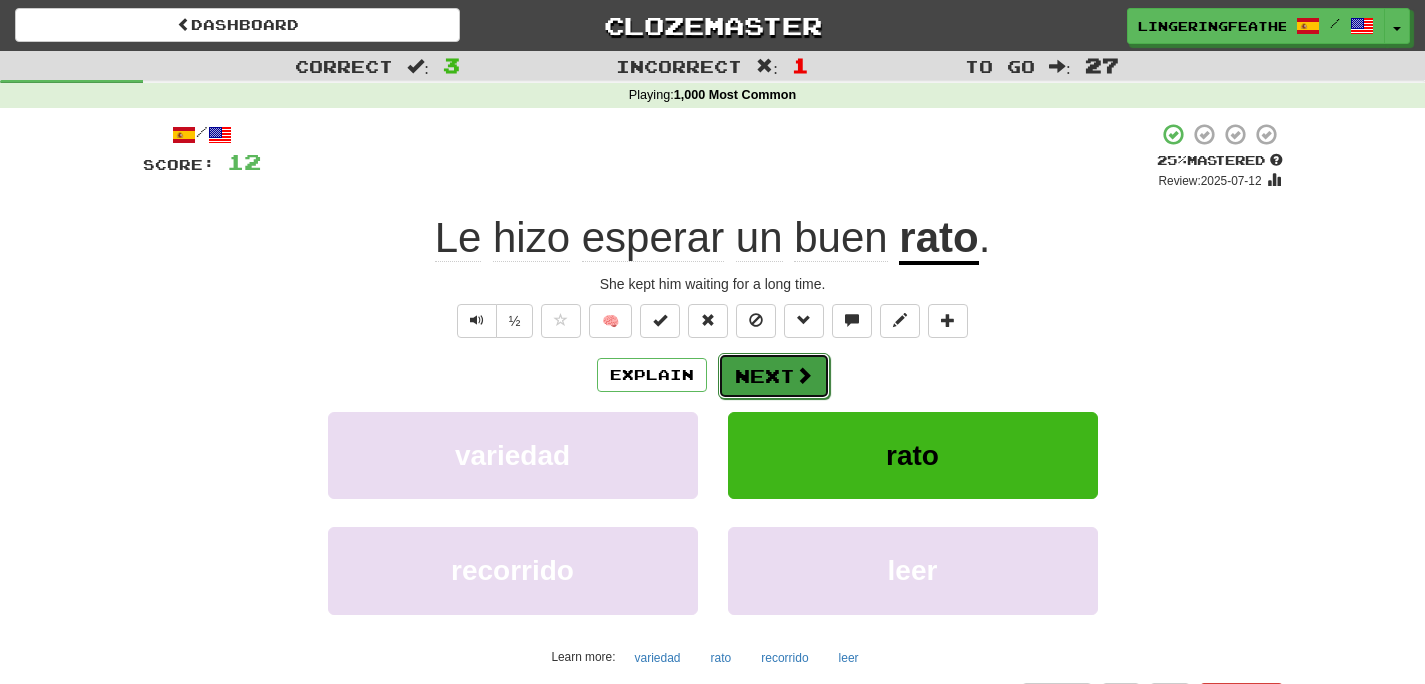 click at bounding box center [804, 375] 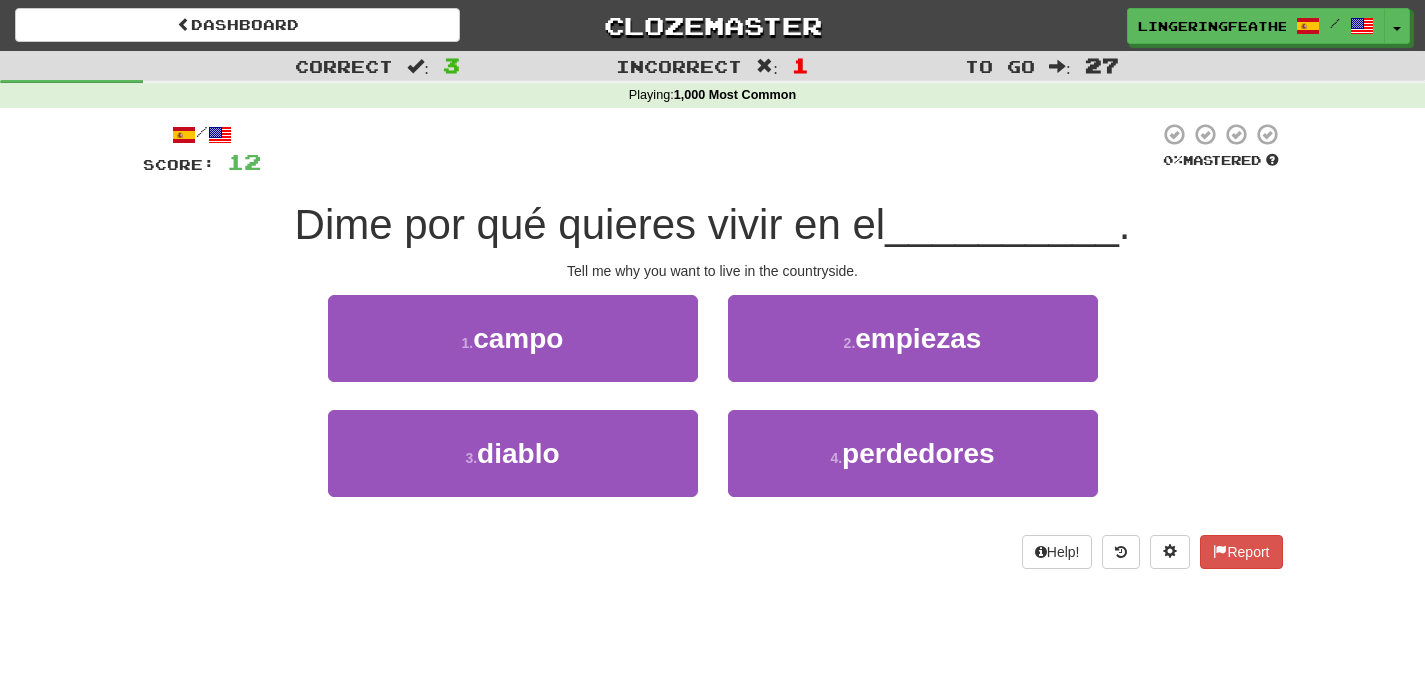 click on "1 .  campo" at bounding box center (513, 352) 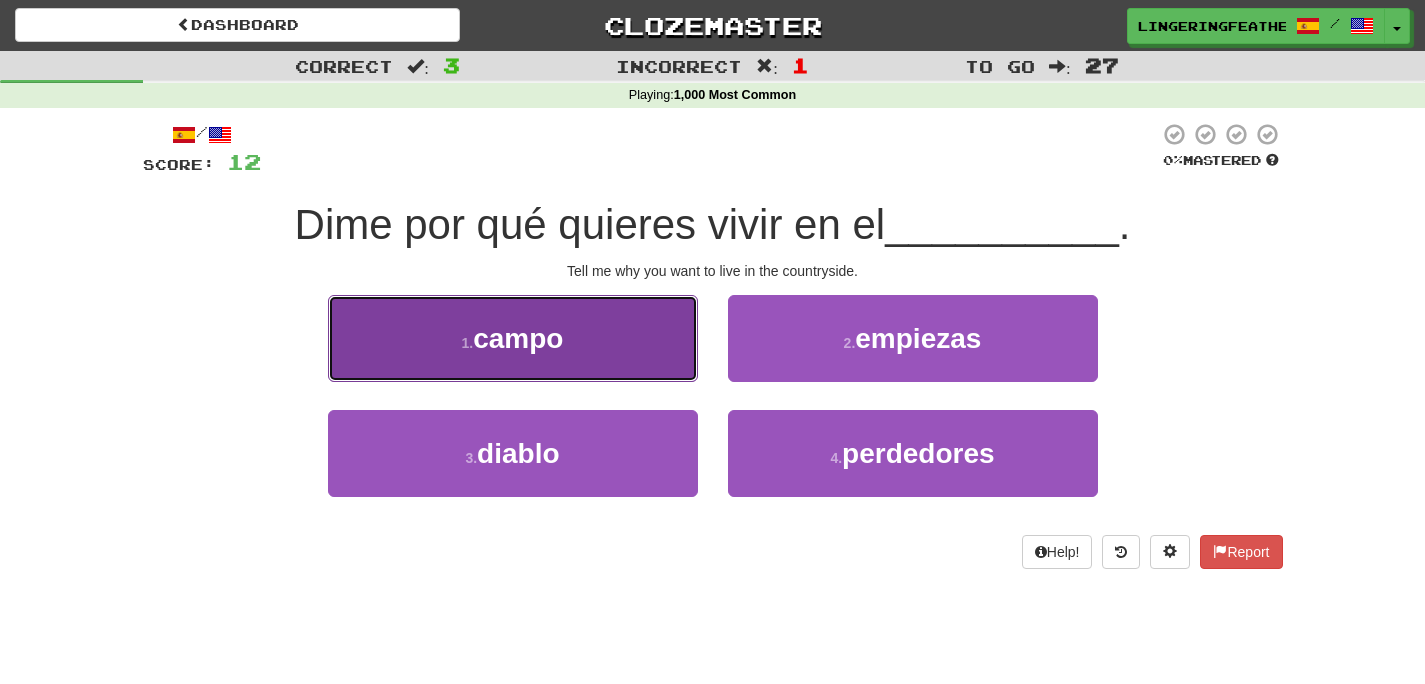 click on "1 .  campo" at bounding box center (513, 338) 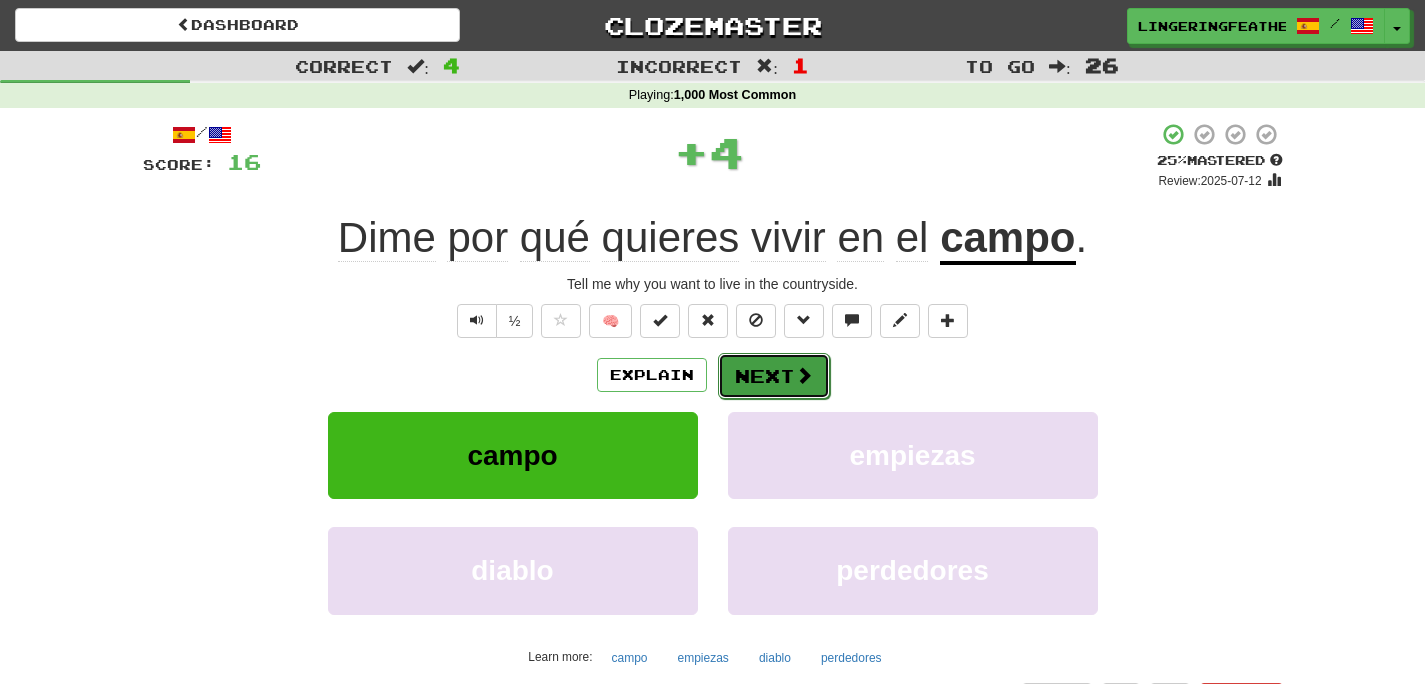 click on "Next" at bounding box center (774, 376) 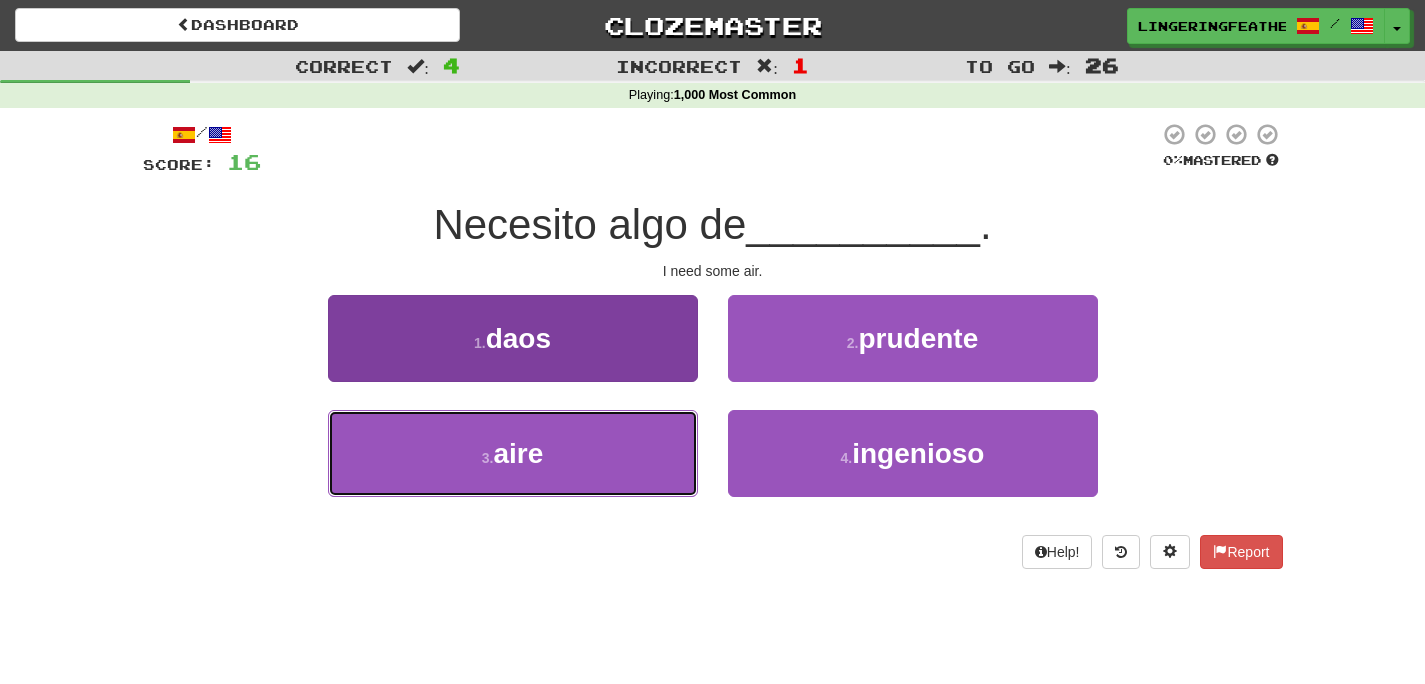 click on "3 .  aire" at bounding box center (513, 453) 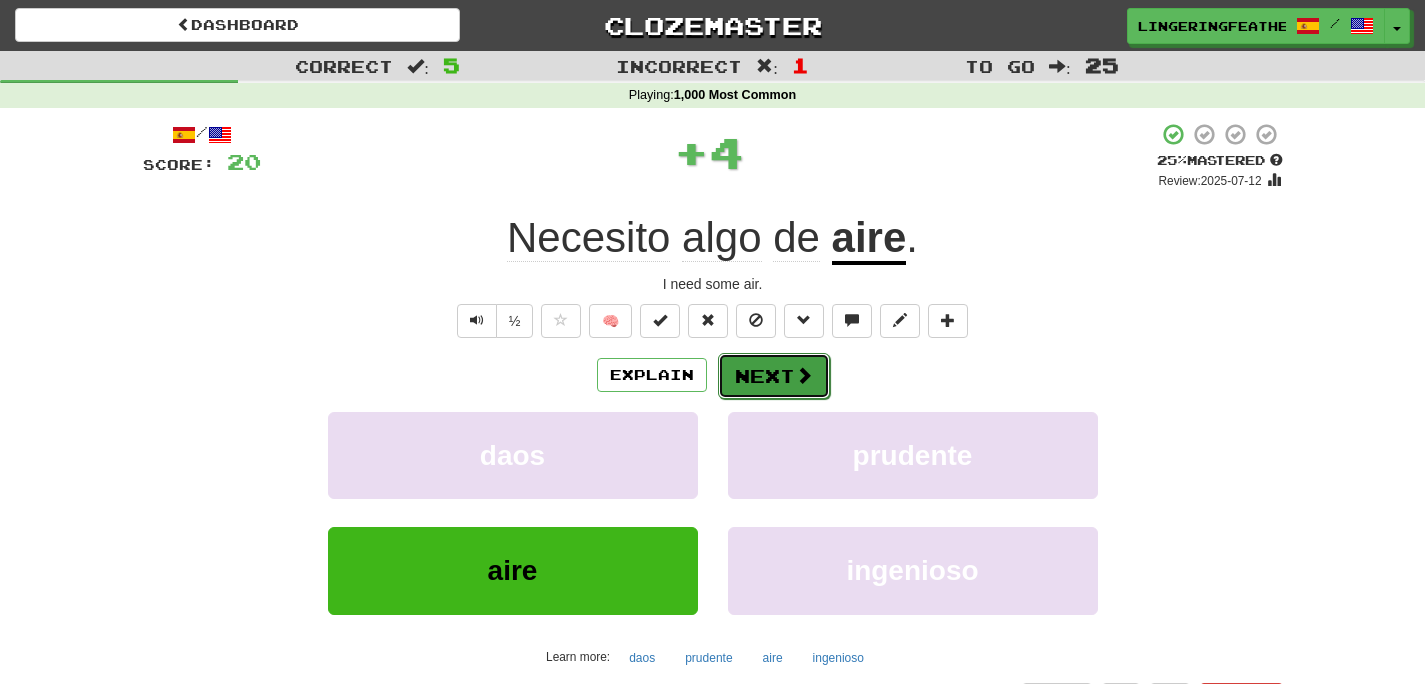 click on "Next" at bounding box center (774, 376) 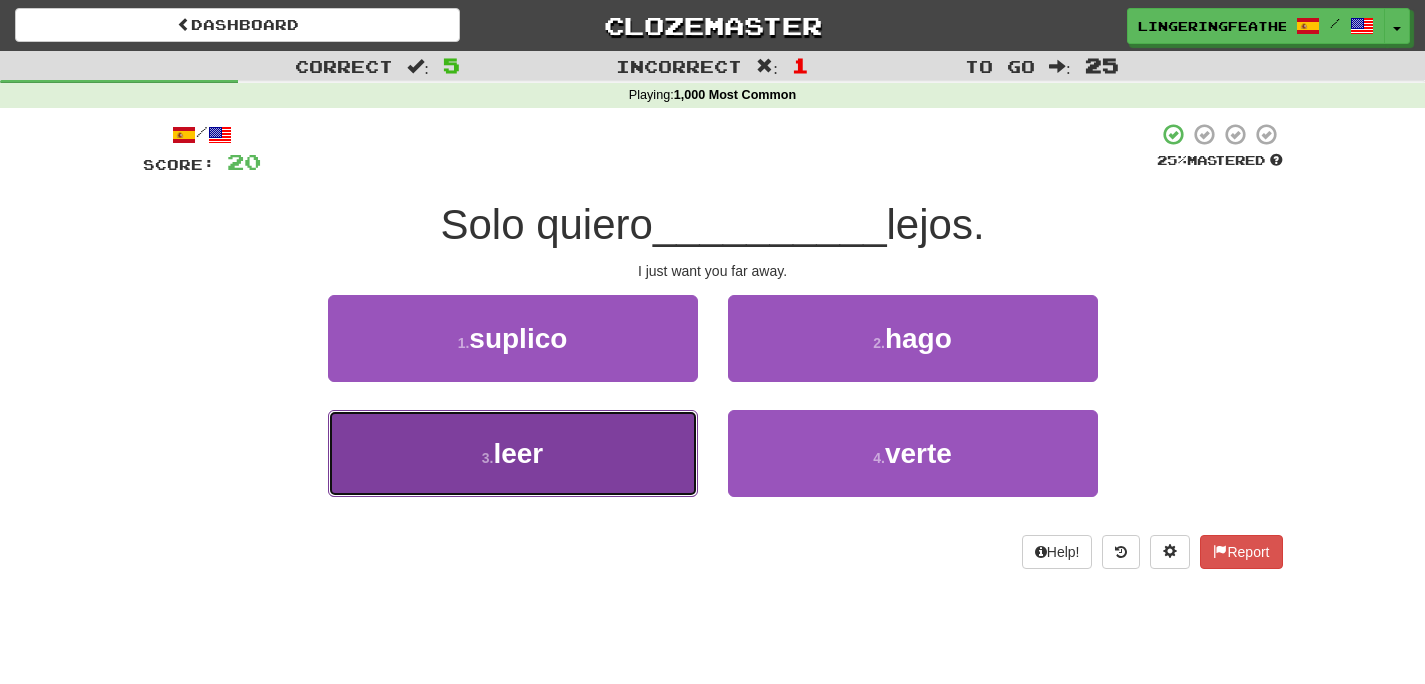 click on "3 .  leer" at bounding box center (513, 453) 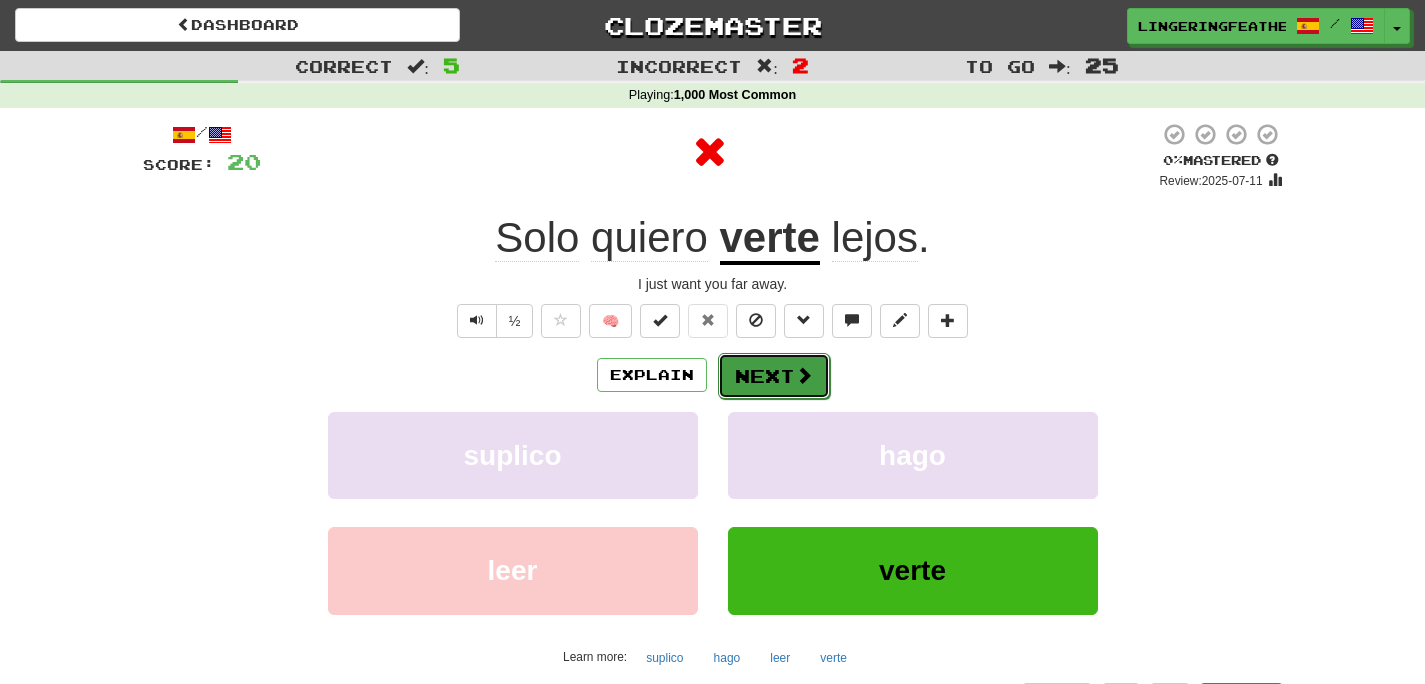 click on "Next" at bounding box center [774, 376] 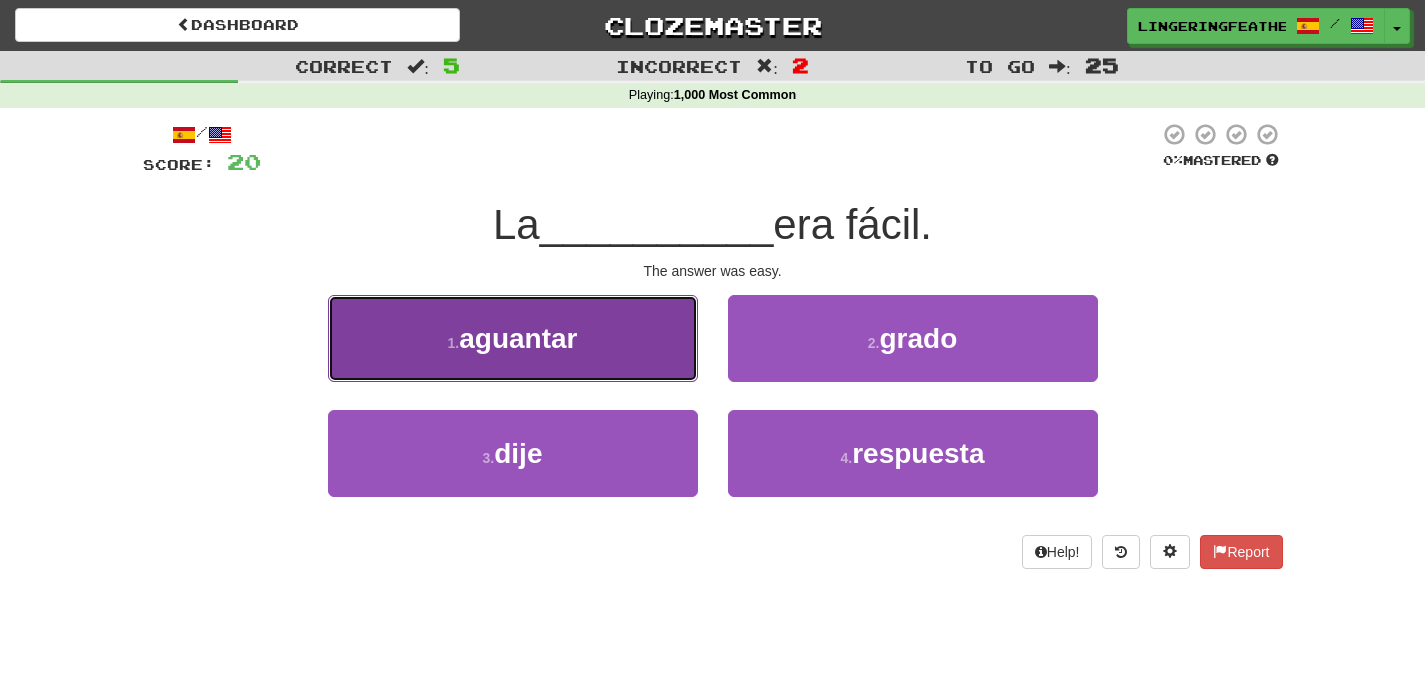 click on "1 .  aguantar" at bounding box center (513, 338) 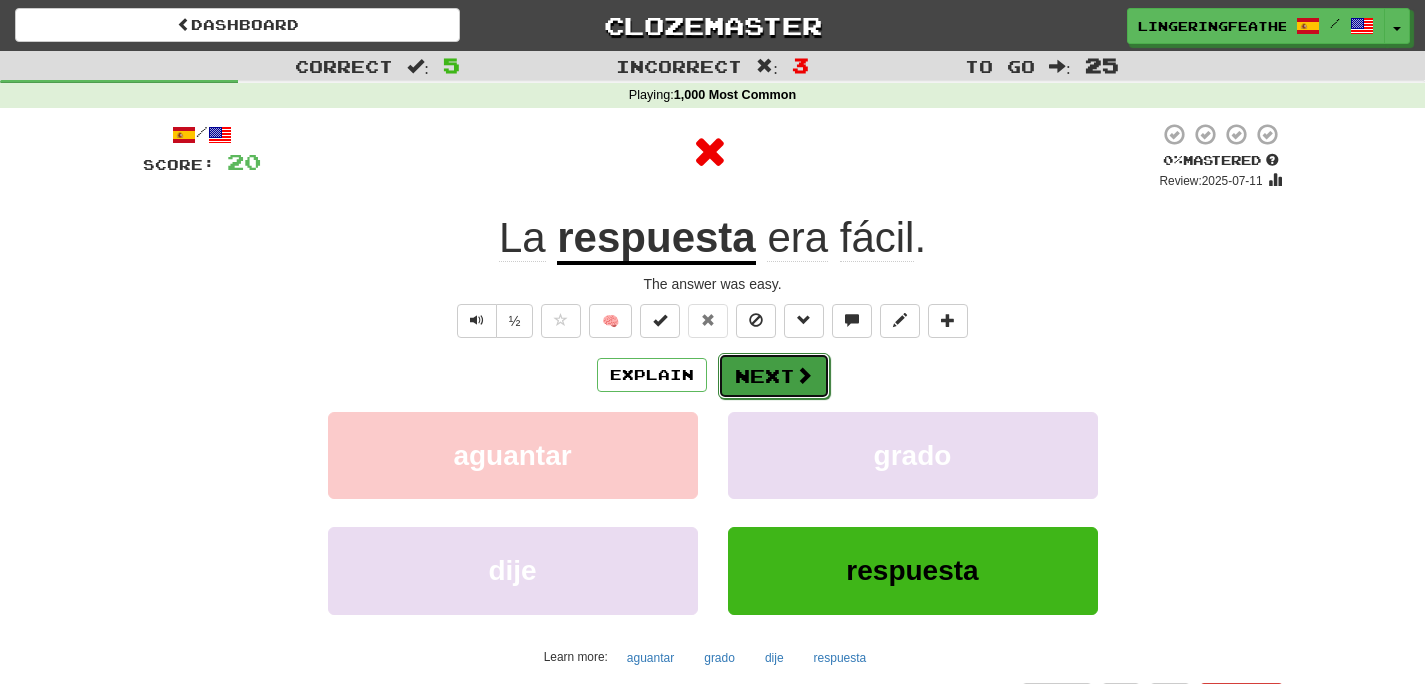 click on "Next" at bounding box center [774, 376] 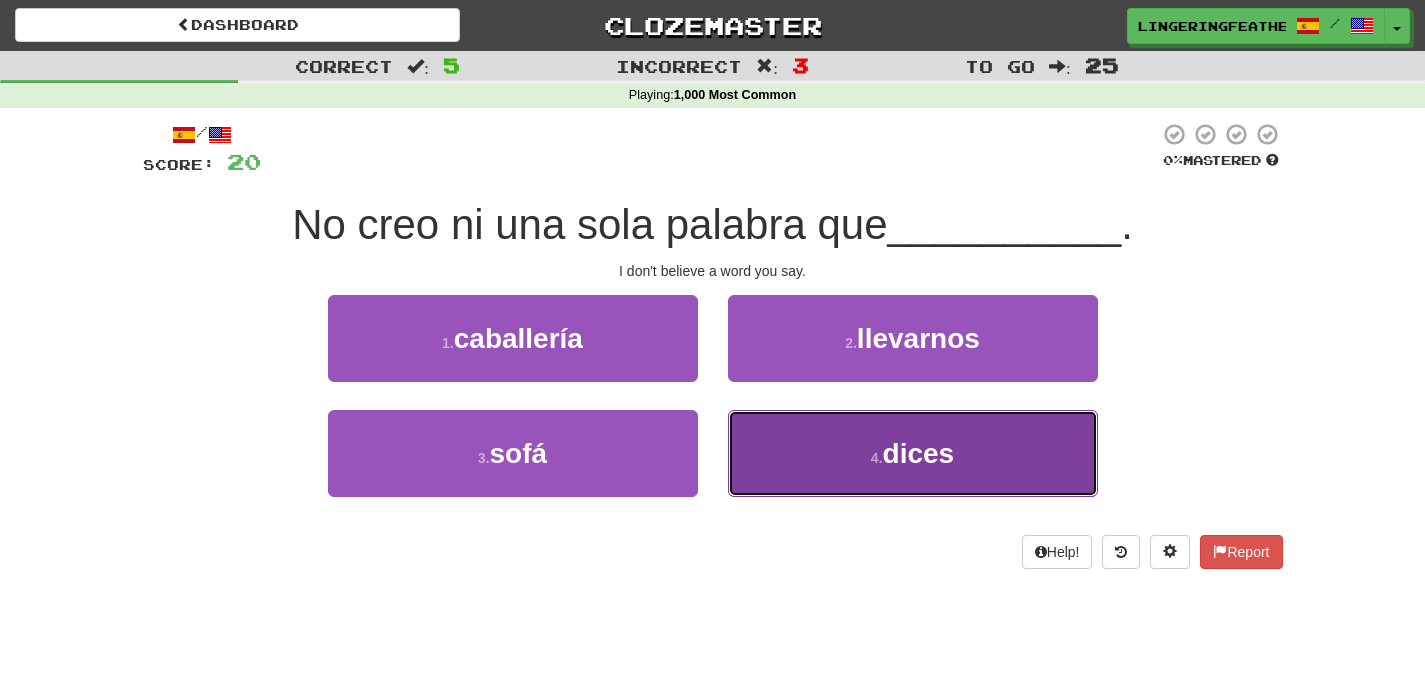 click on "4 .  dices" at bounding box center (913, 453) 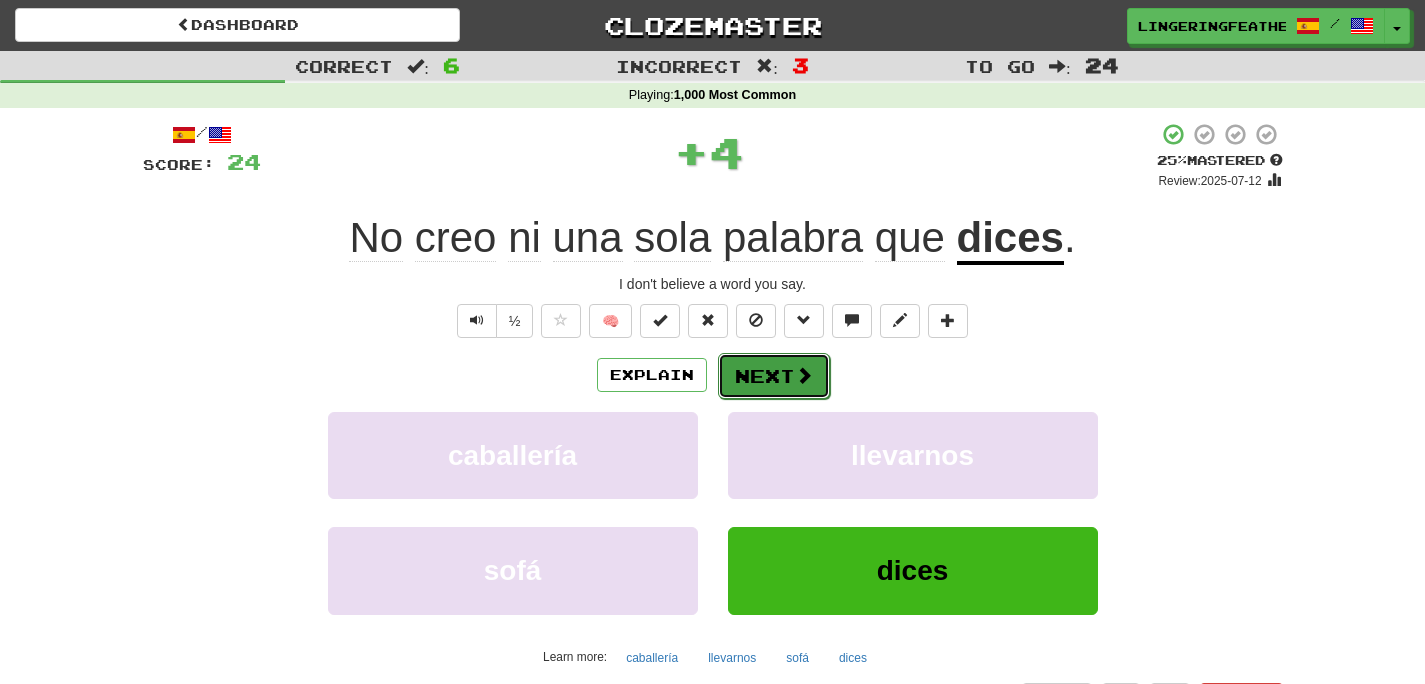click on "Next" at bounding box center (774, 376) 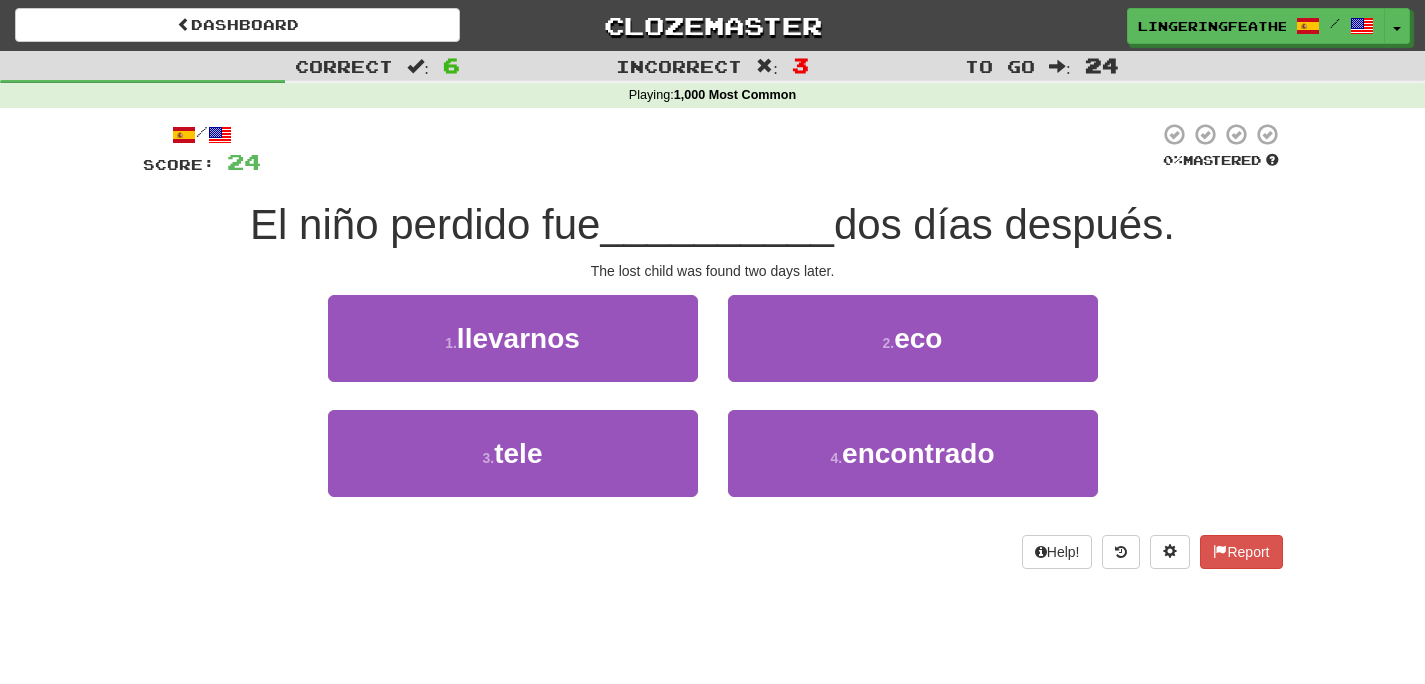 click on "3 .  tele" at bounding box center [513, 467] 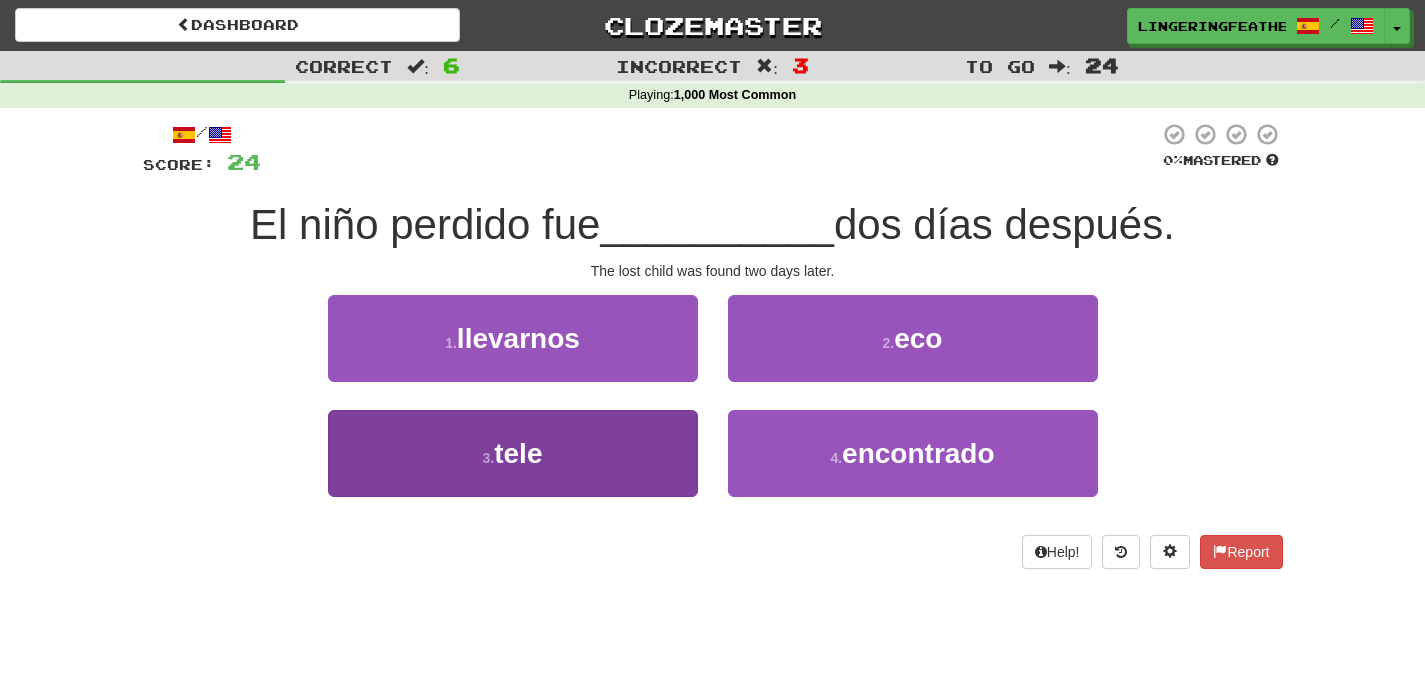 click on "3 .  tele" at bounding box center [513, 467] 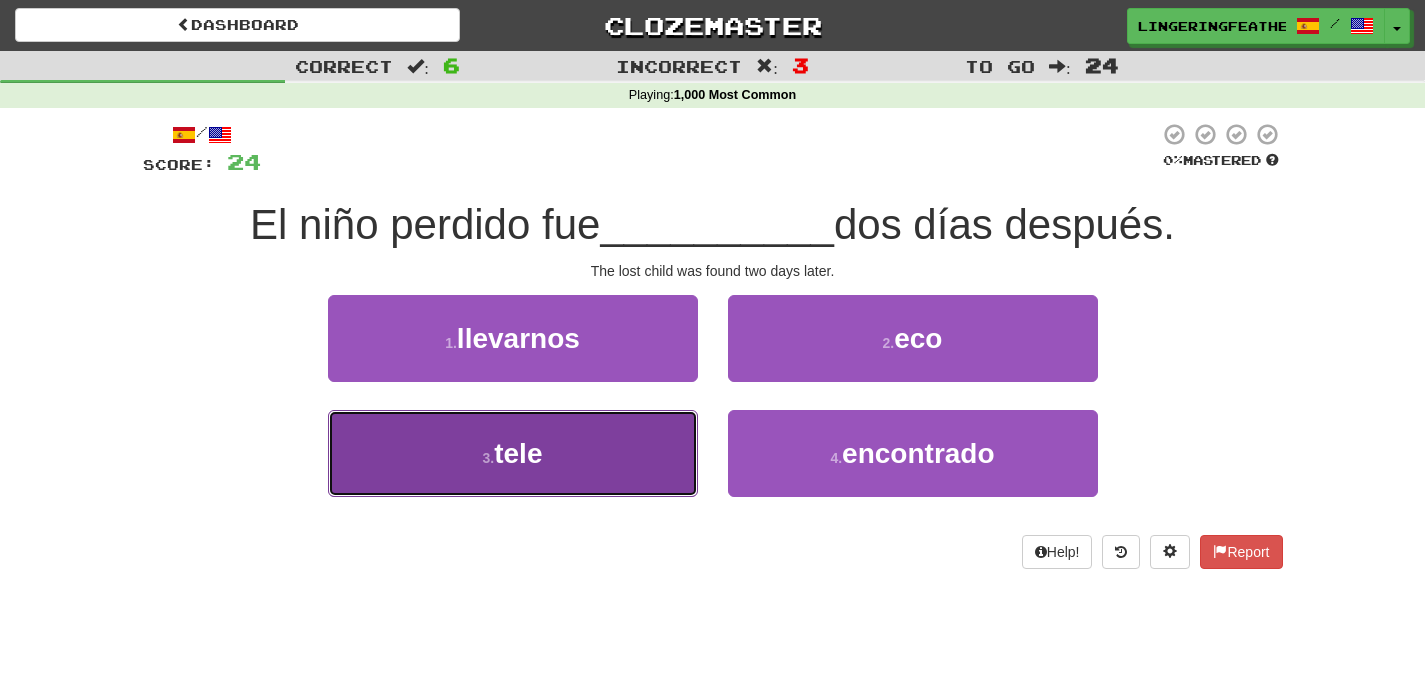 click on "3 .  tele" at bounding box center (513, 453) 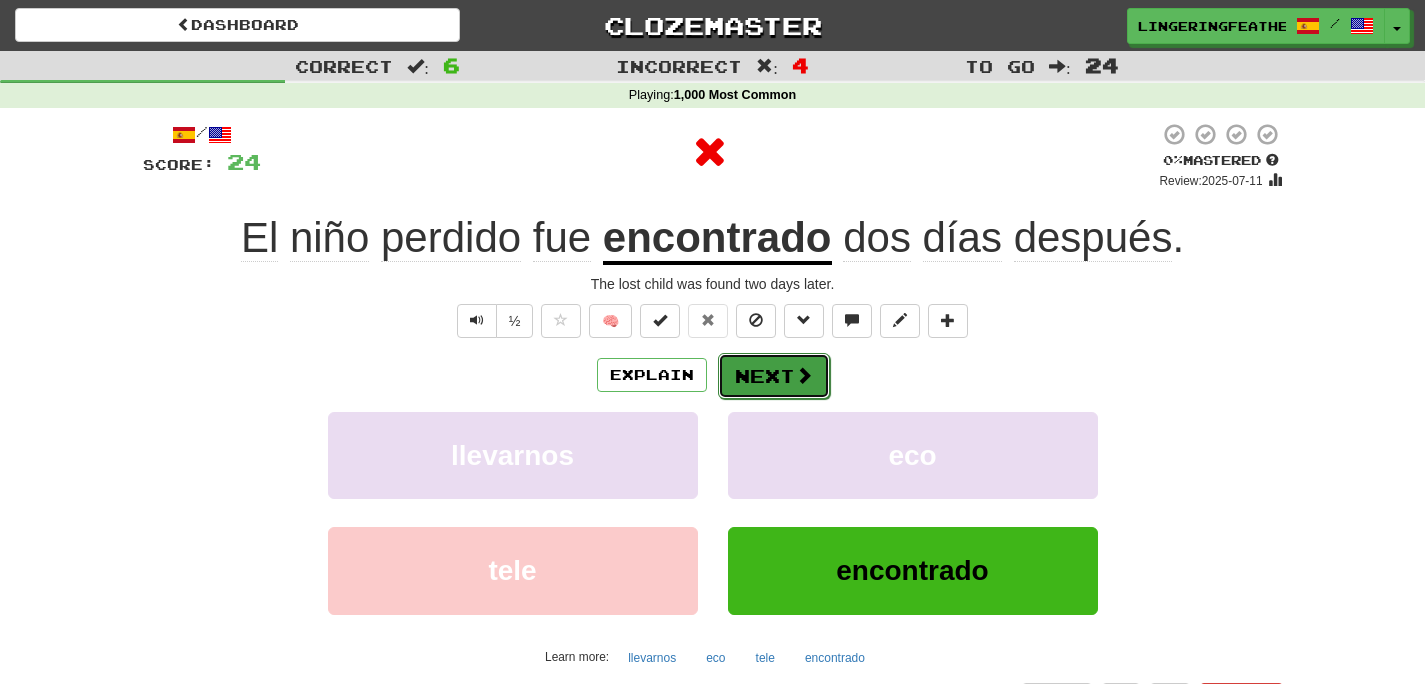click on "Next" at bounding box center [774, 376] 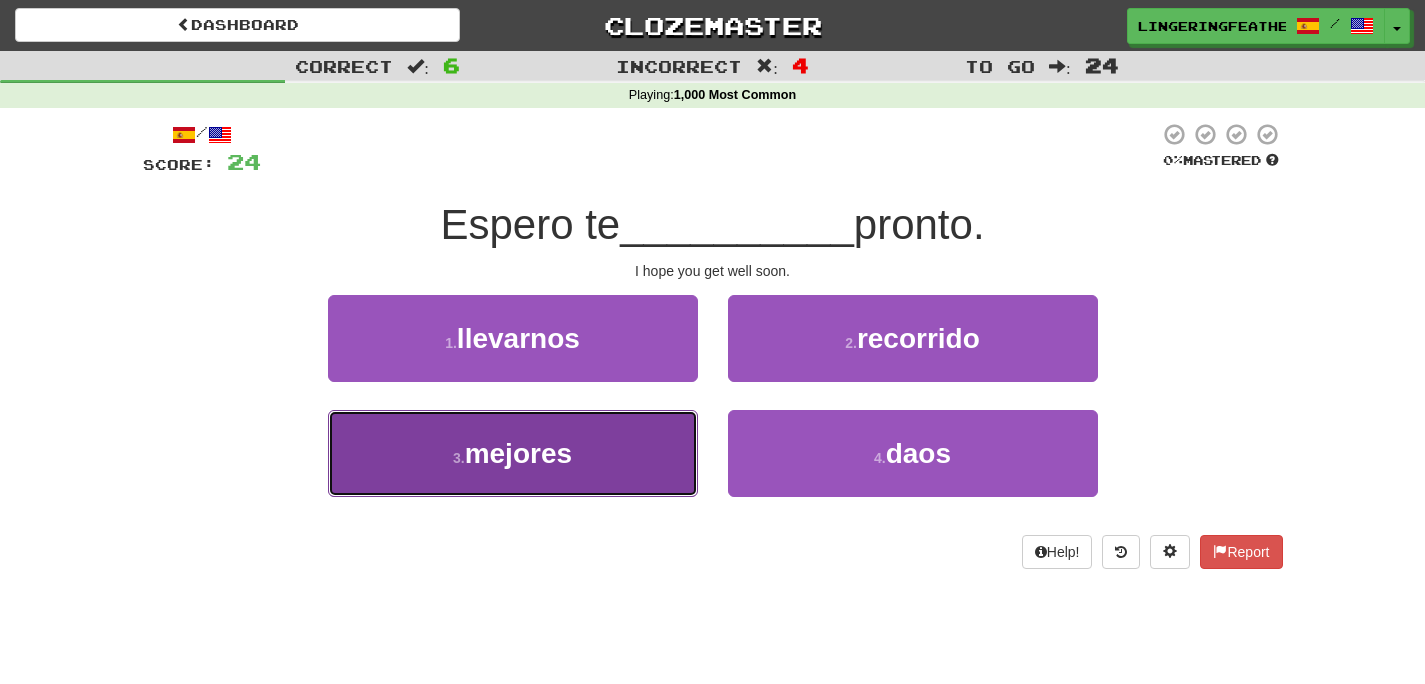 click on "3 .  mejores" at bounding box center (513, 453) 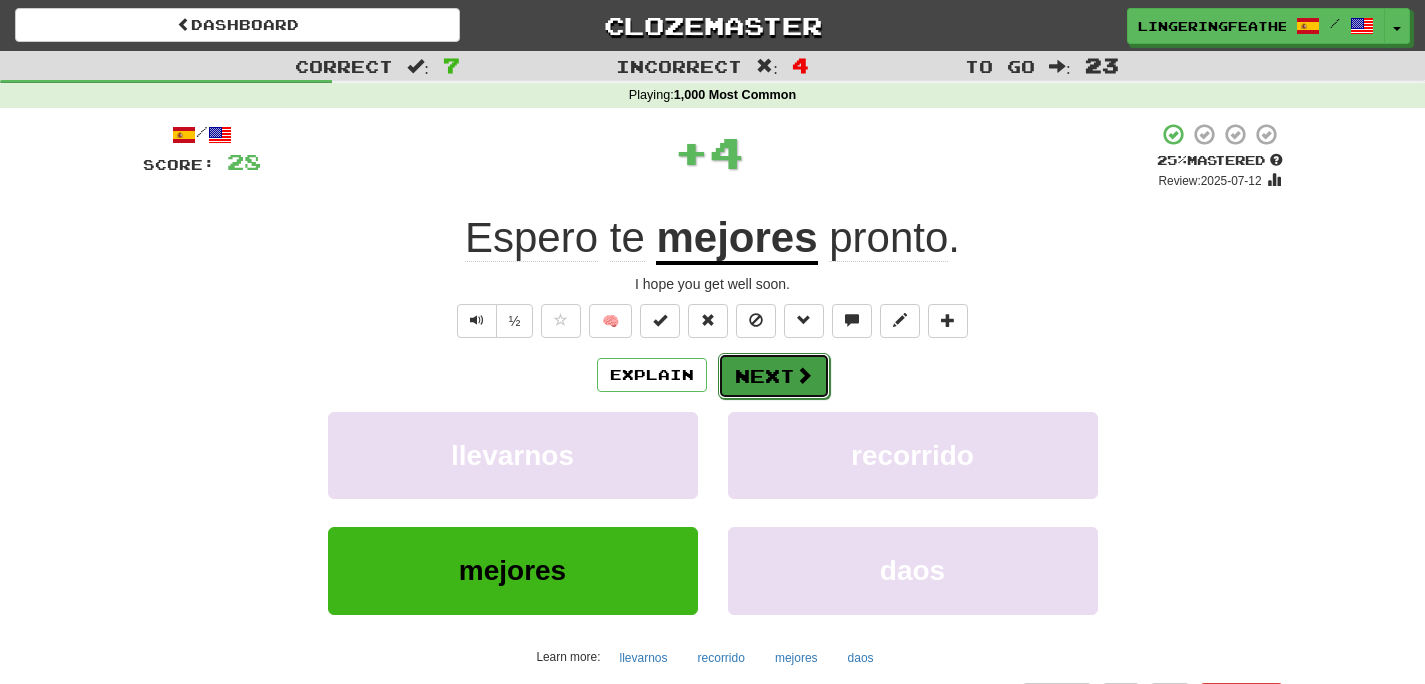 click on "Next" at bounding box center (774, 376) 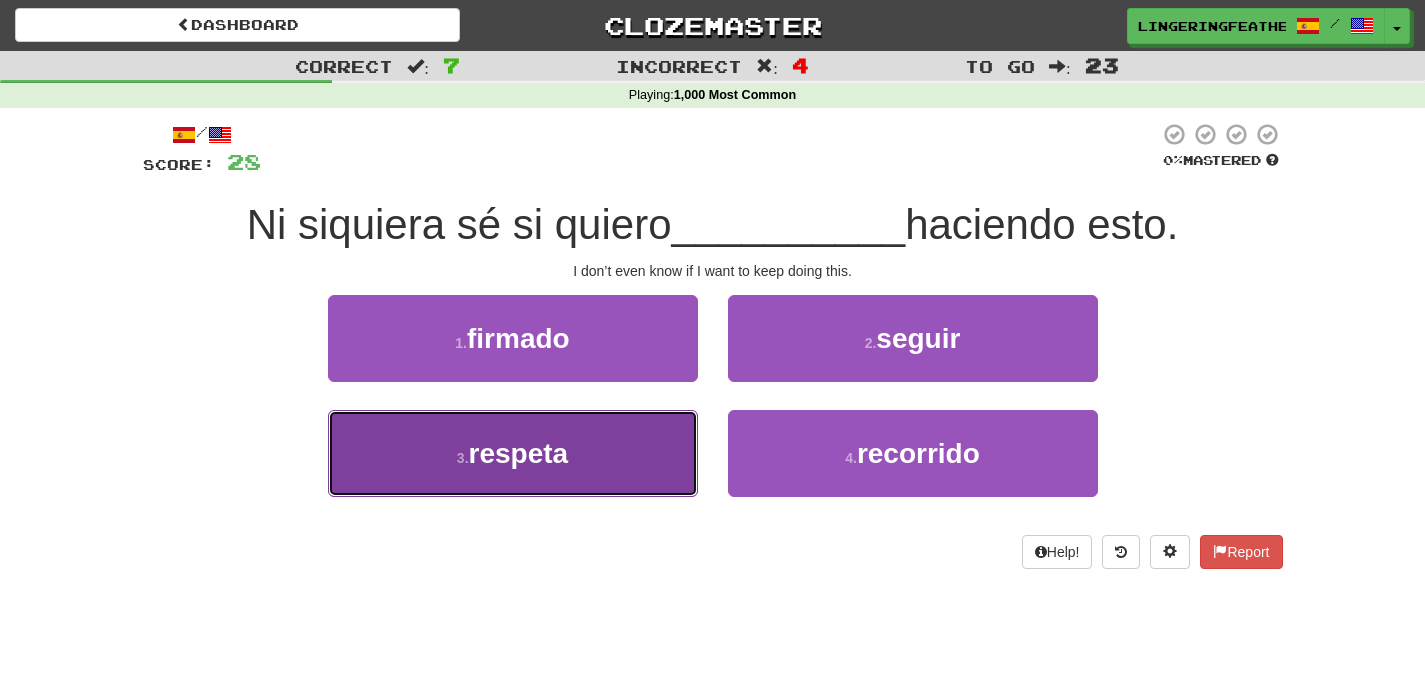 click on "3 .  respeta" at bounding box center (513, 453) 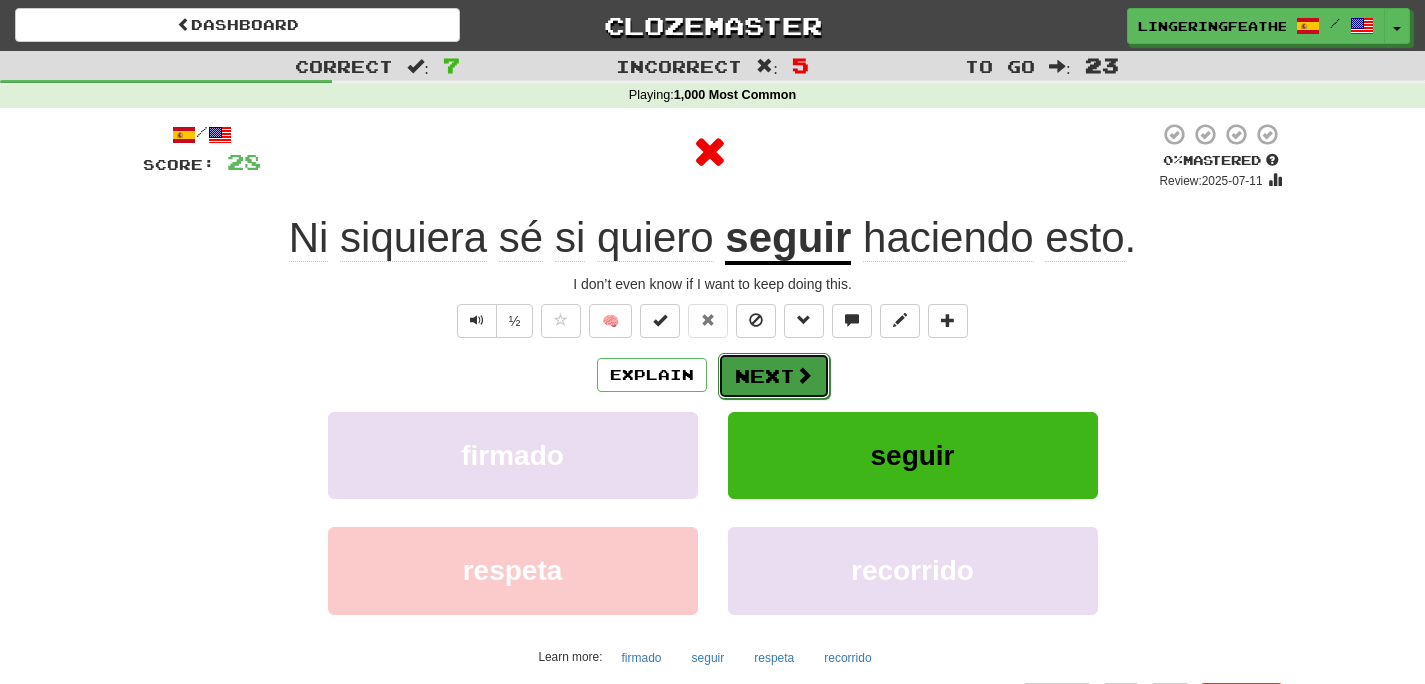 click on "Next" at bounding box center [774, 376] 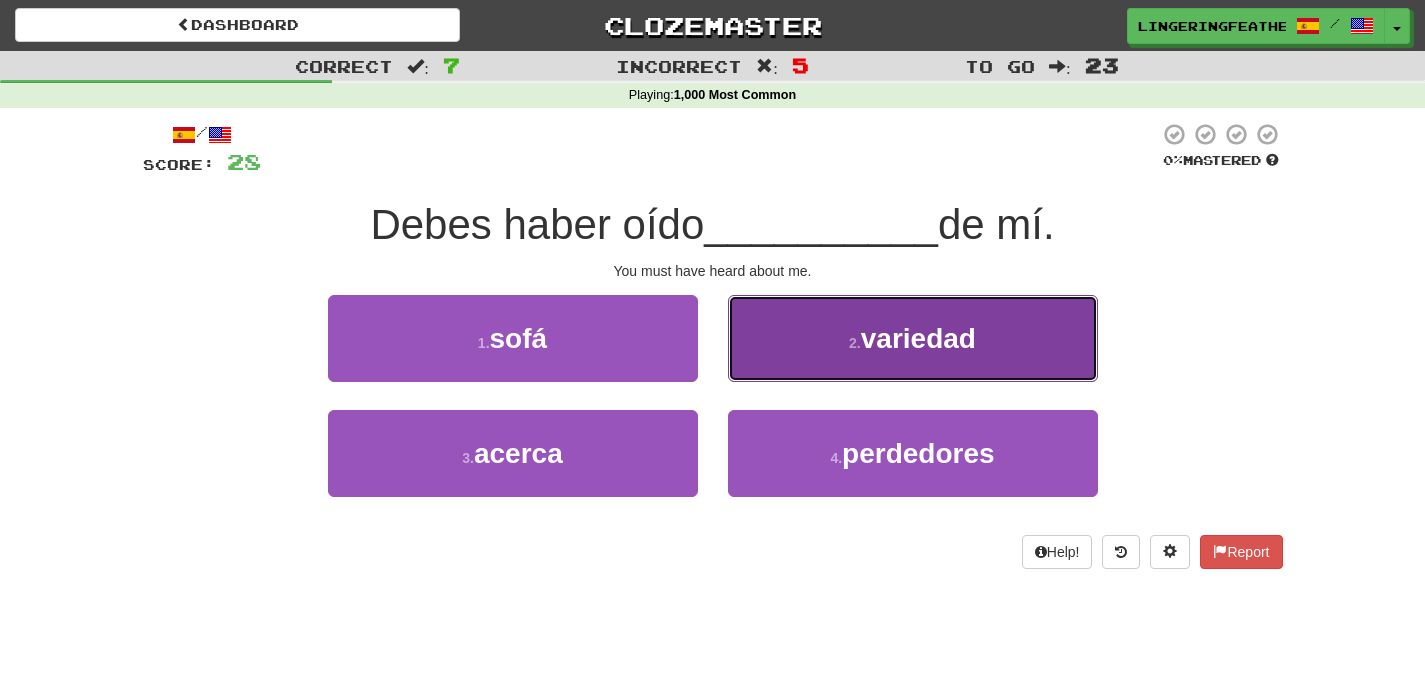 click on "2 .  variedad" at bounding box center (913, 338) 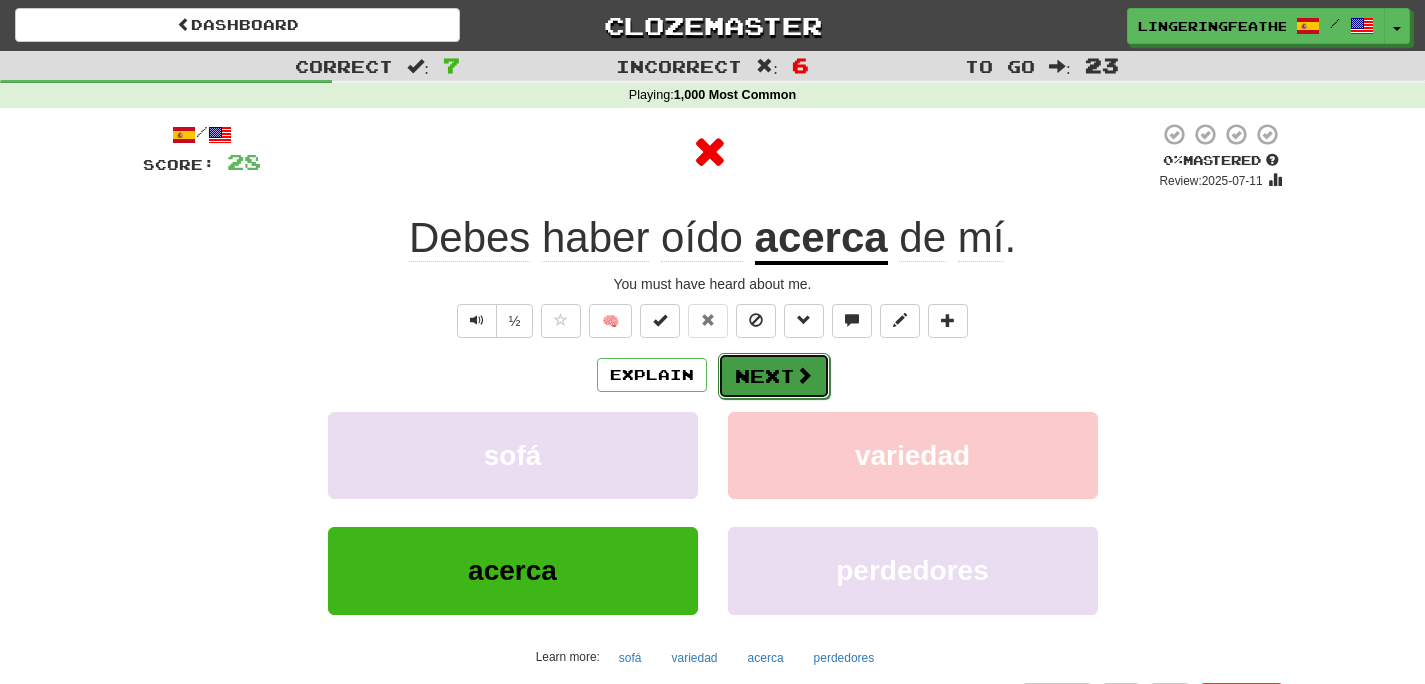 click on "Next" at bounding box center (774, 376) 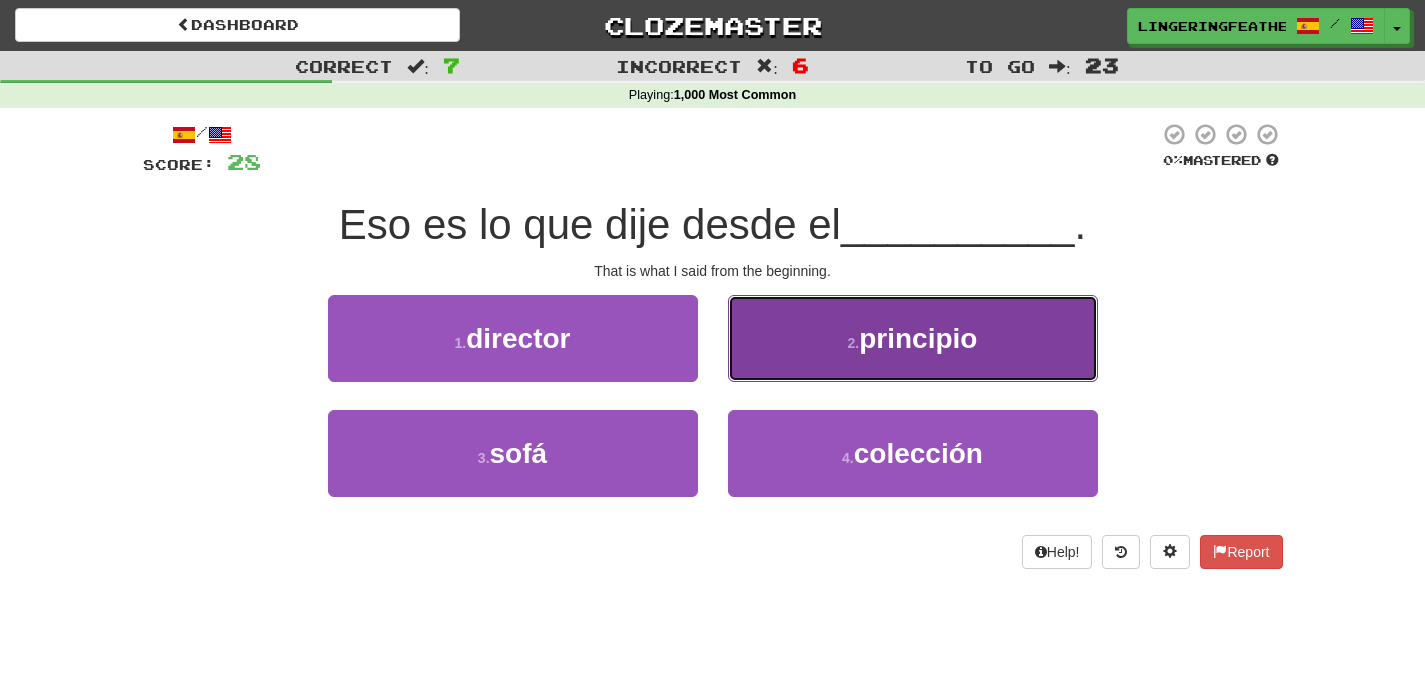 click on "2 .  principio" at bounding box center (913, 338) 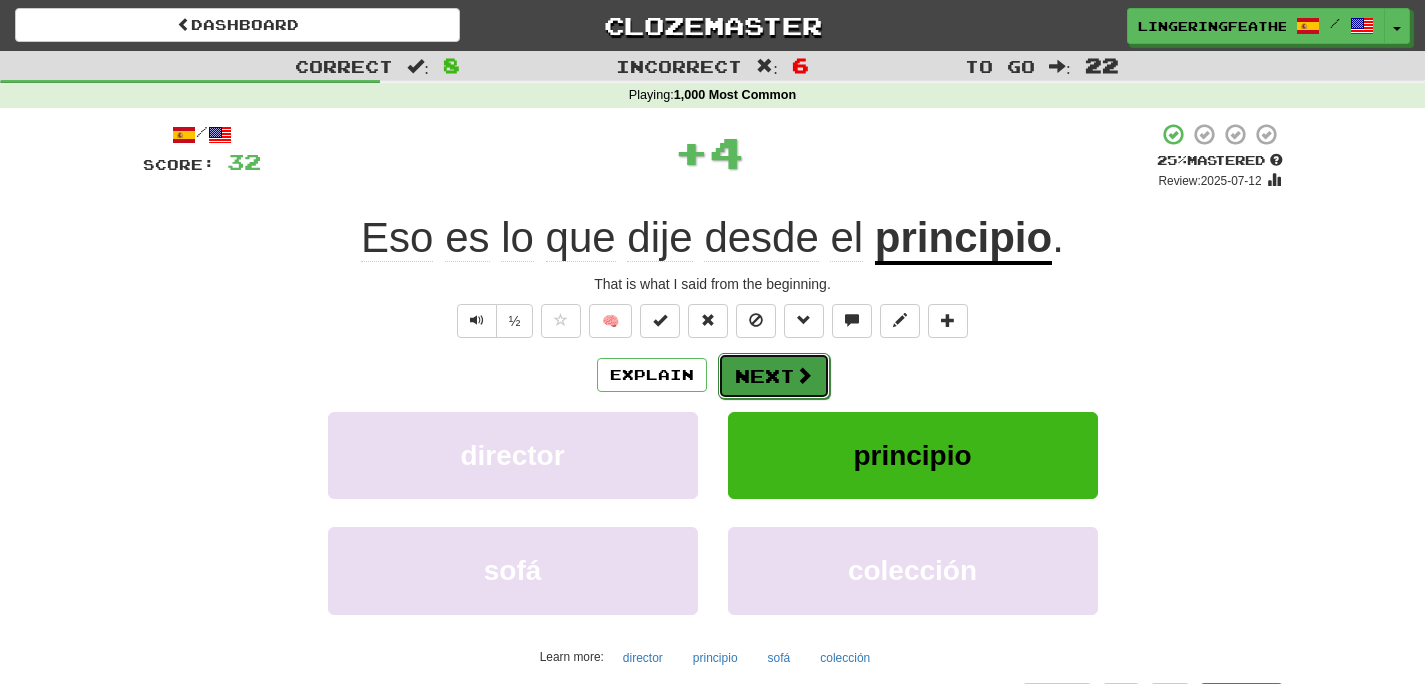 click at bounding box center (804, 375) 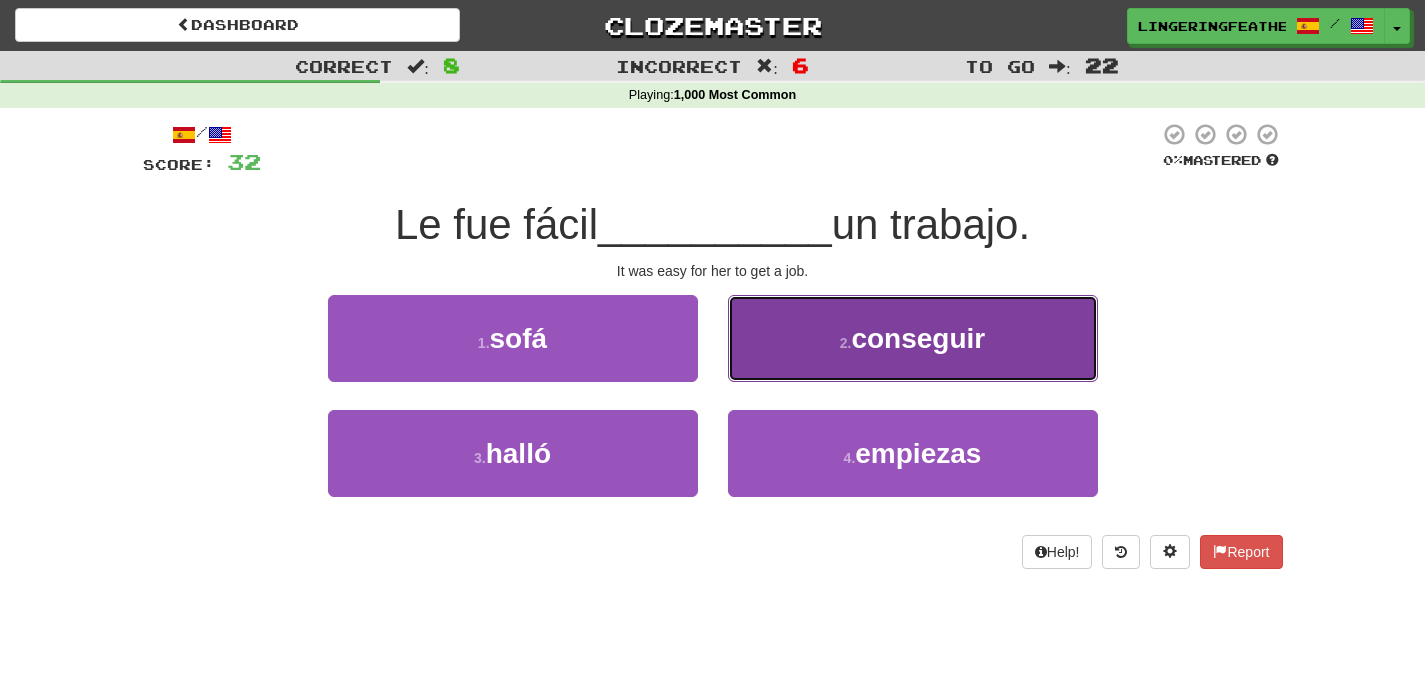 click on "2 .  conseguir" at bounding box center (913, 338) 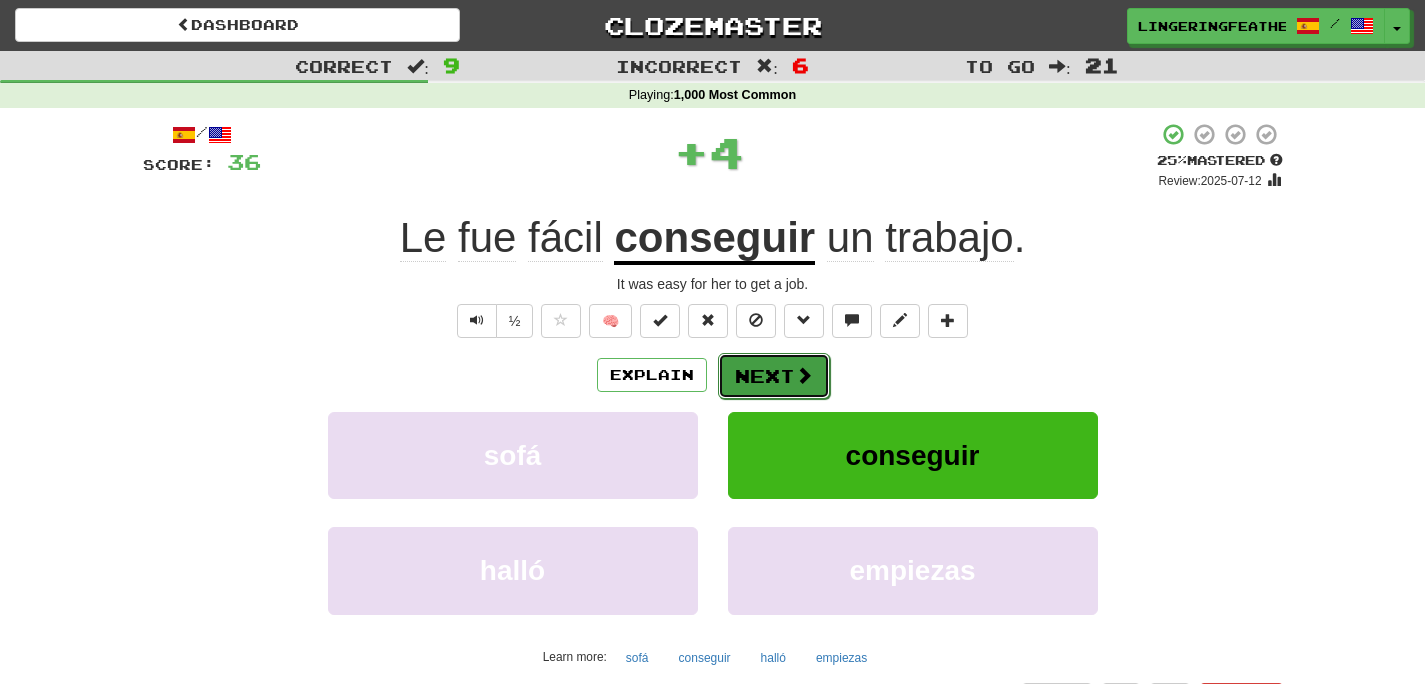 click at bounding box center (804, 375) 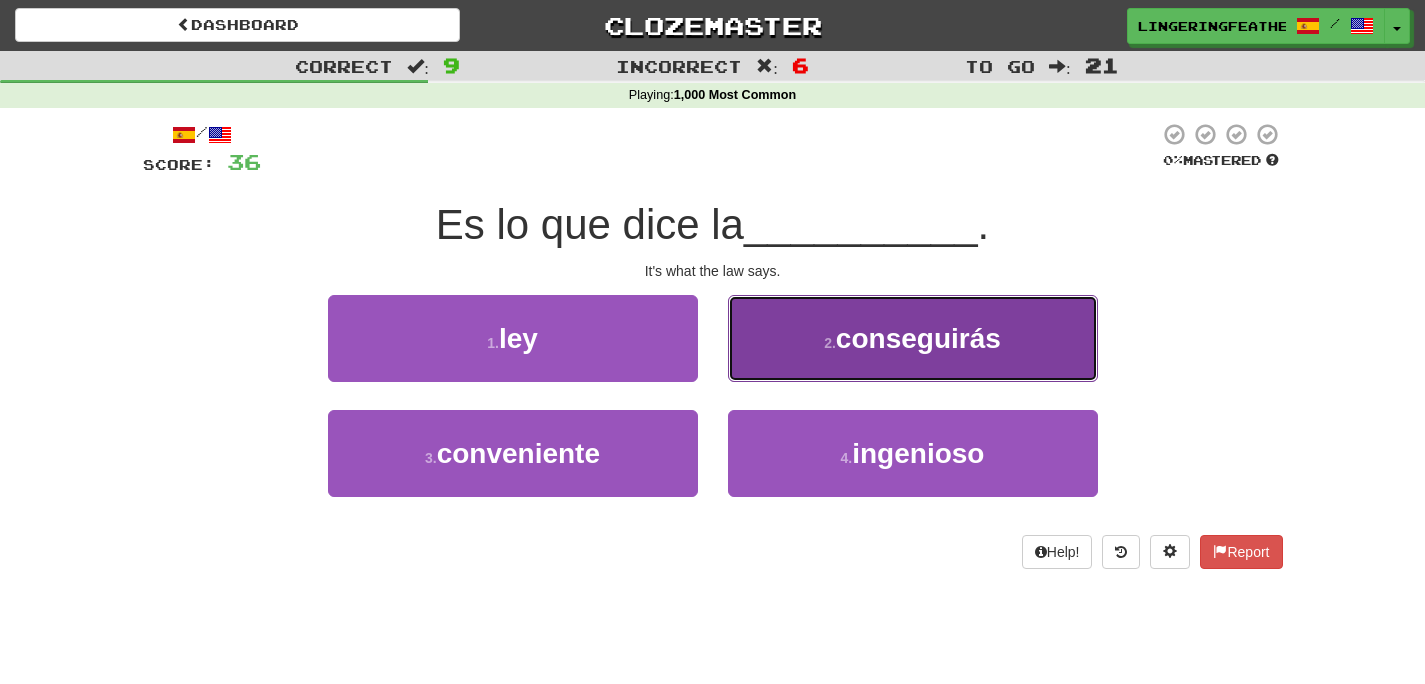 click on "2 .  conseguirás" at bounding box center (913, 338) 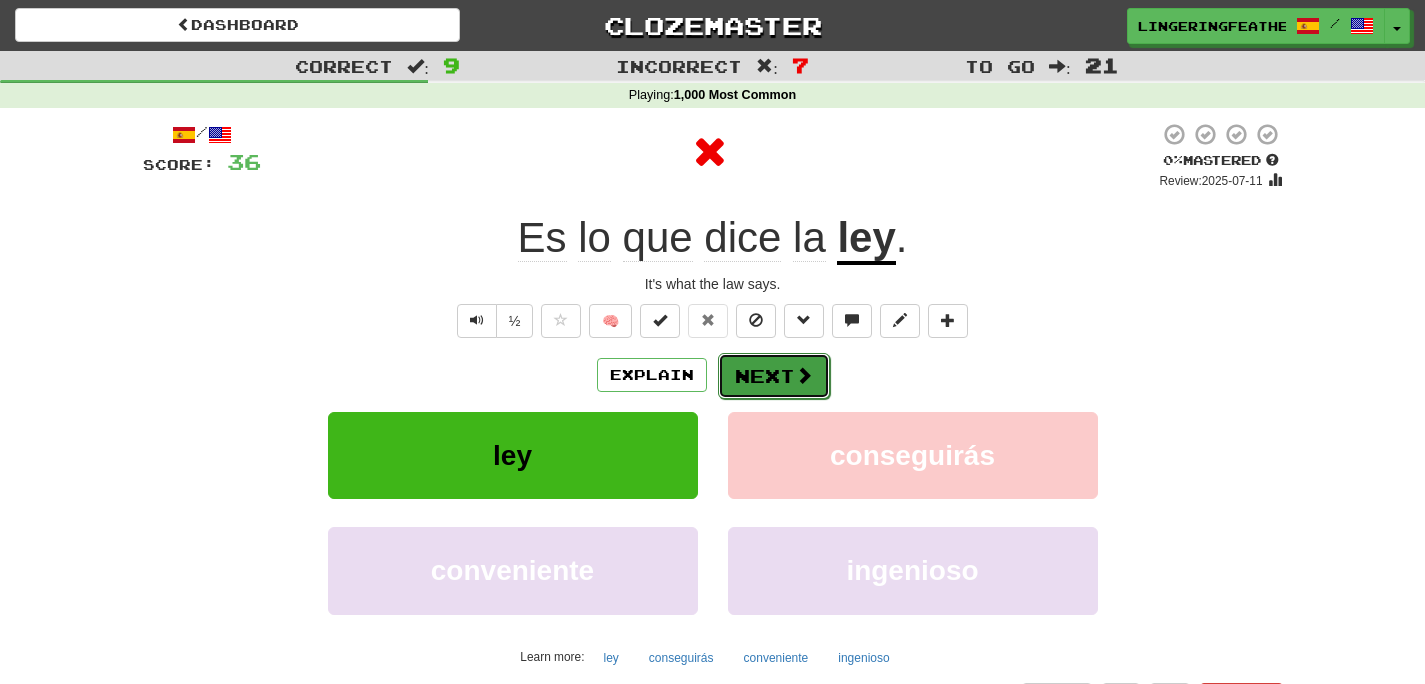 click on "Next" at bounding box center (774, 376) 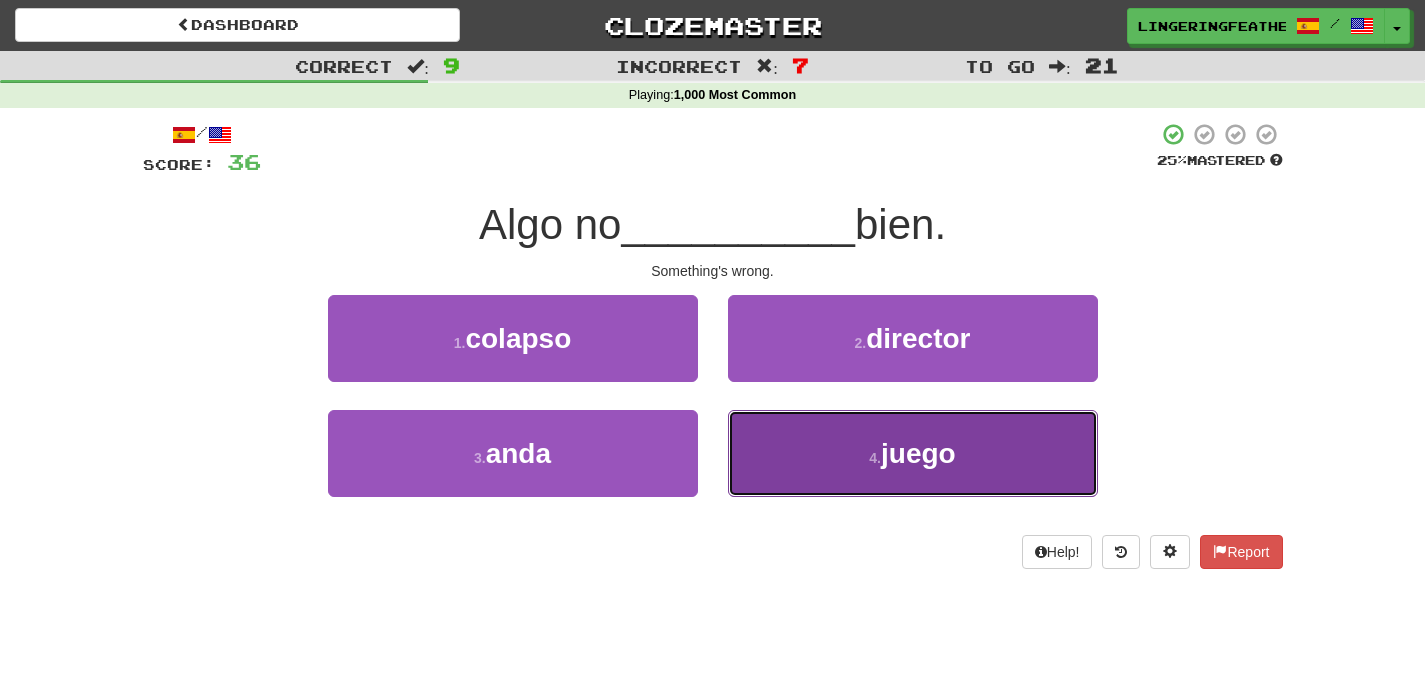 click on "4 .  juego" at bounding box center (913, 453) 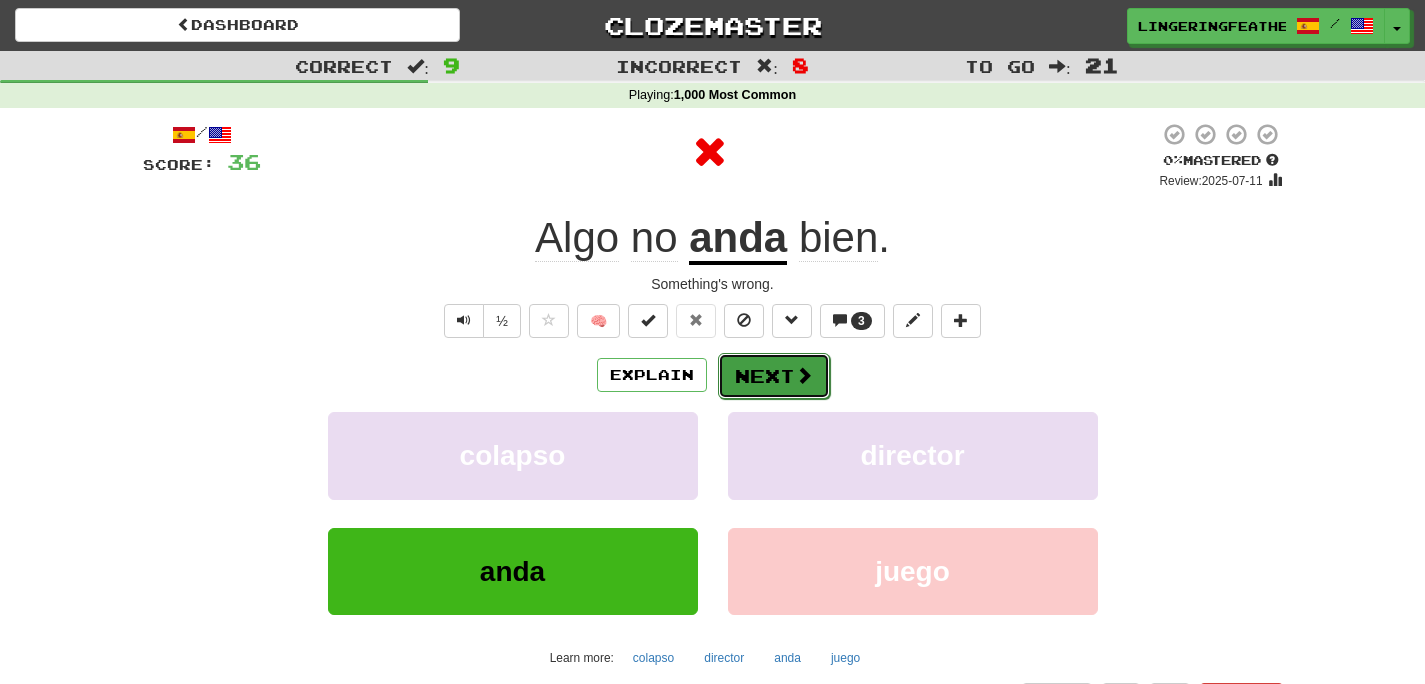 click on "Next" at bounding box center (774, 376) 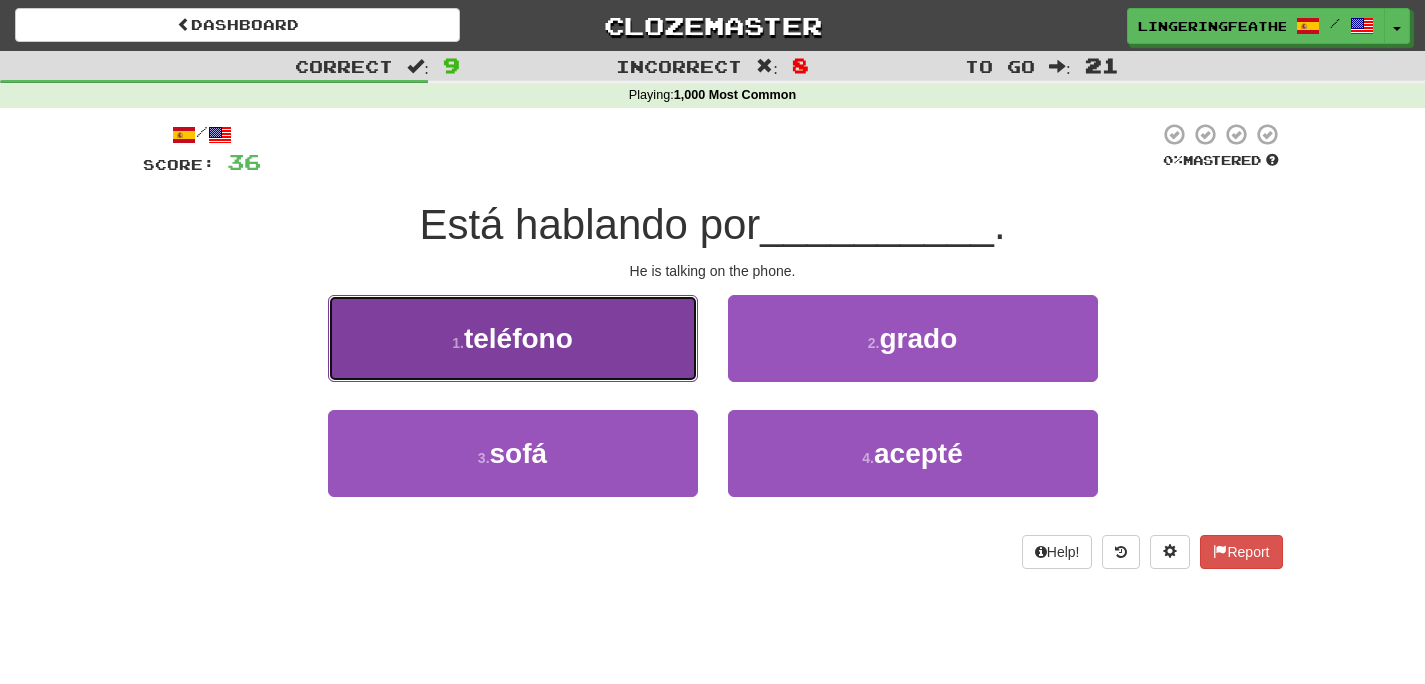 click on "1 .  teléfono" at bounding box center (513, 338) 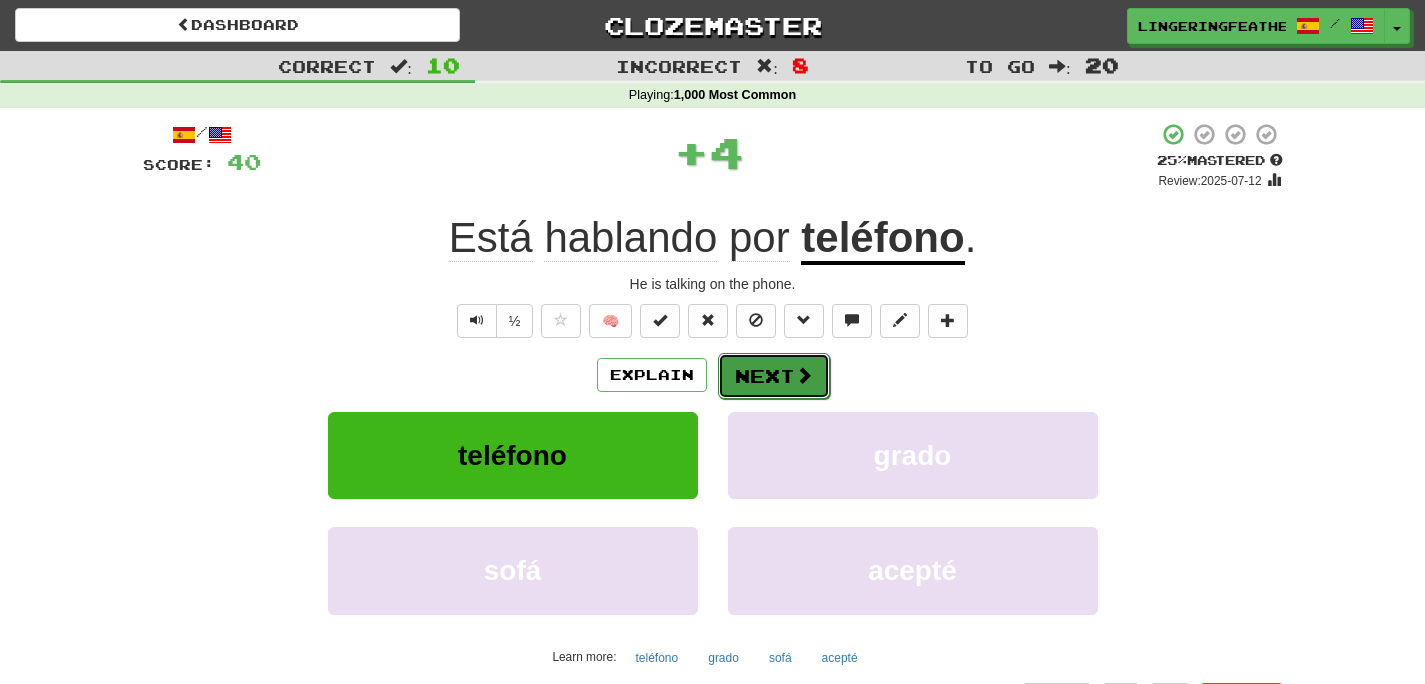 click on "Next" at bounding box center [774, 376] 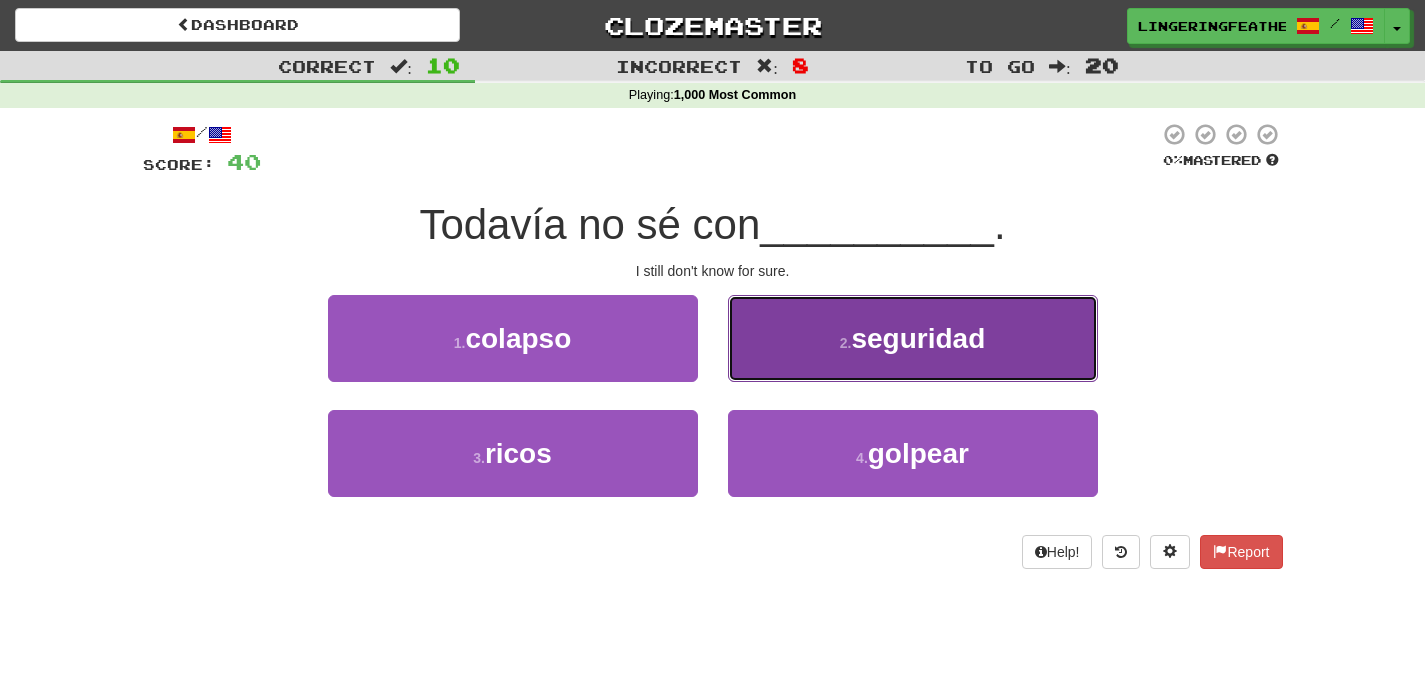 click on "2 .  seguridad" at bounding box center [913, 338] 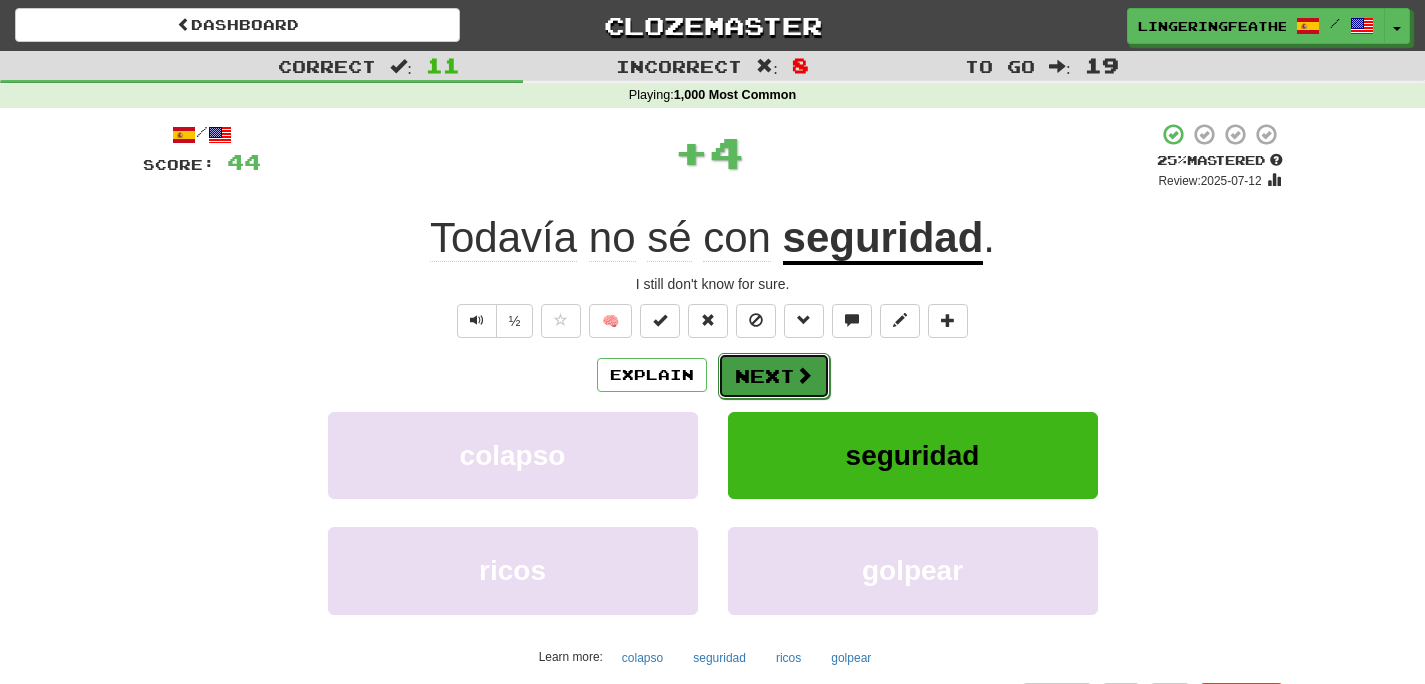 click at bounding box center [804, 375] 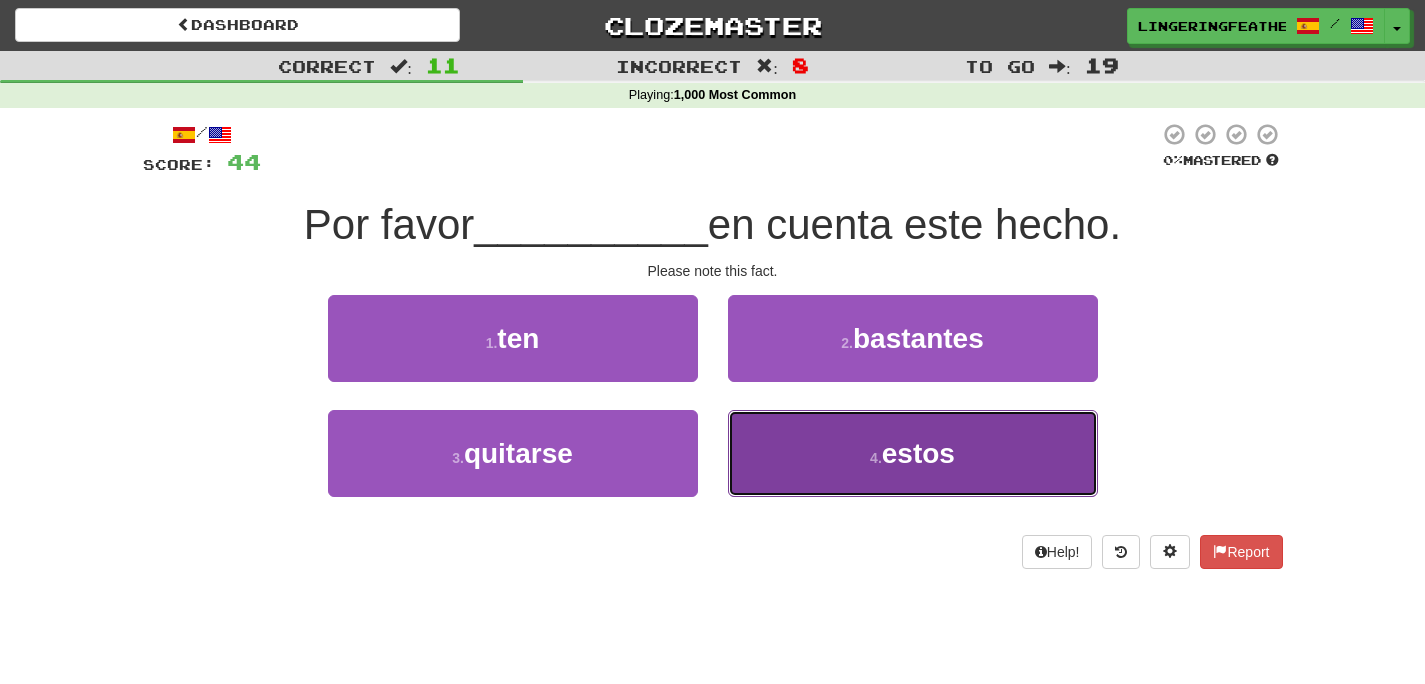 click on "4 .  estos" at bounding box center (913, 453) 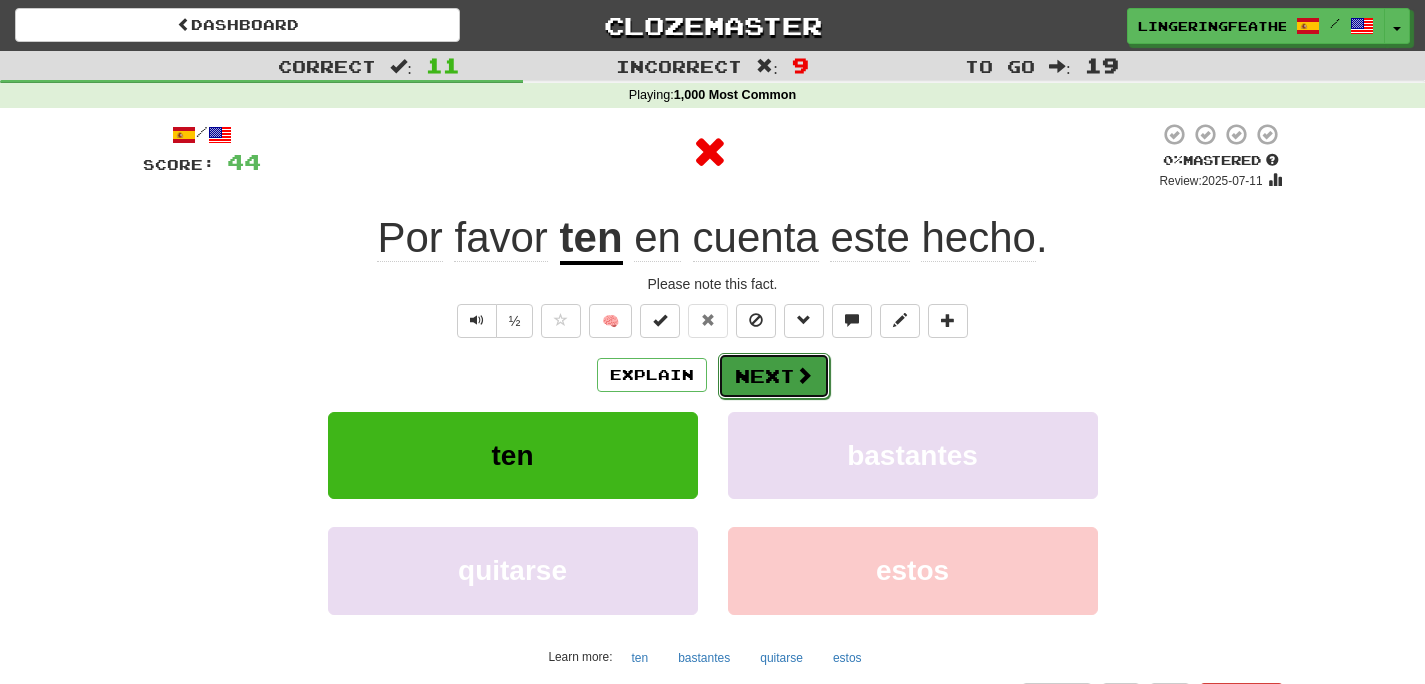 click on "Next" at bounding box center [774, 376] 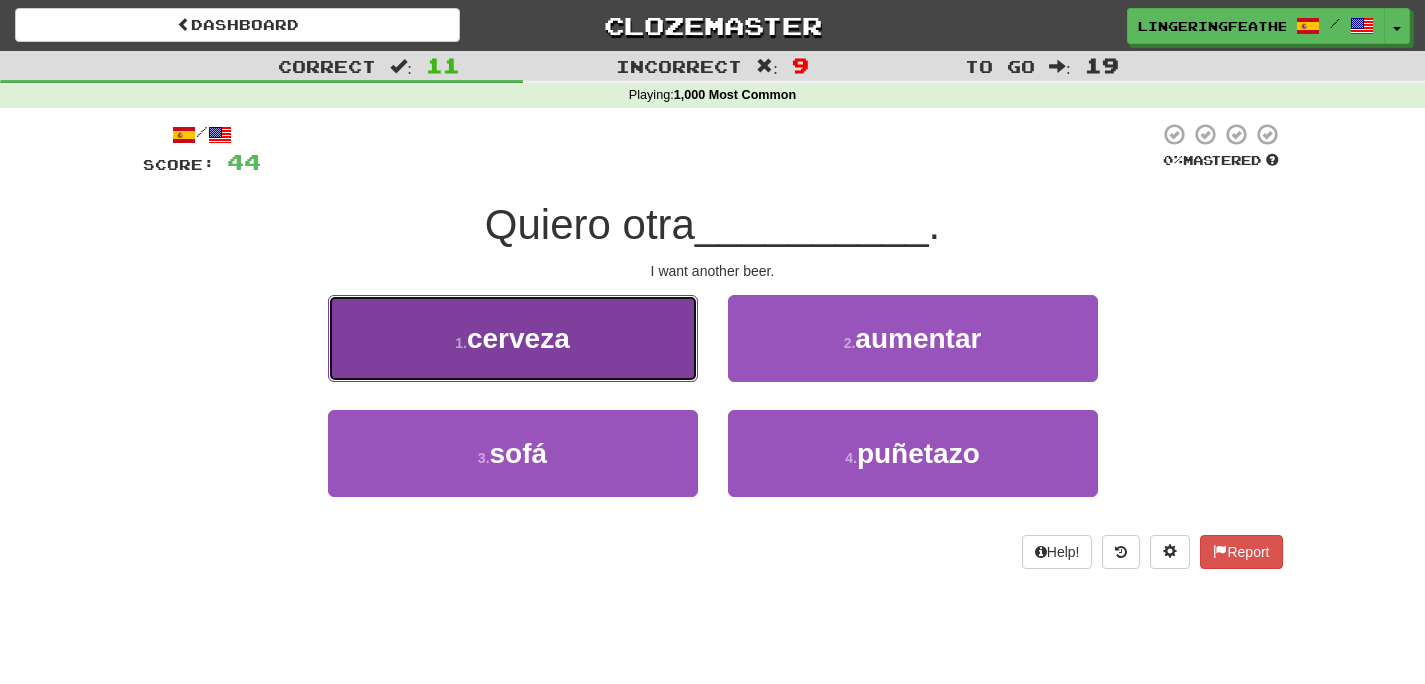 click on "1 .  cerveza" at bounding box center (513, 338) 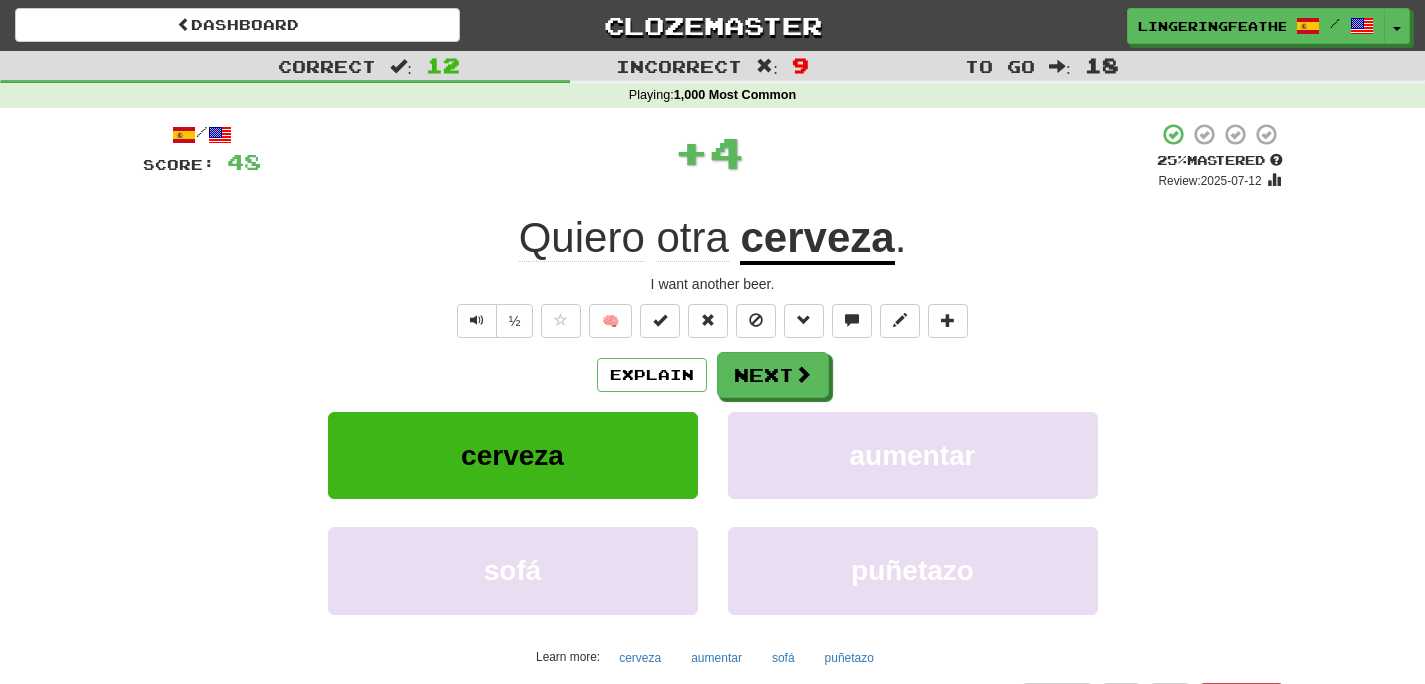 click on "Explain Next cerveza aumentar sofá puñetazo Learn more: cerveza aumentar sofá puñetazo" at bounding box center [713, 512] 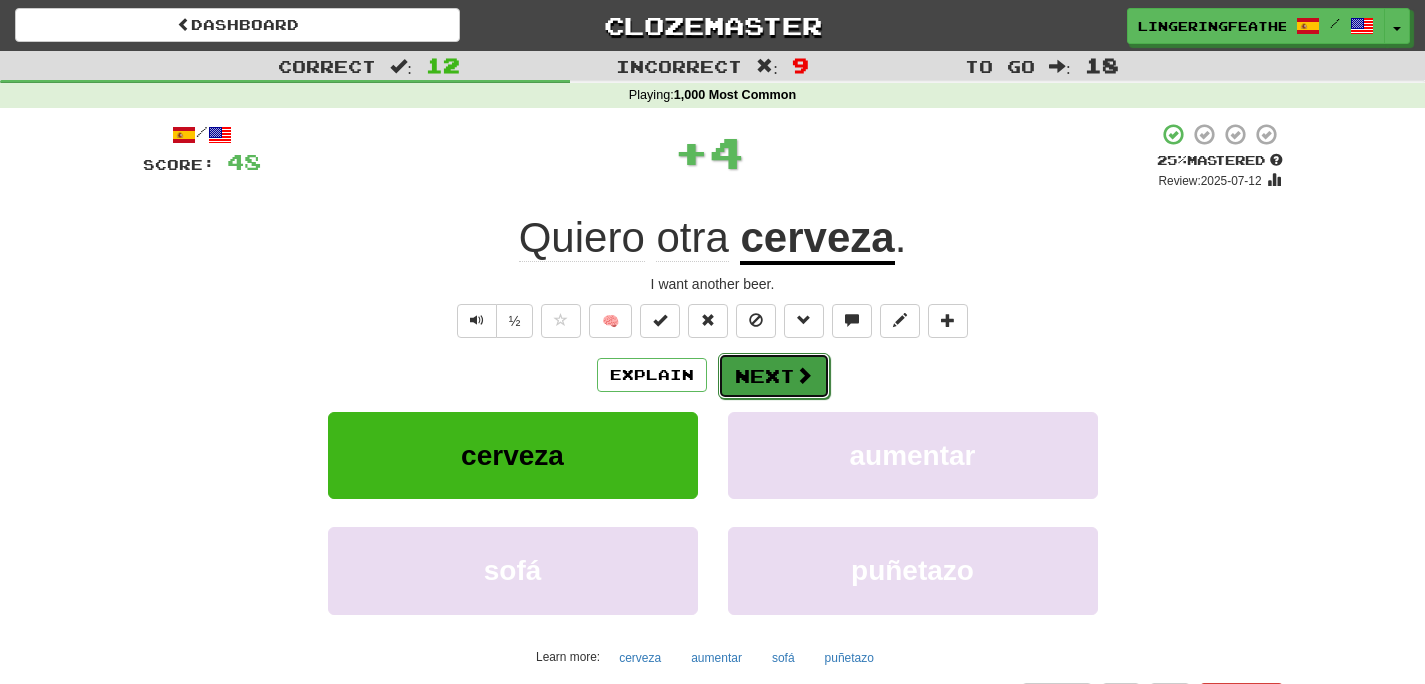 click on "Next" at bounding box center [774, 376] 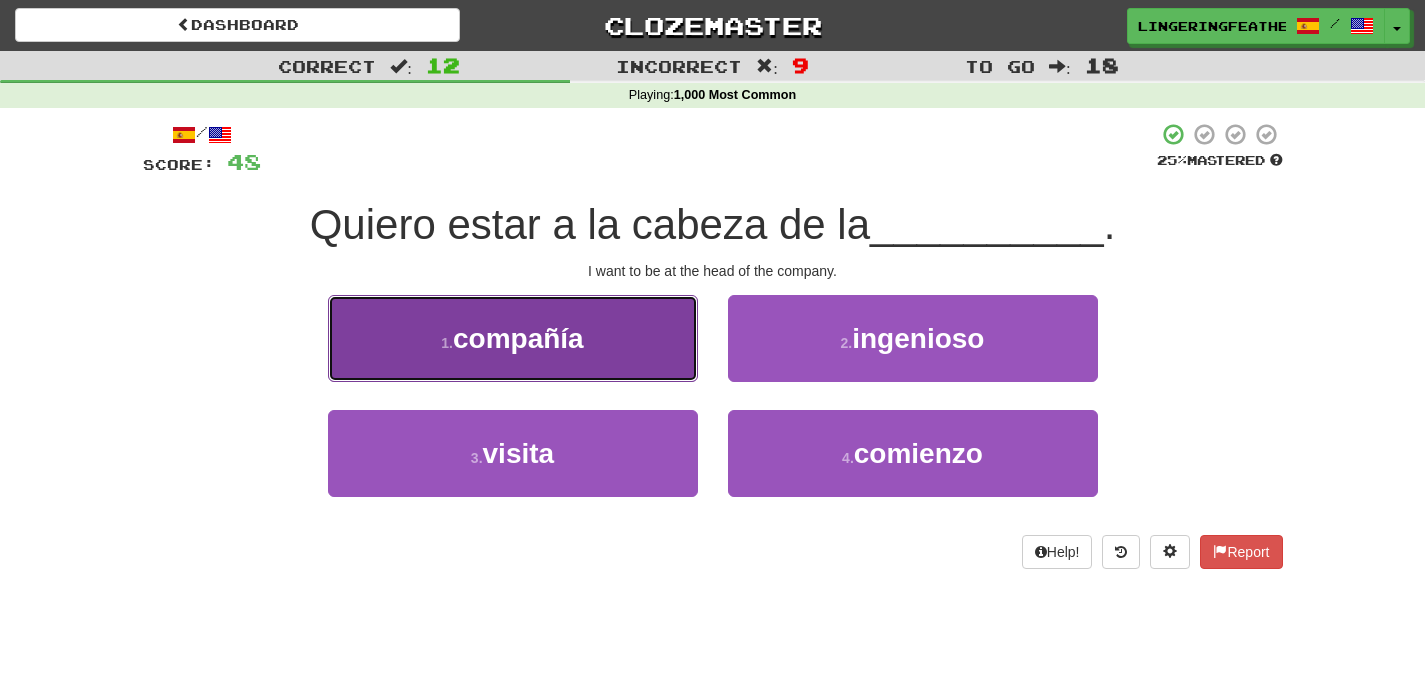click on "1 .  compañía" at bounding box center (513, 338) 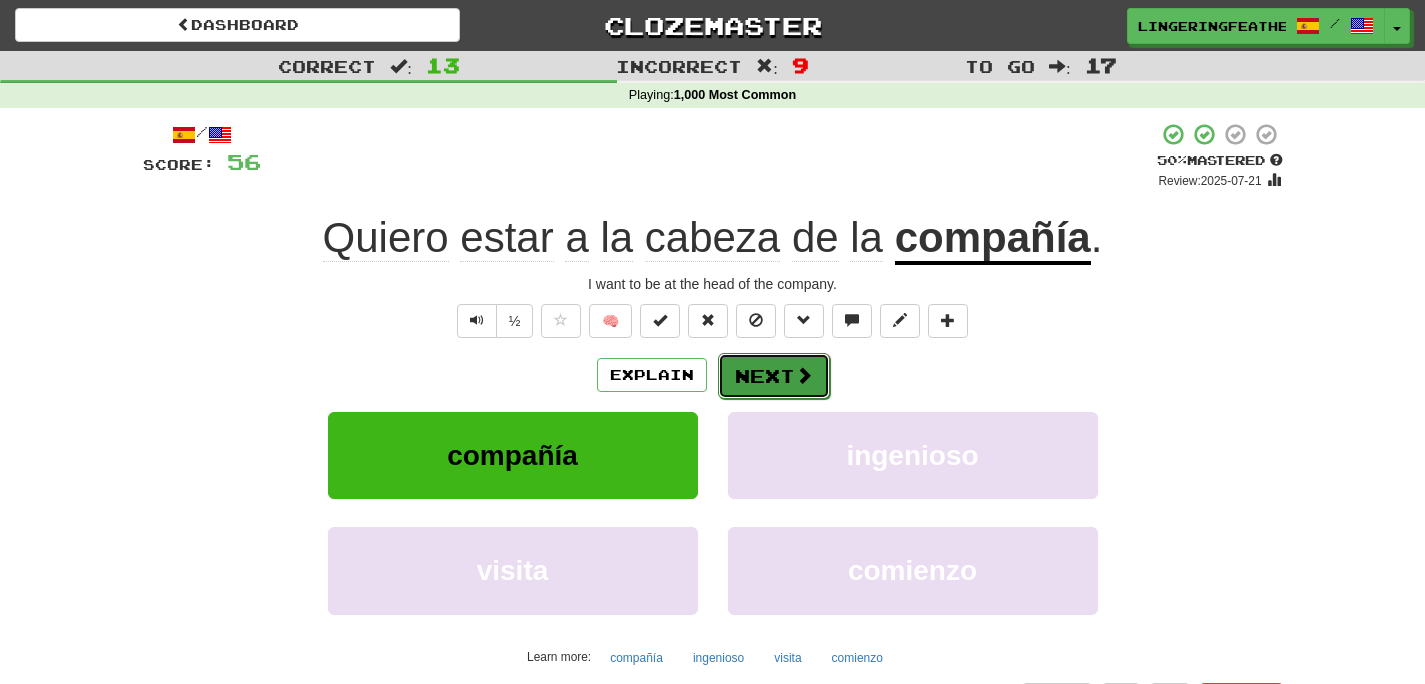 click on "Next" at bounding box center [774, 376] 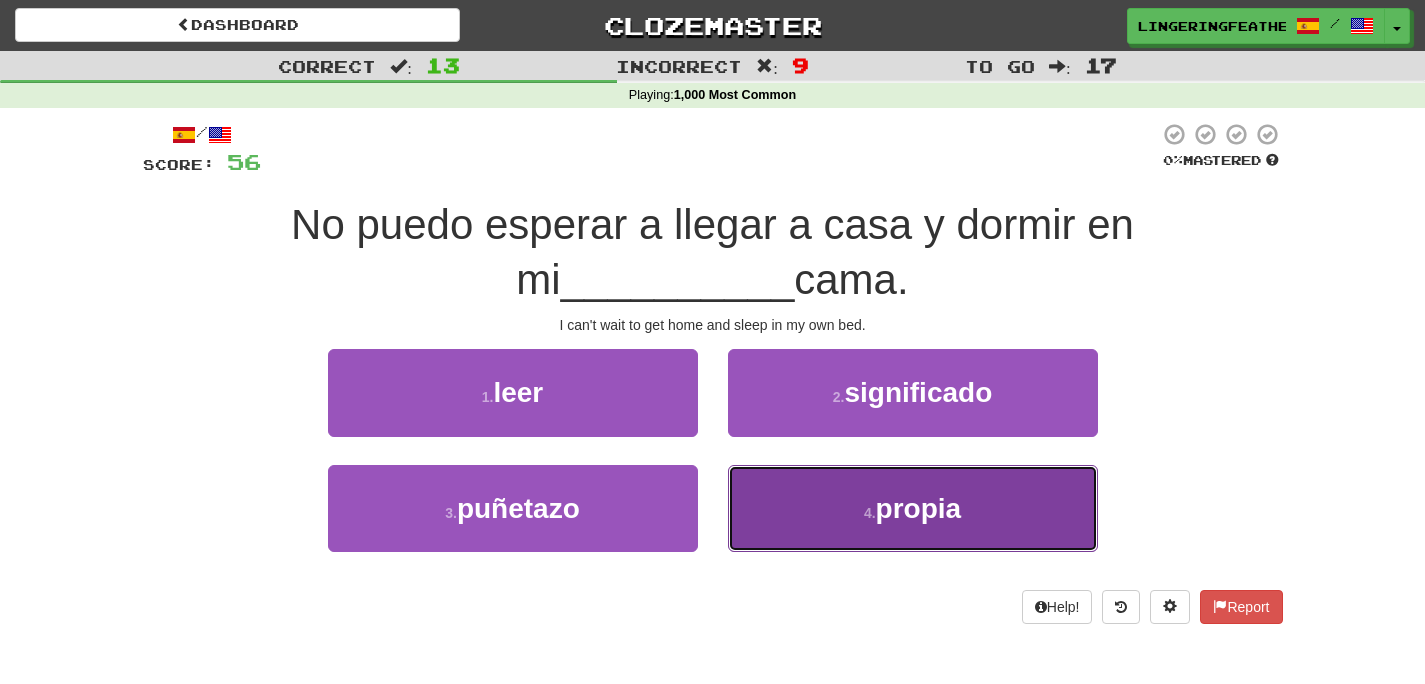 click on "4 .  propia" at bounding box center (913, 508) 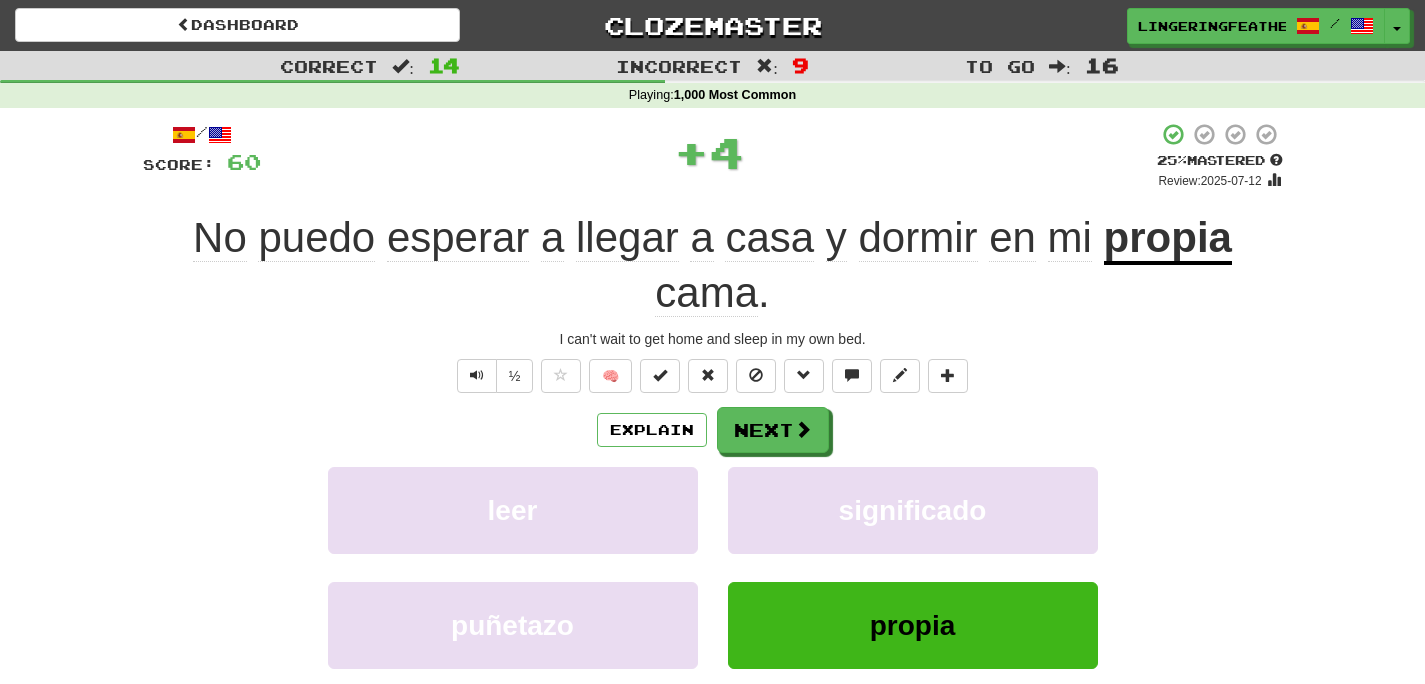 click on "No   puedo   esperar   a   llegar   a   casa   y   dormir   en   mi   propia   cama ." at bounding box center [713, 265] 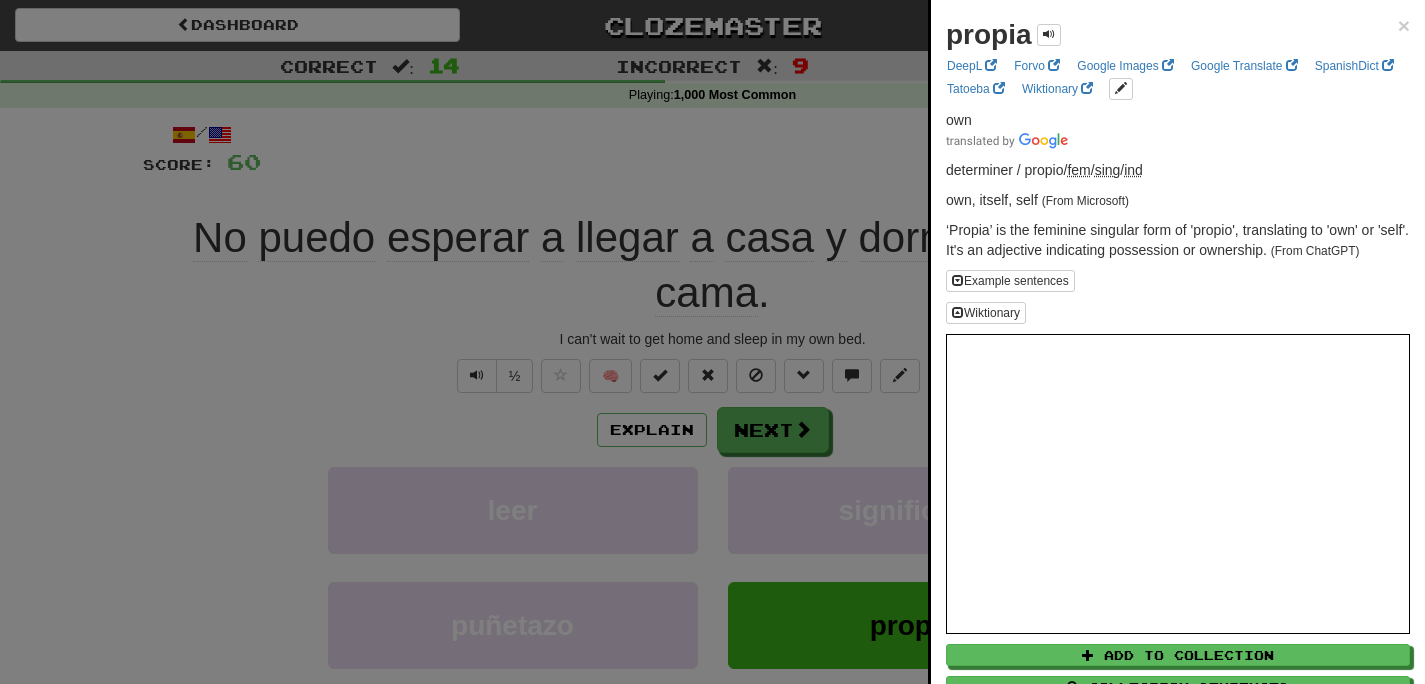 click at bounding box center (712, 342) 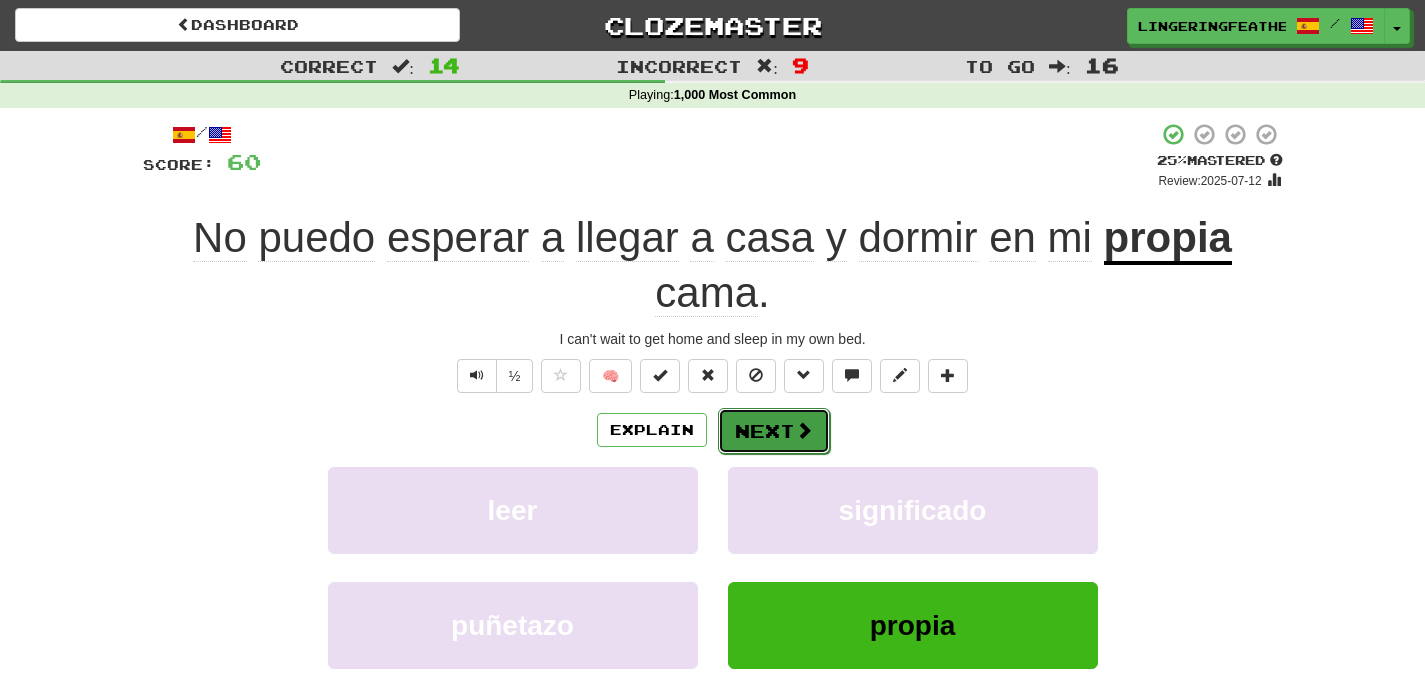 click at bounding box center [804, 430] 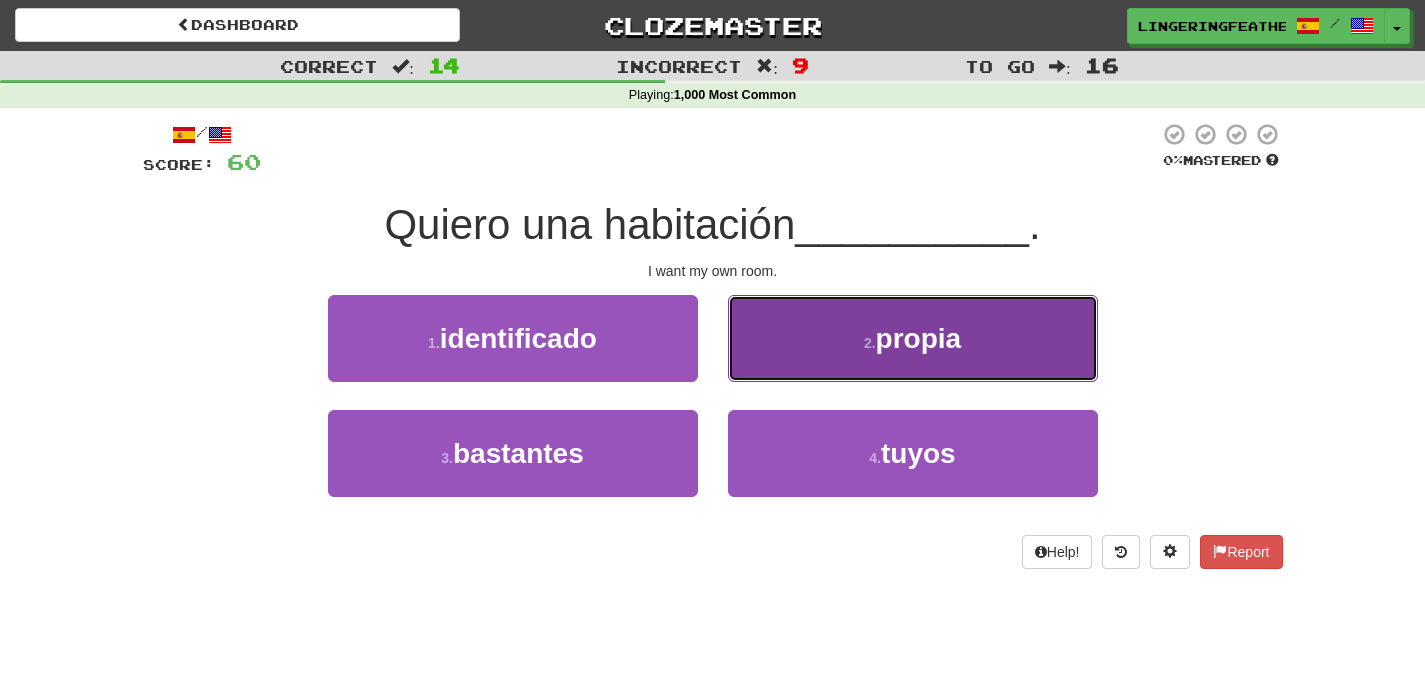 click on "2 .  propia" at bounding box center (913, 338) 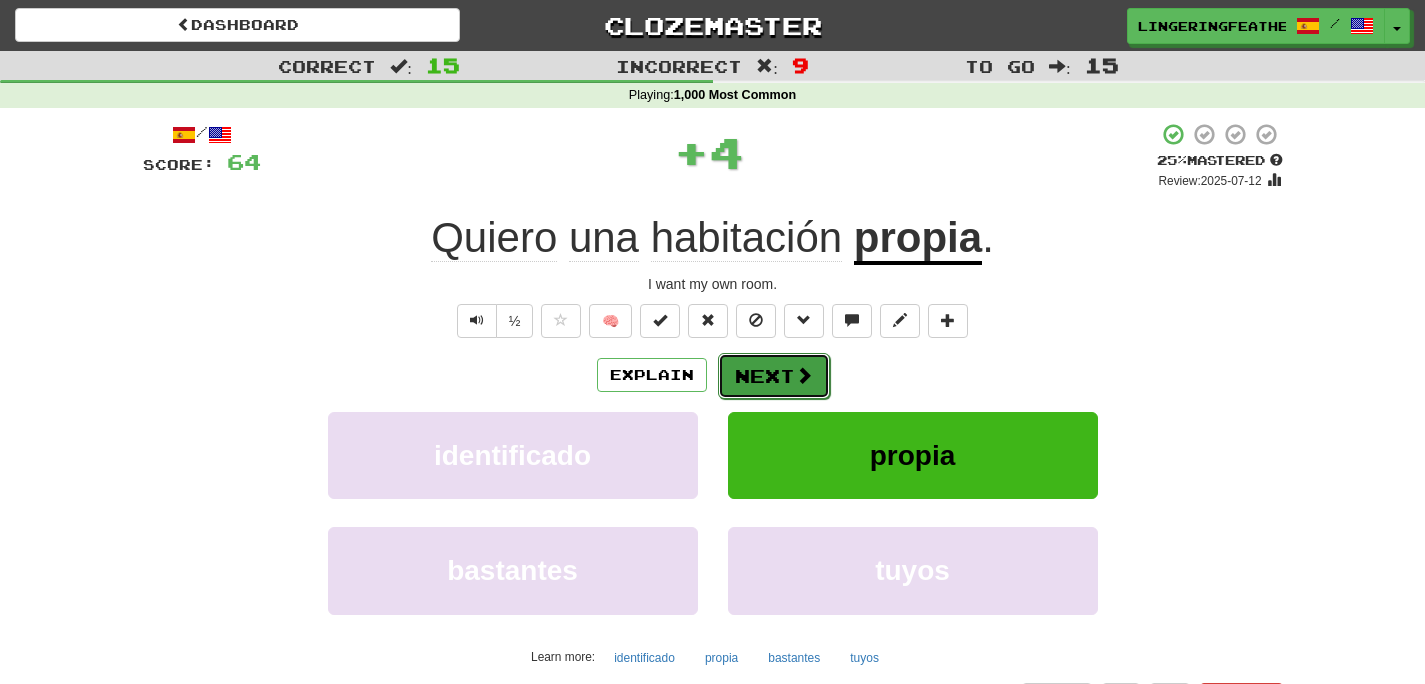 click on "Next" at bounding box center [774, 376] 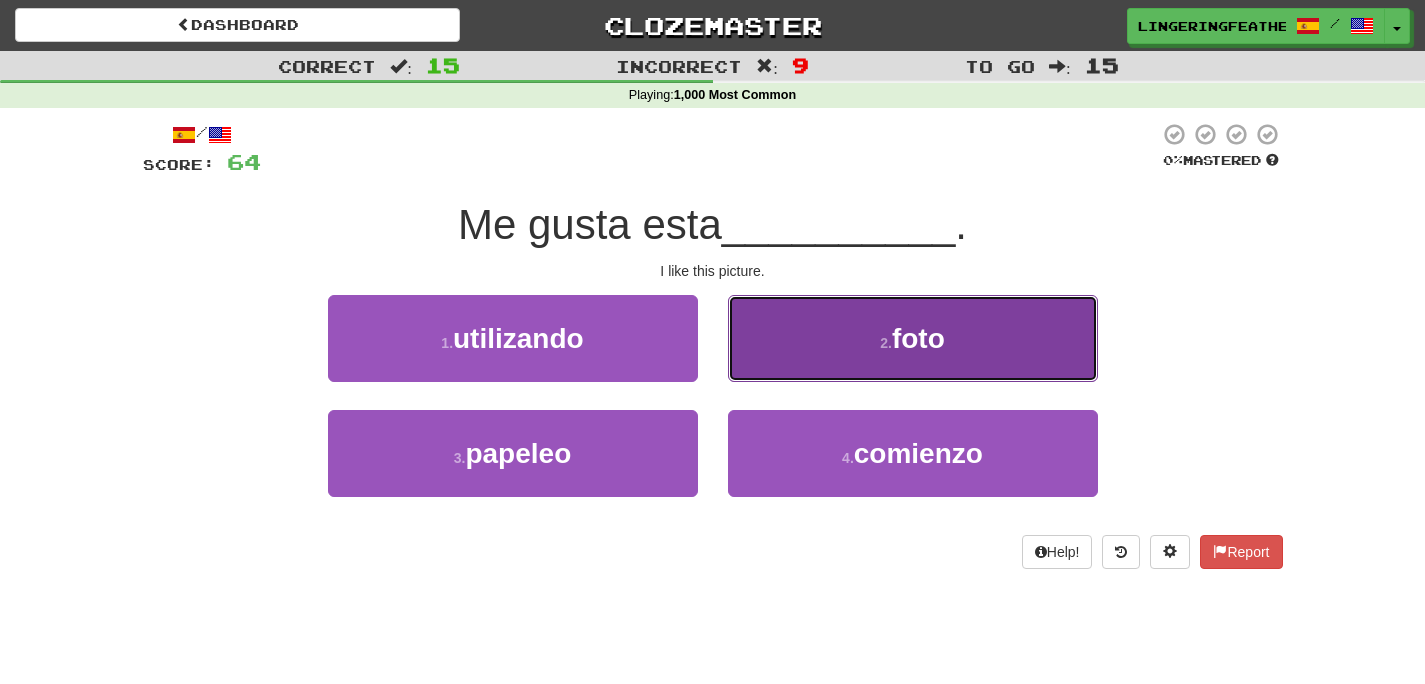 click on "2 .  foto" at bounding box center (913, 338) 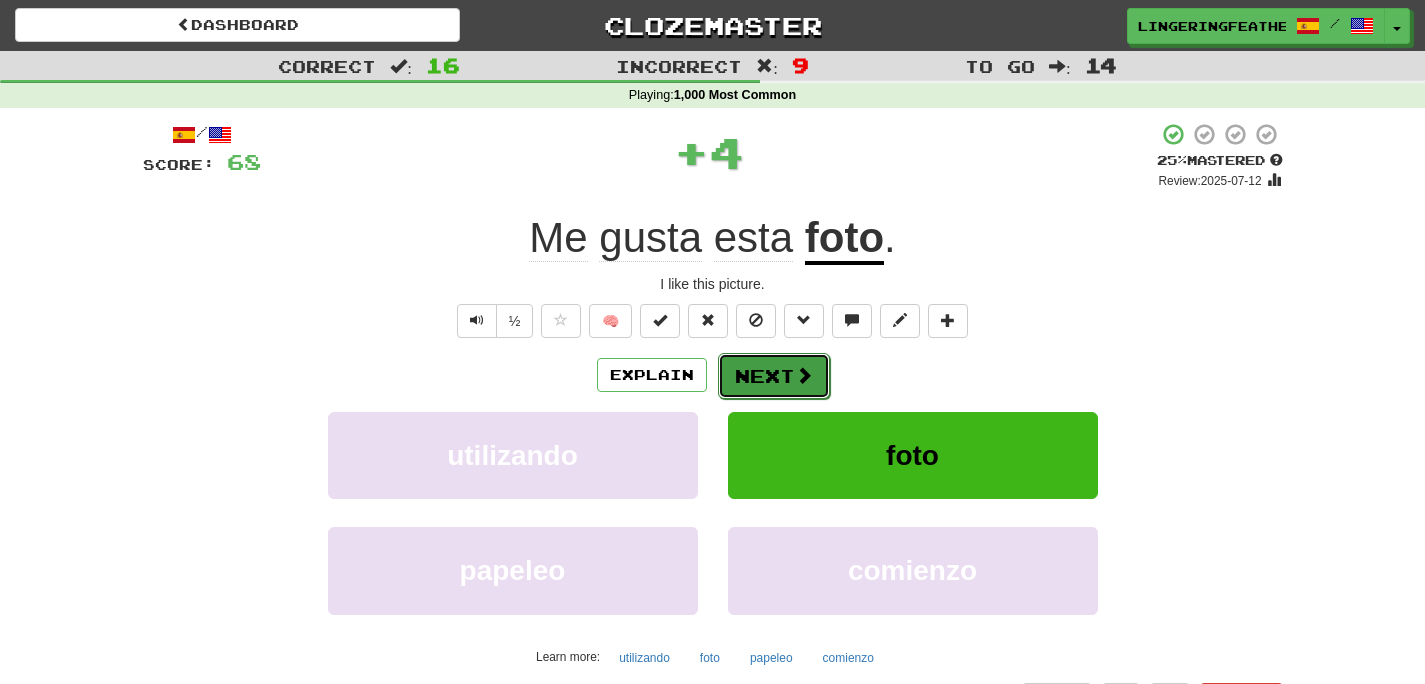 click on "Next" at bounding box center (774, 376) 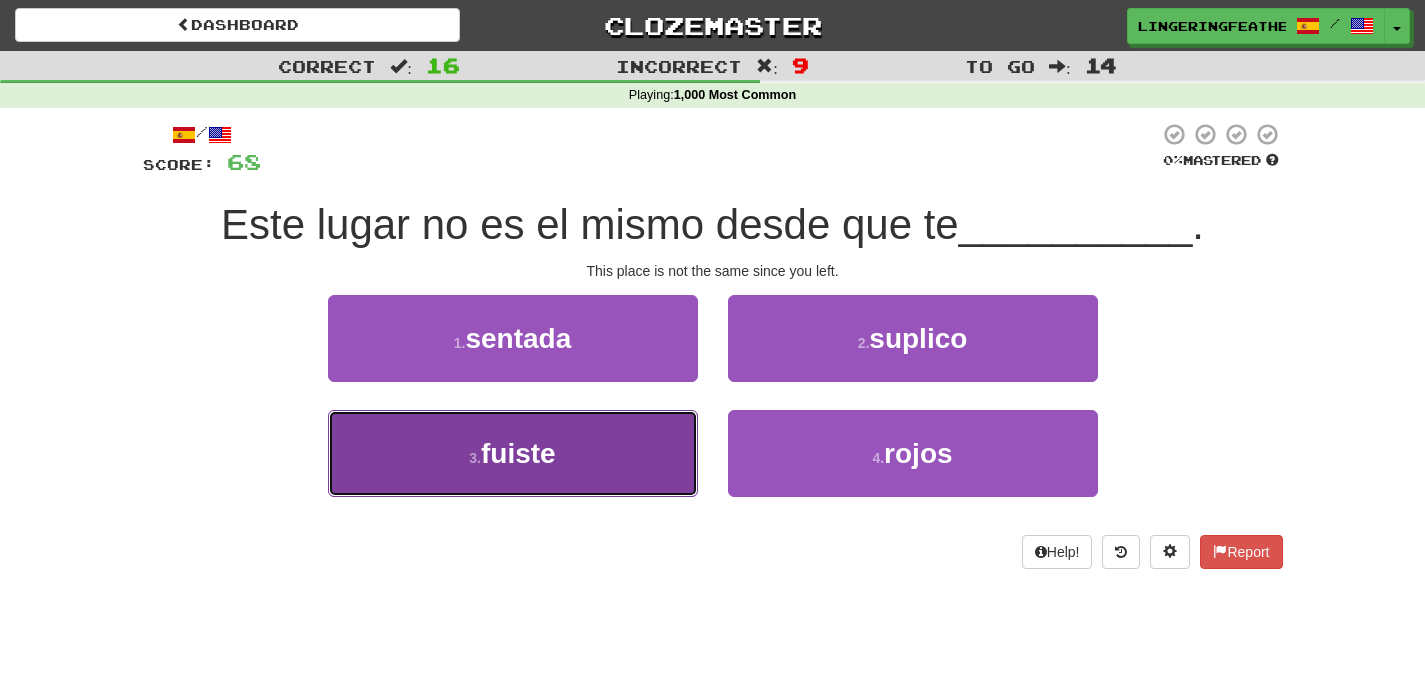 click on "3 .  fuiste" at bounding box center [513, 453] 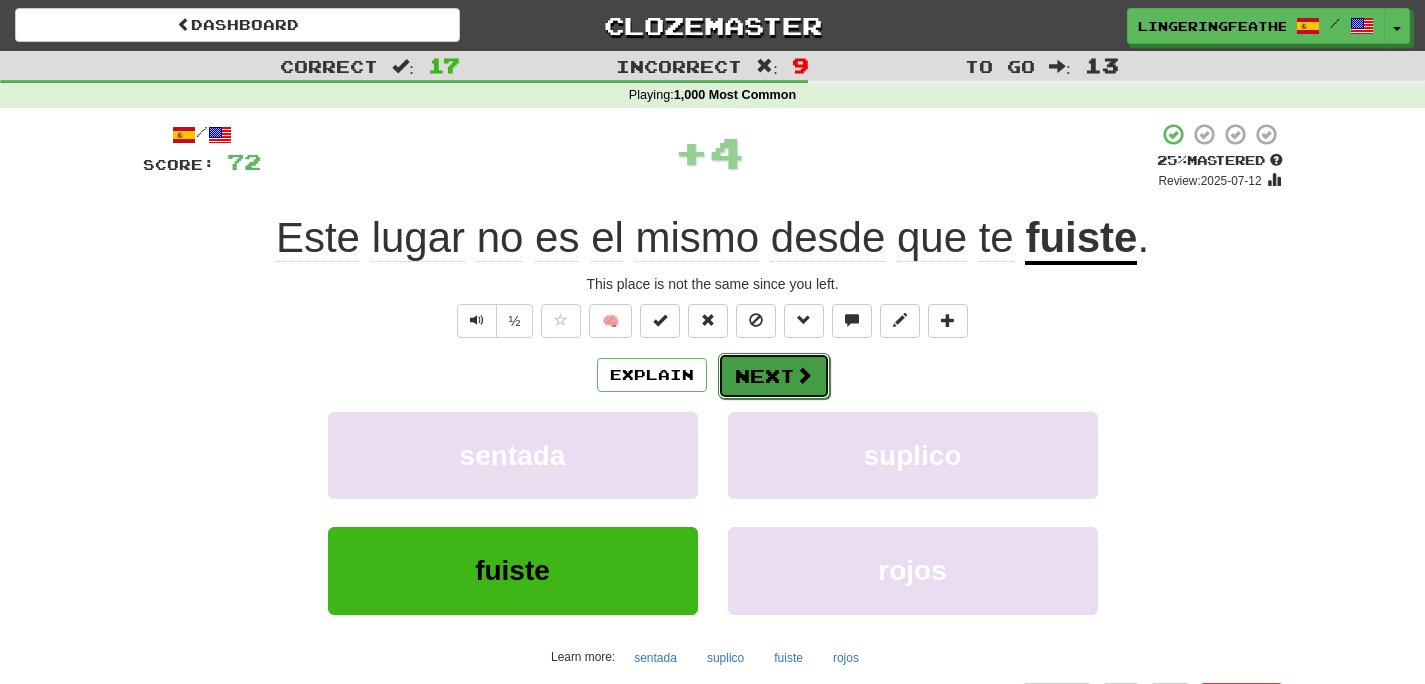 click on "Next" at bounding box center [774, 376] 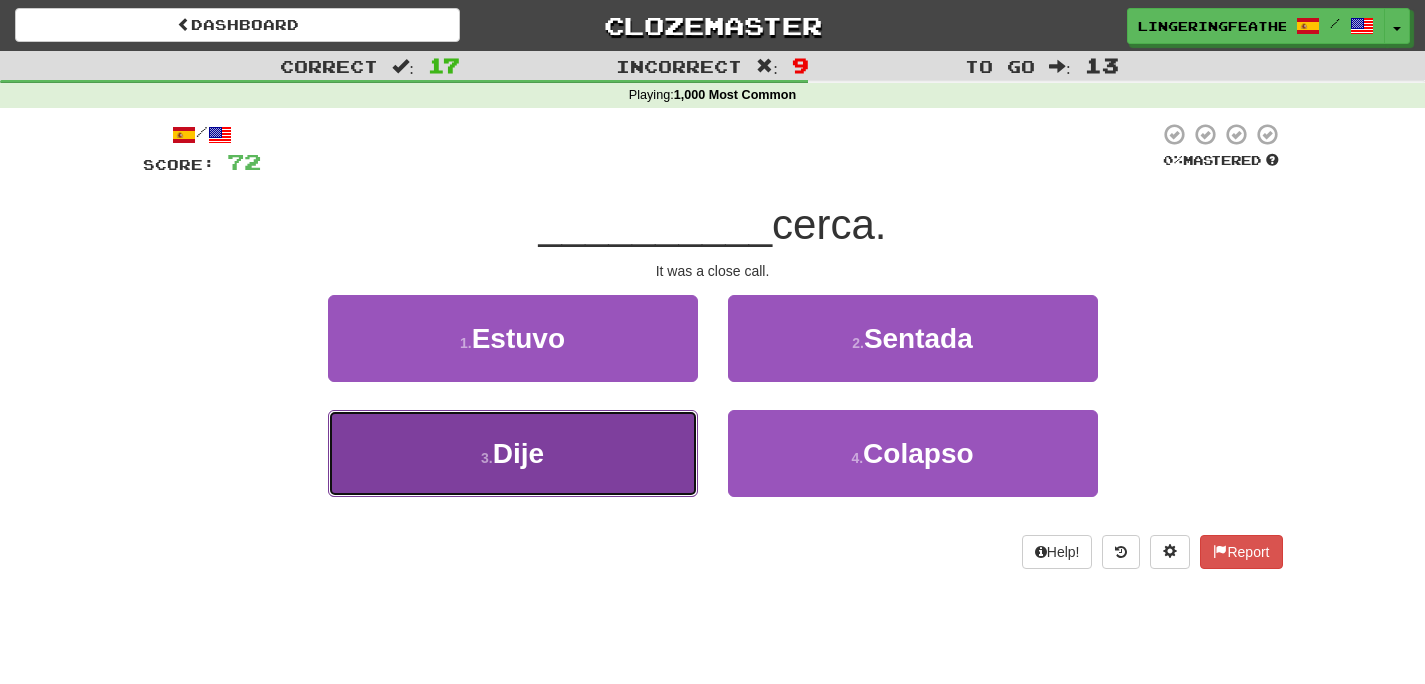 click on "3 .  Dije" at bounding box center (513, 453) 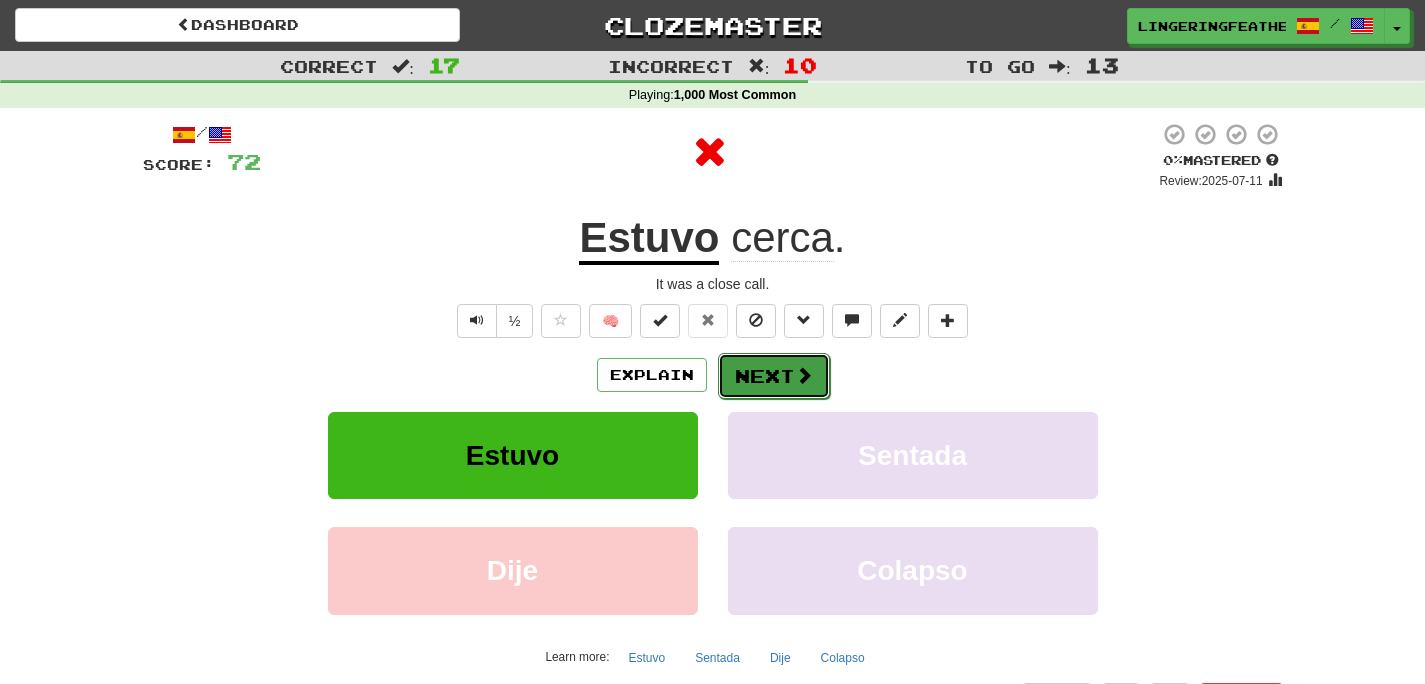 click on "Next" at bounding box center (774, 376) 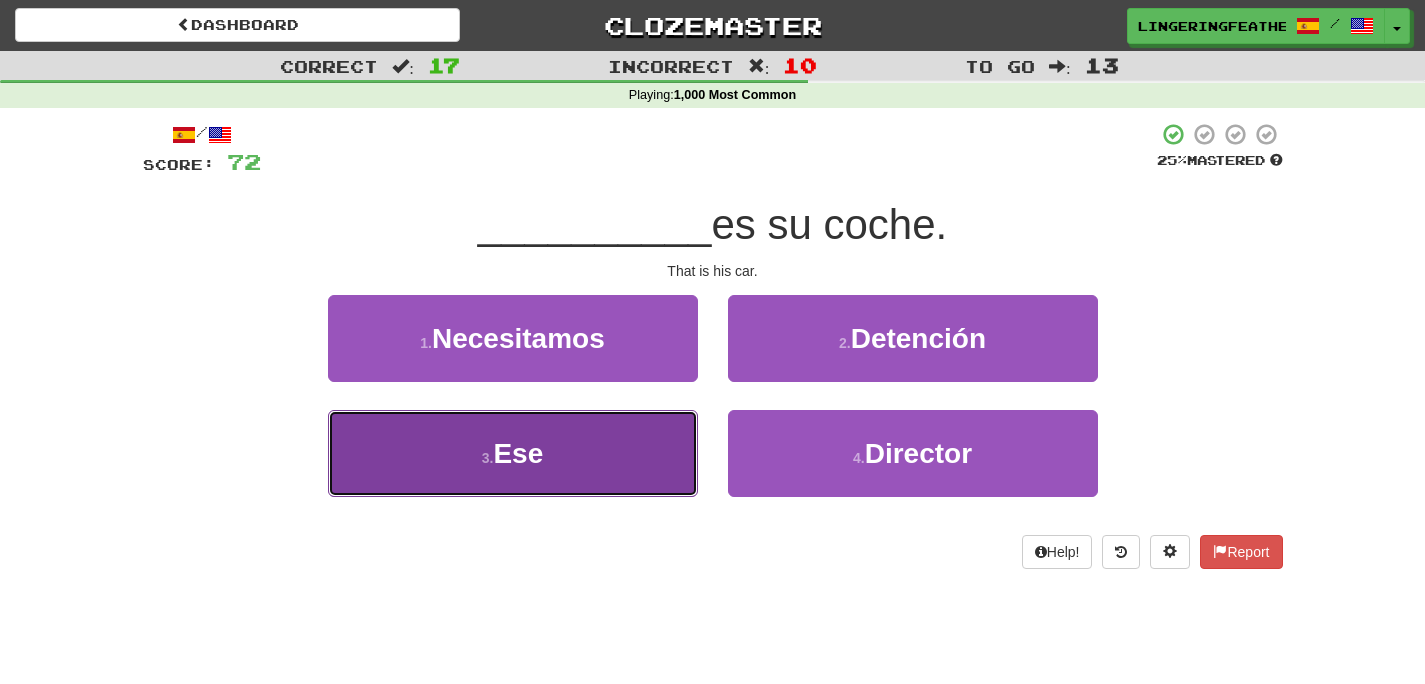 click on "3 .  Ese" at bounding box center [513, 453] 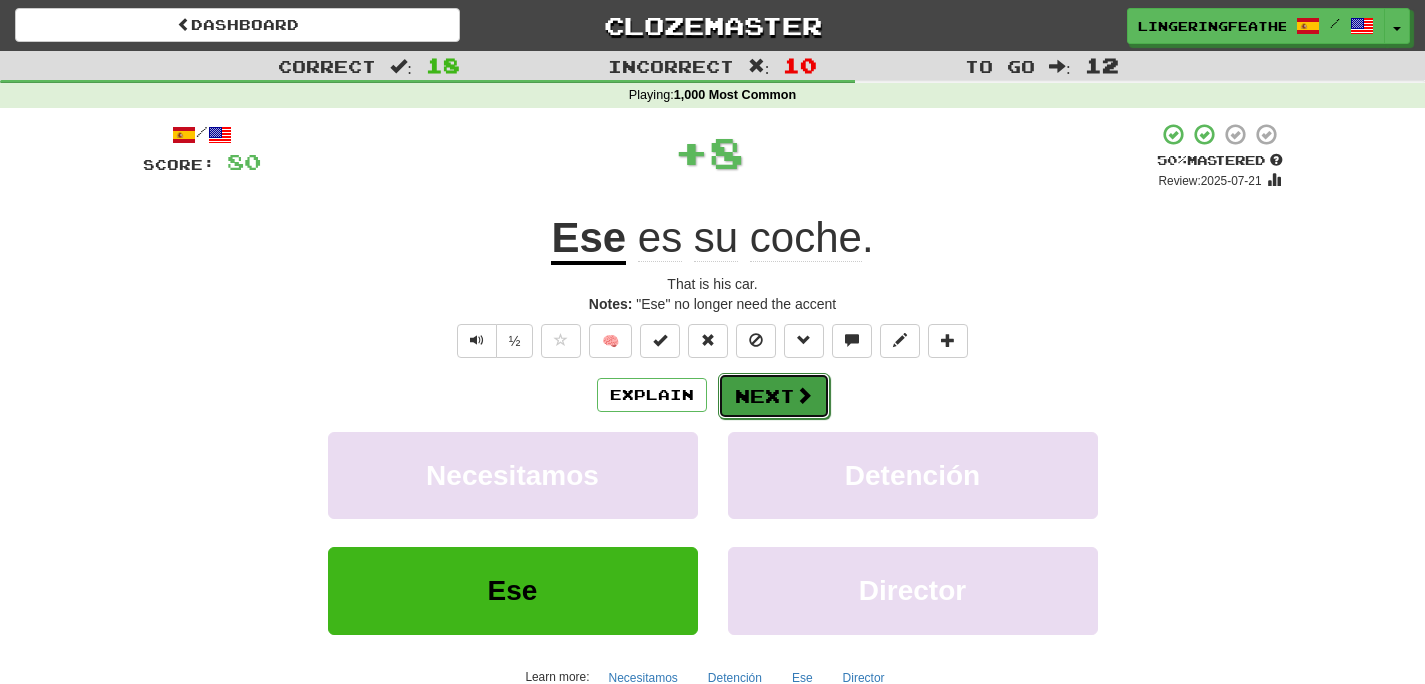 click on "Next" at bounding box center [774, 396] 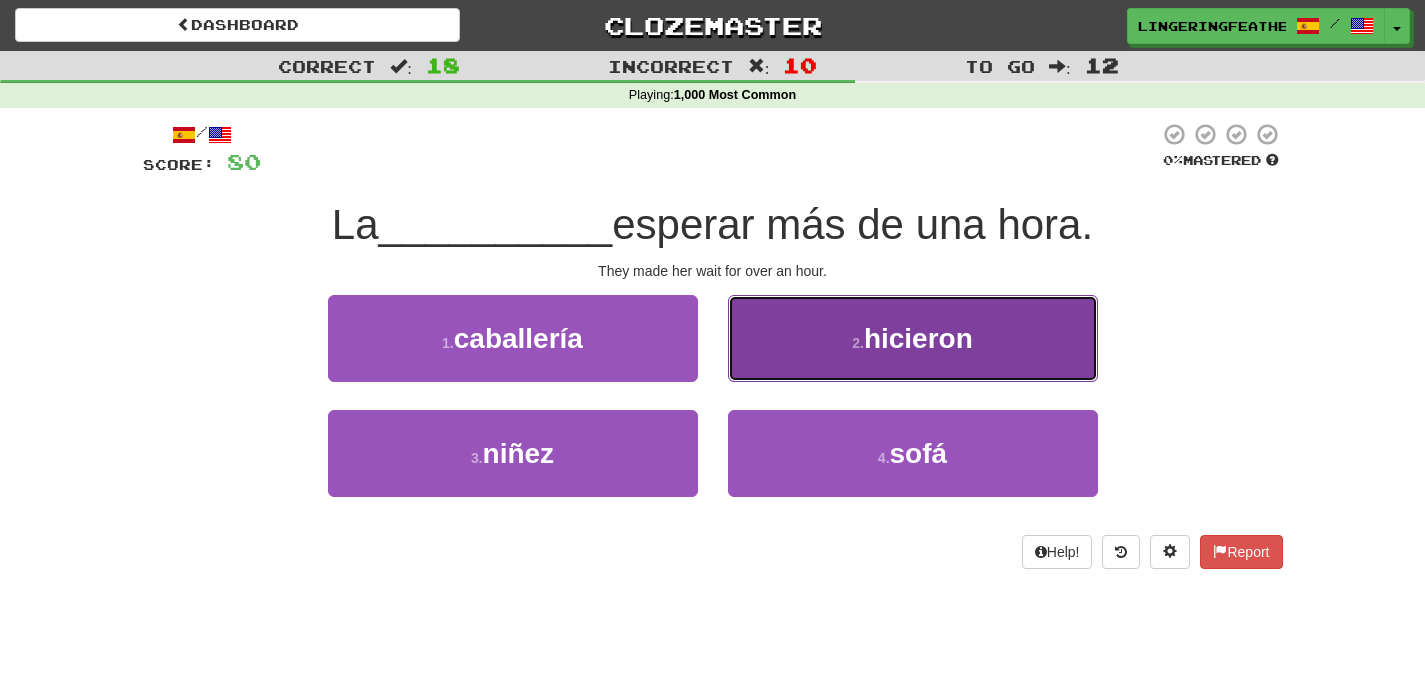 click on "2 .  hicieron" at bounding box center (913, 338) 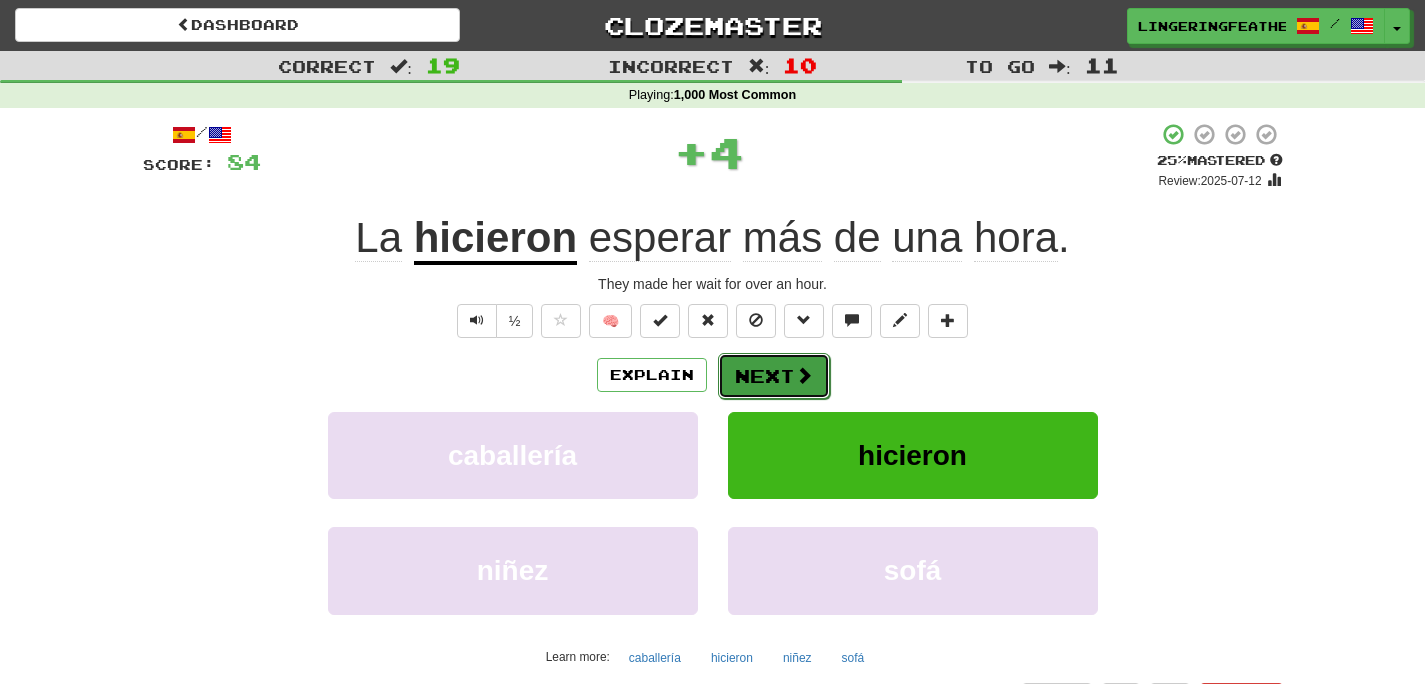 click at bounding box center [804, 375] 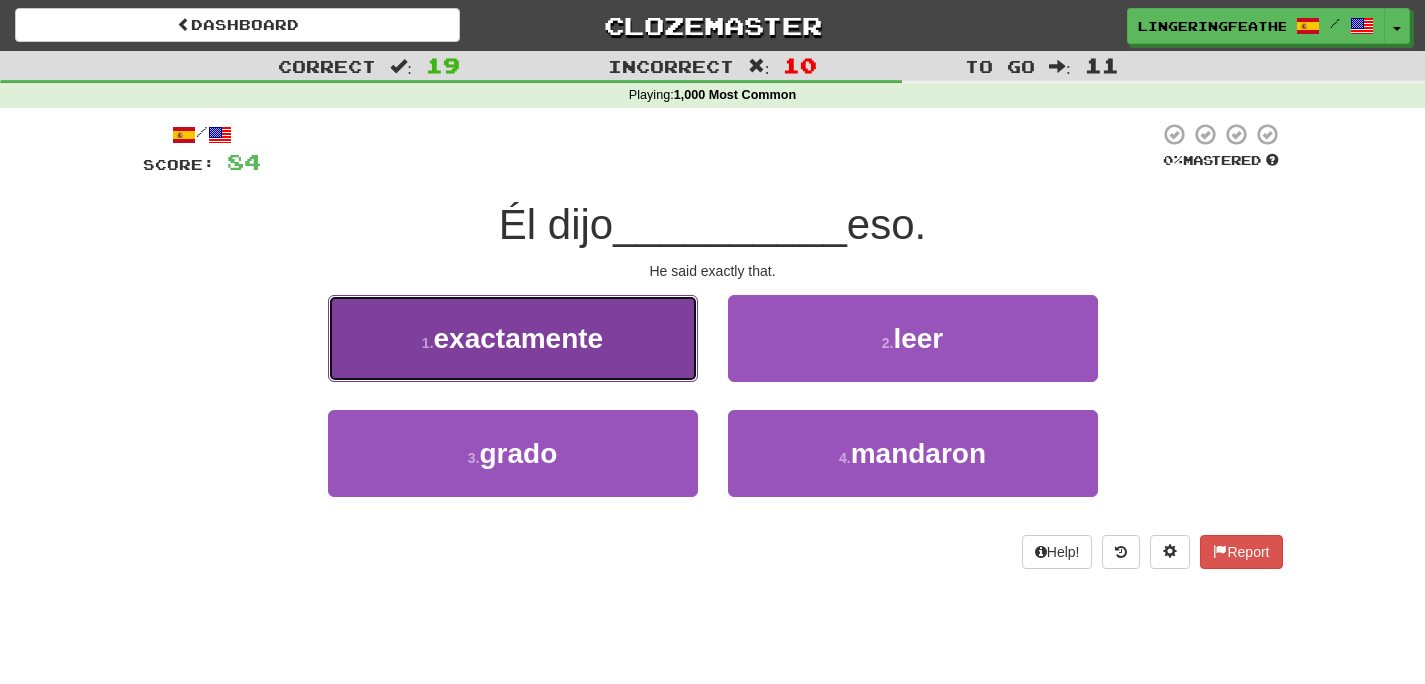 click on "1 .  exactamente" at bounding box center (513, 338) 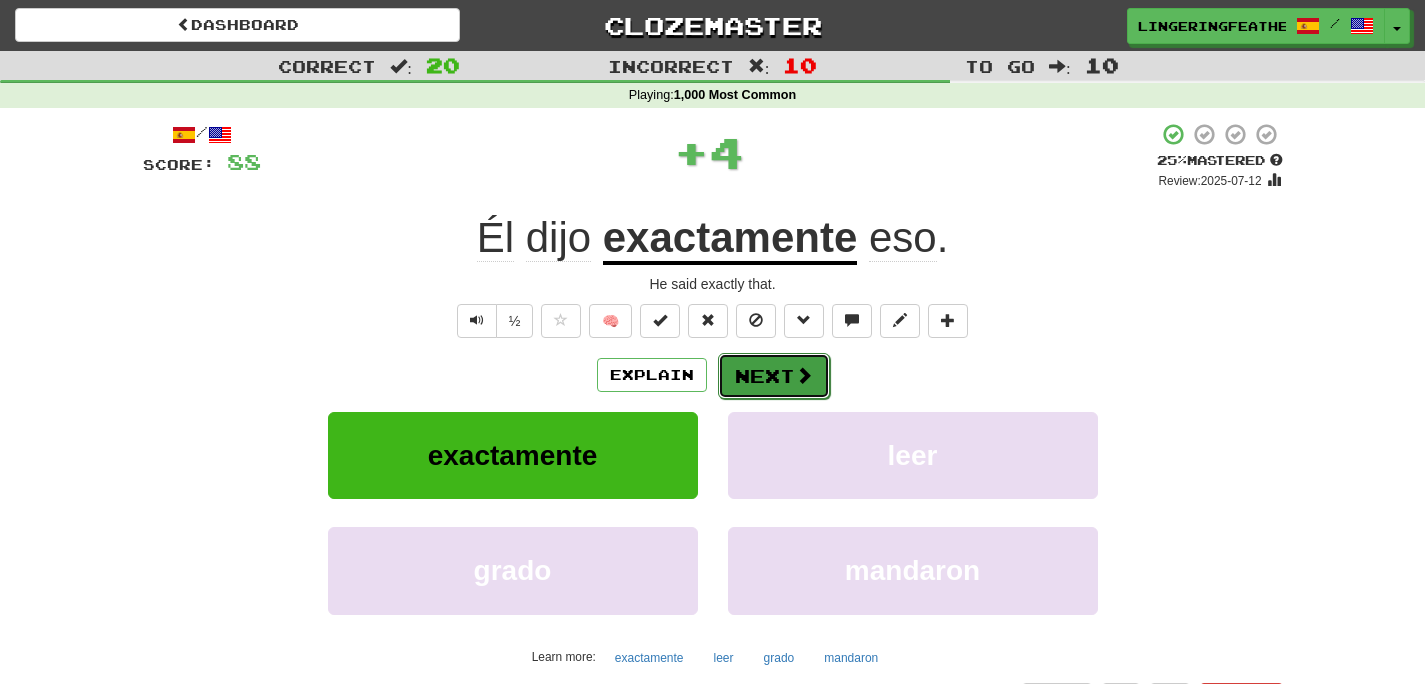click on "Next" at bounding box center (774, 376) 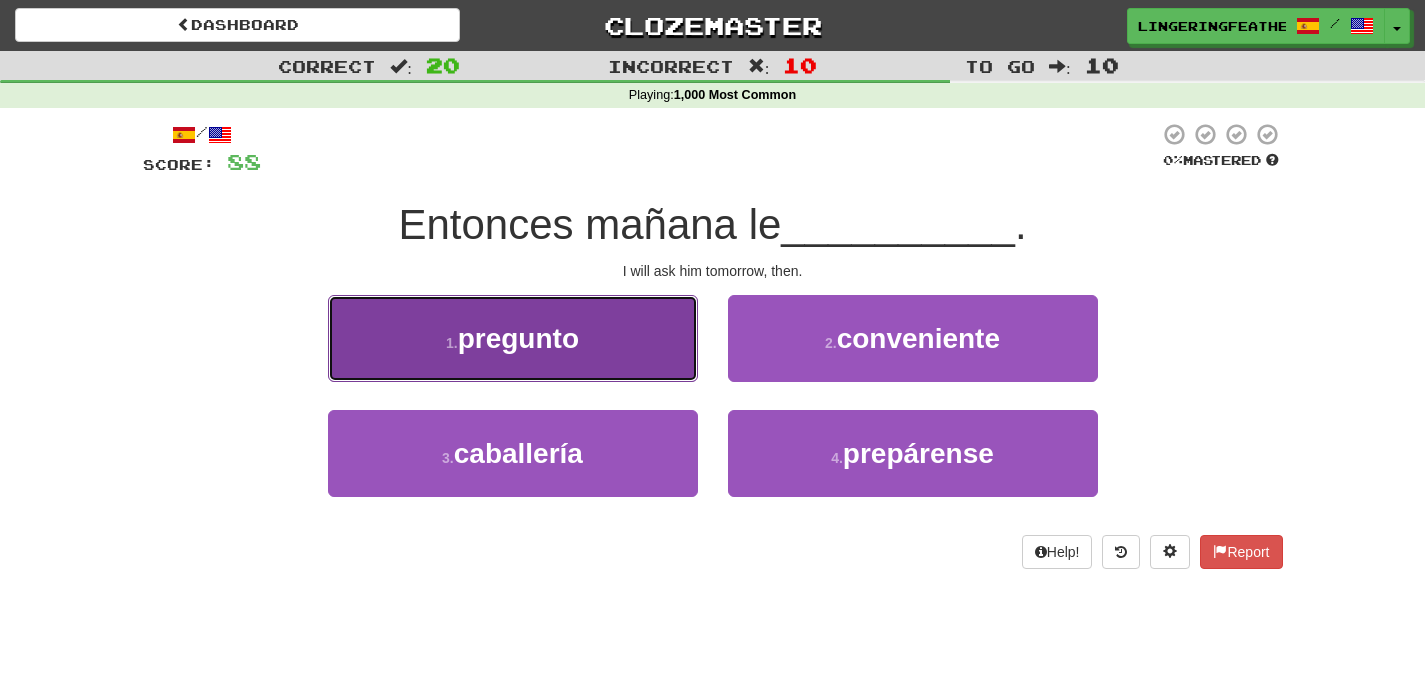 click on "1 .  pregunto" at bounding box center (513, 338) 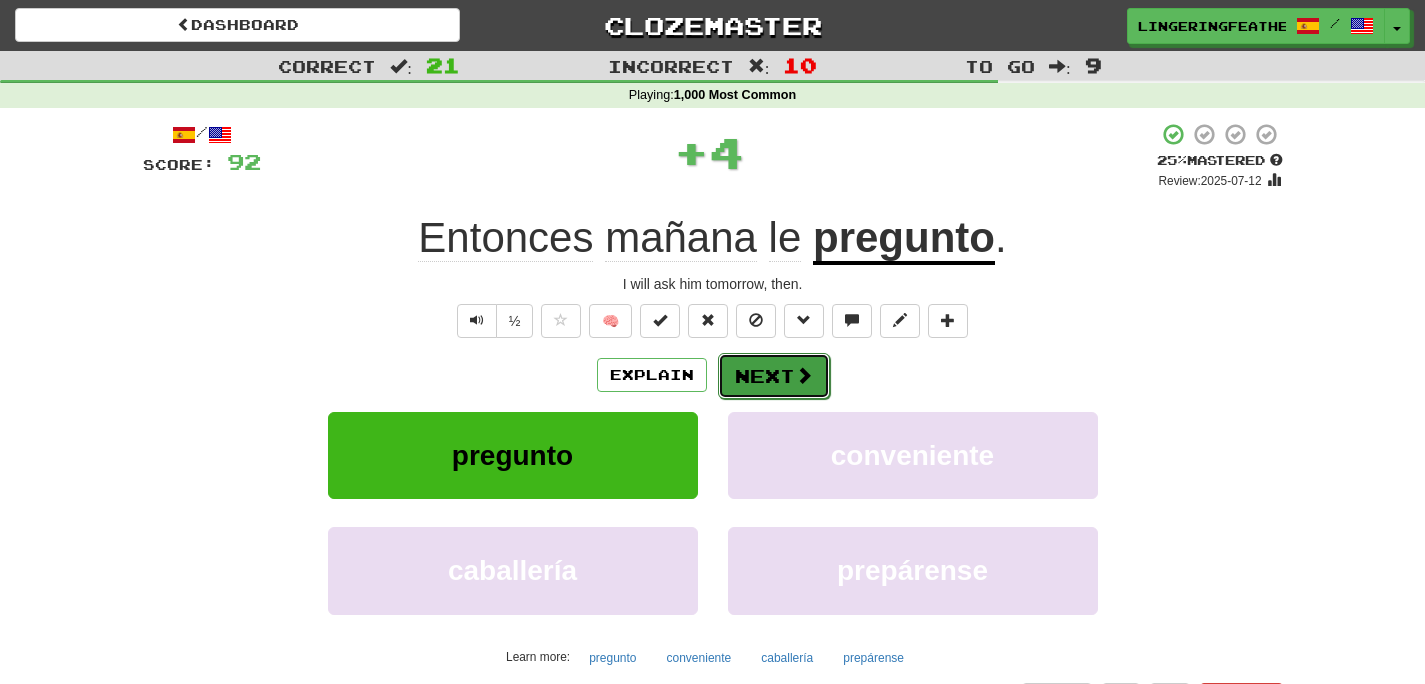 click on "Next" at bounding box center [774, 376] 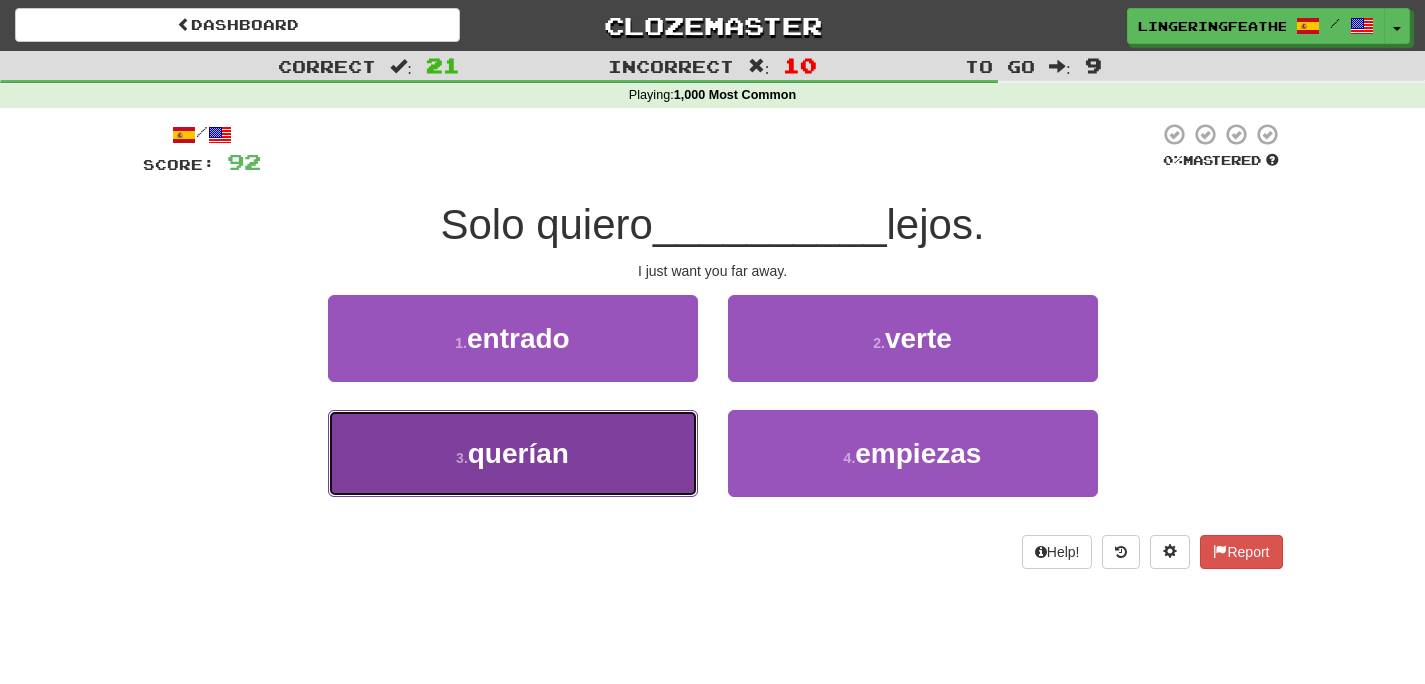 click on "3 .  querían" at bounding box center (513, 453) 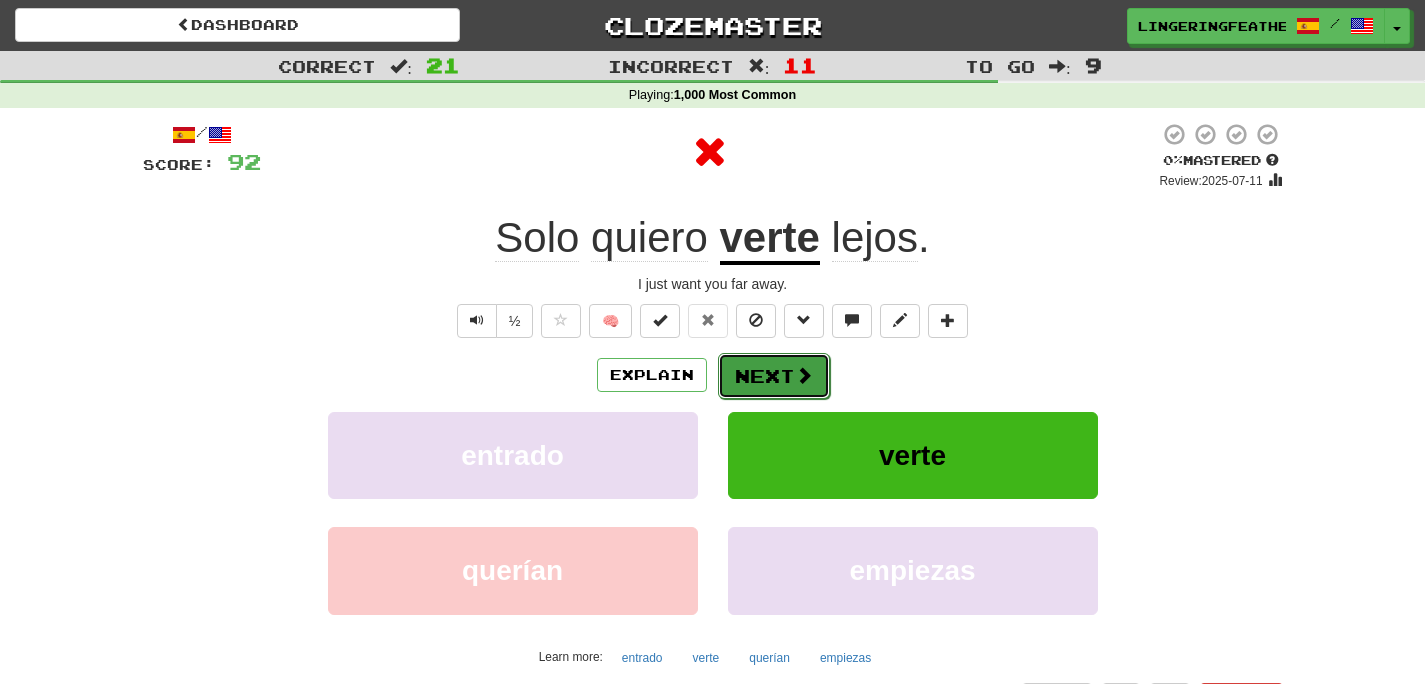 click on "Next" at bounding box center [774, 376] 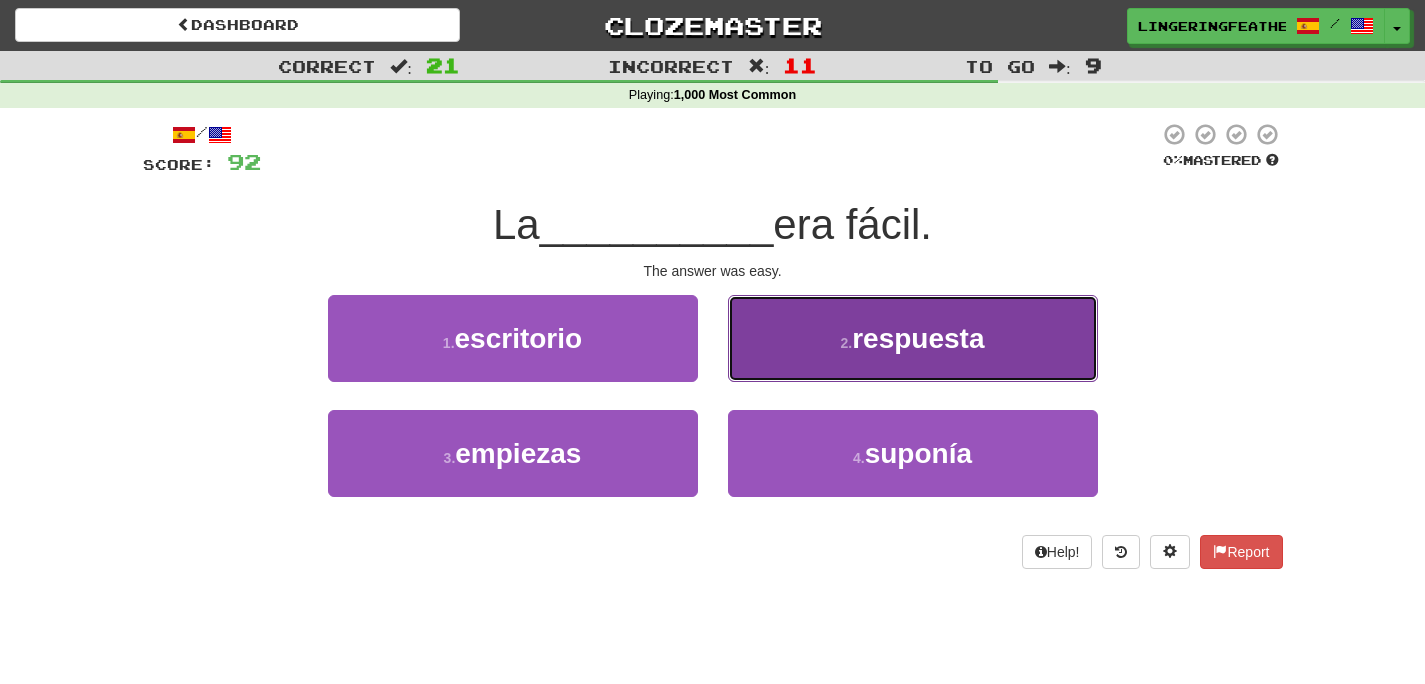 click on "2 .  respuesta" at bounding box center [913, 338] 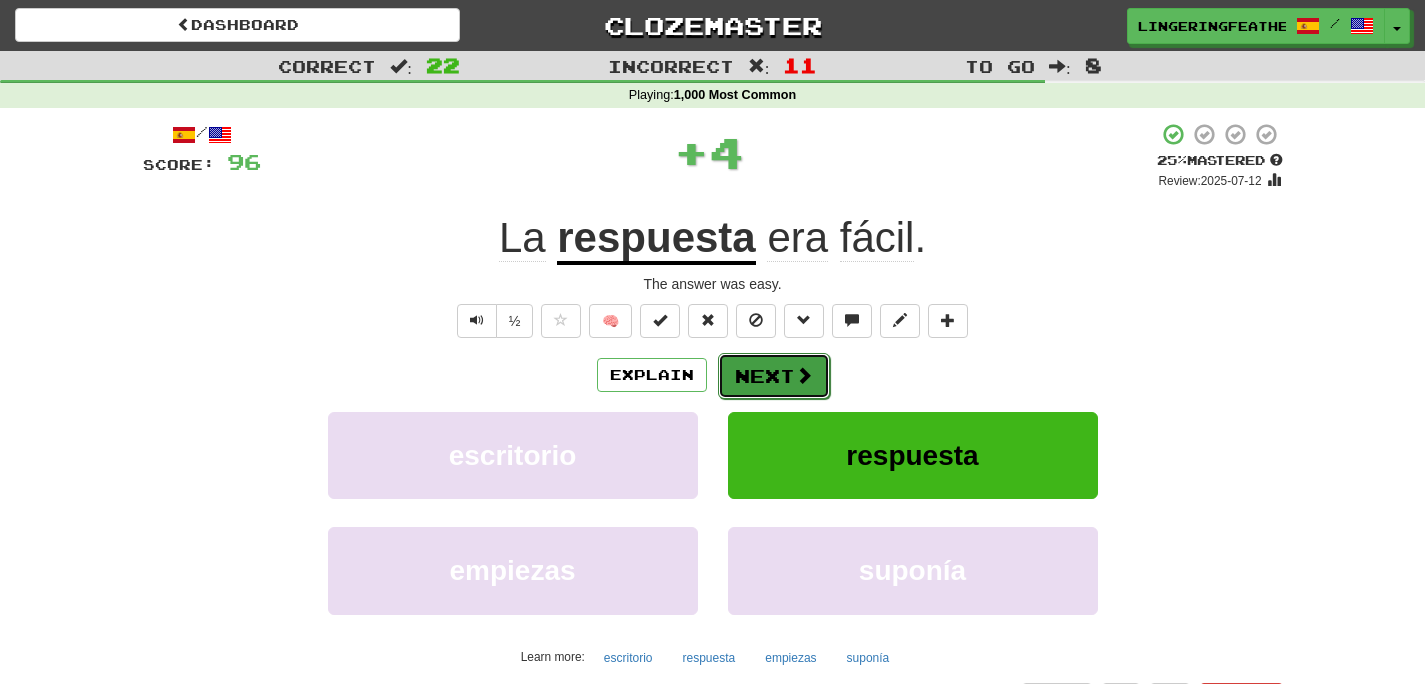 click on "Next" at bounding box center [774, 376] 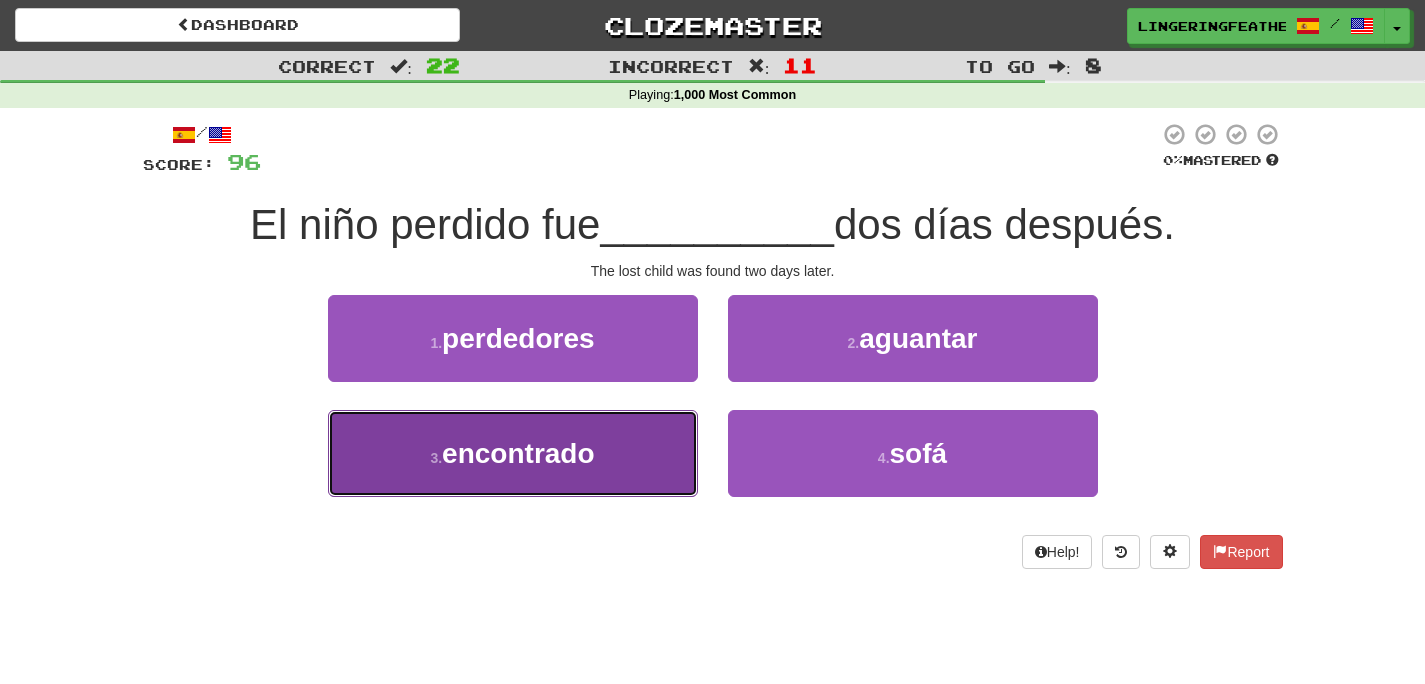 click on "3 .  encontrado" at bounding box center [513, 453] 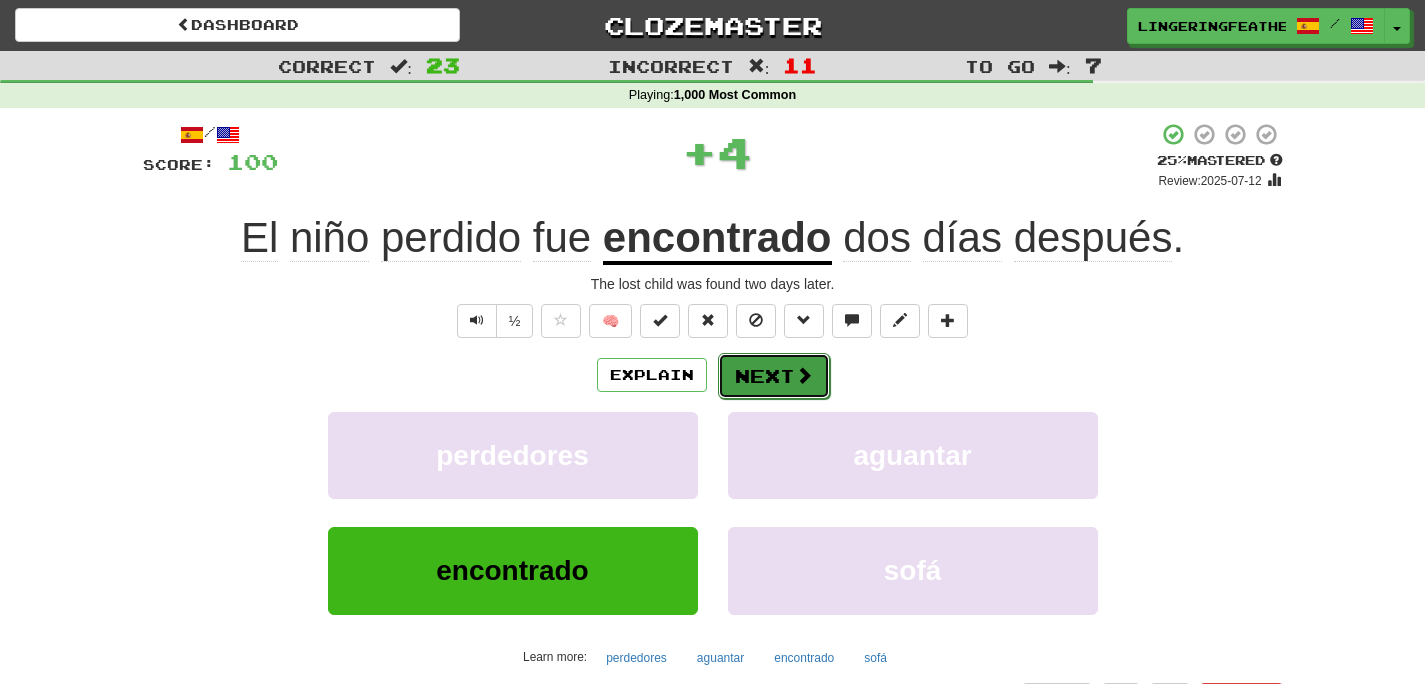 click on "Next" at bounding box center (774, 376) 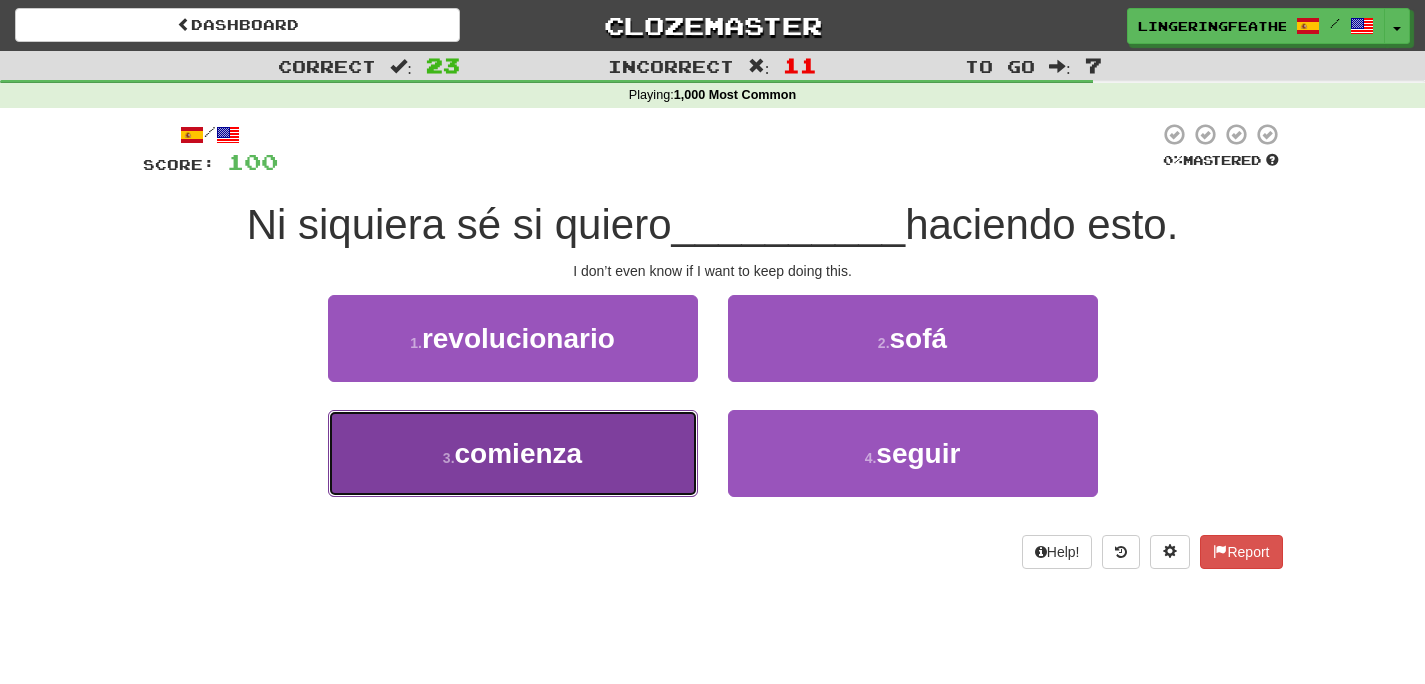 click on "3 .  comienza" at bounding box center (513, 453) 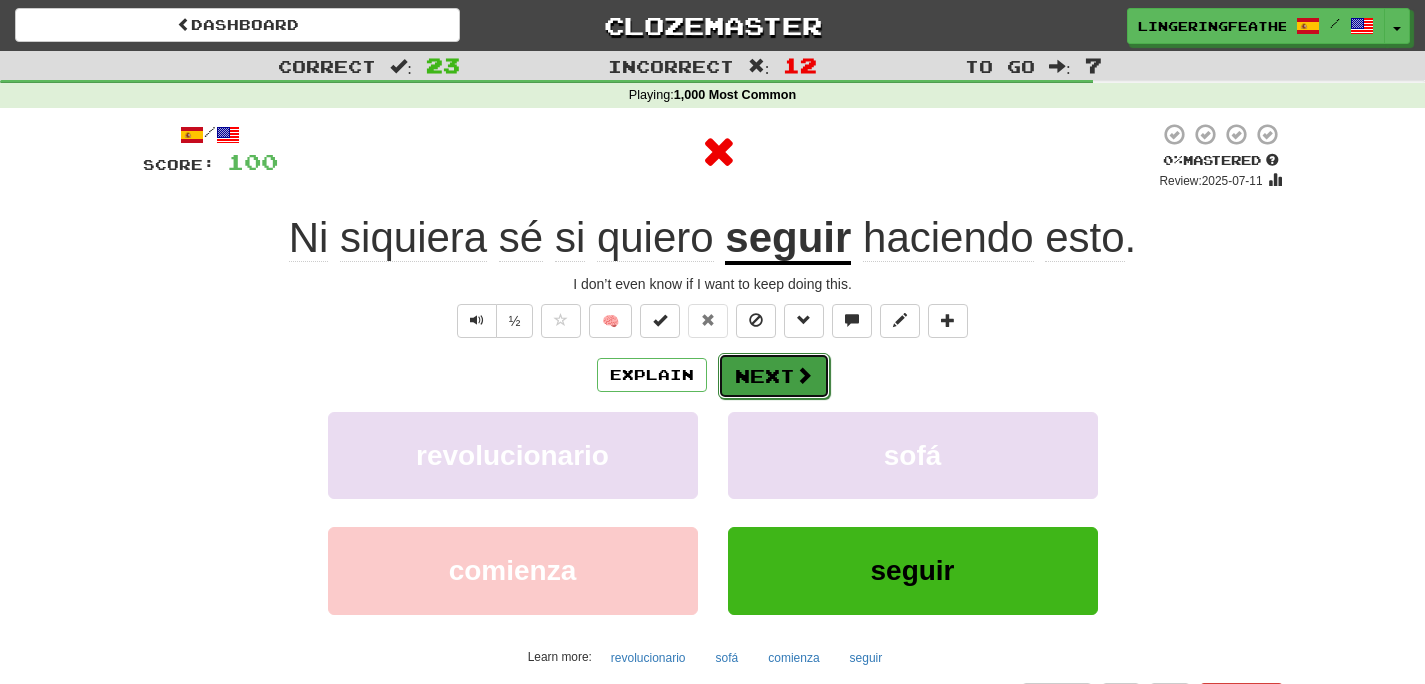 click on "Next" at bounding box center (774, 376) 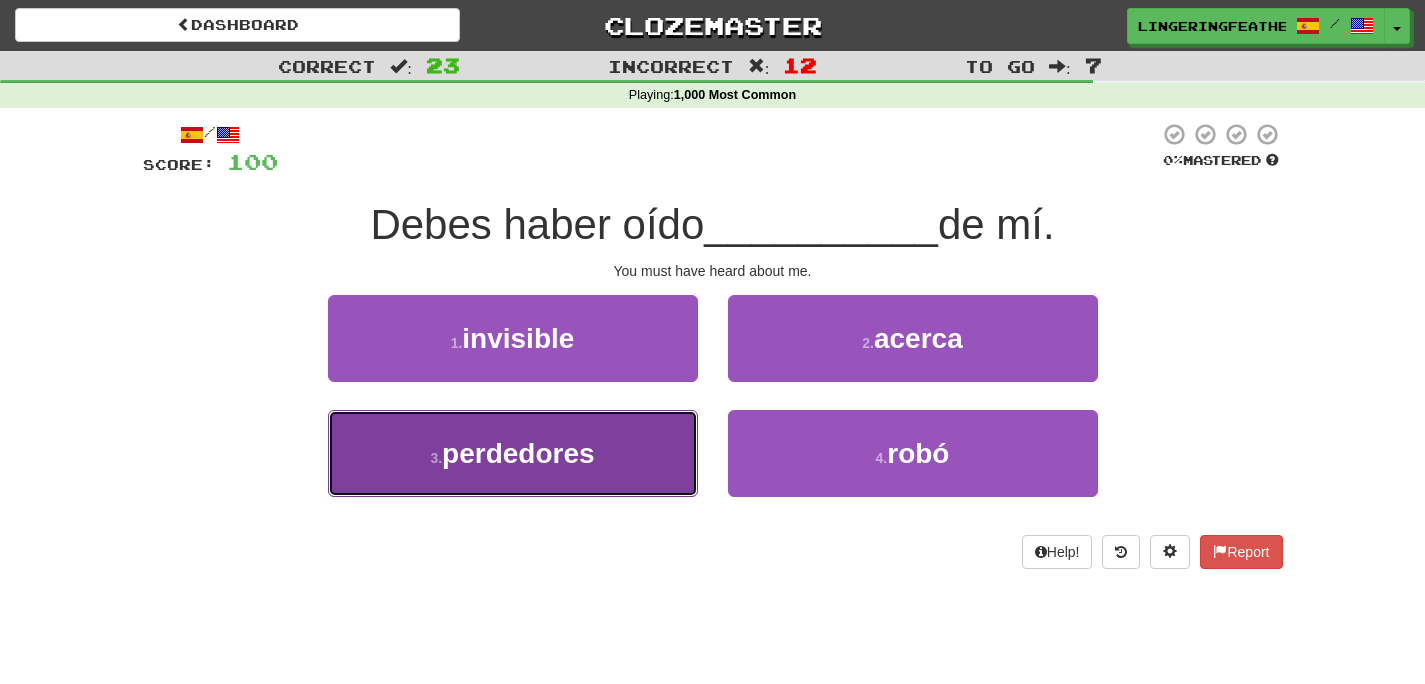 click on "3 .  perdedores" at bounding box center (513, 453) 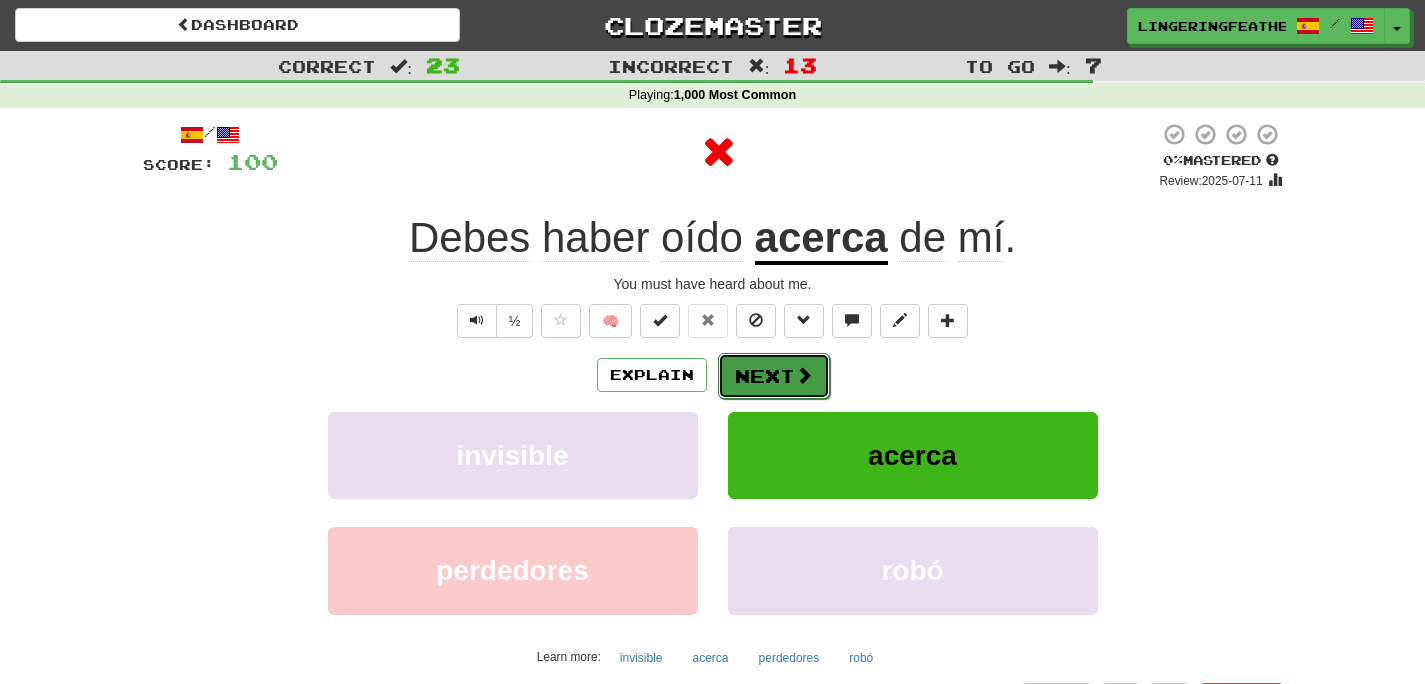 click on "Next" at bounding box center (774, 376) 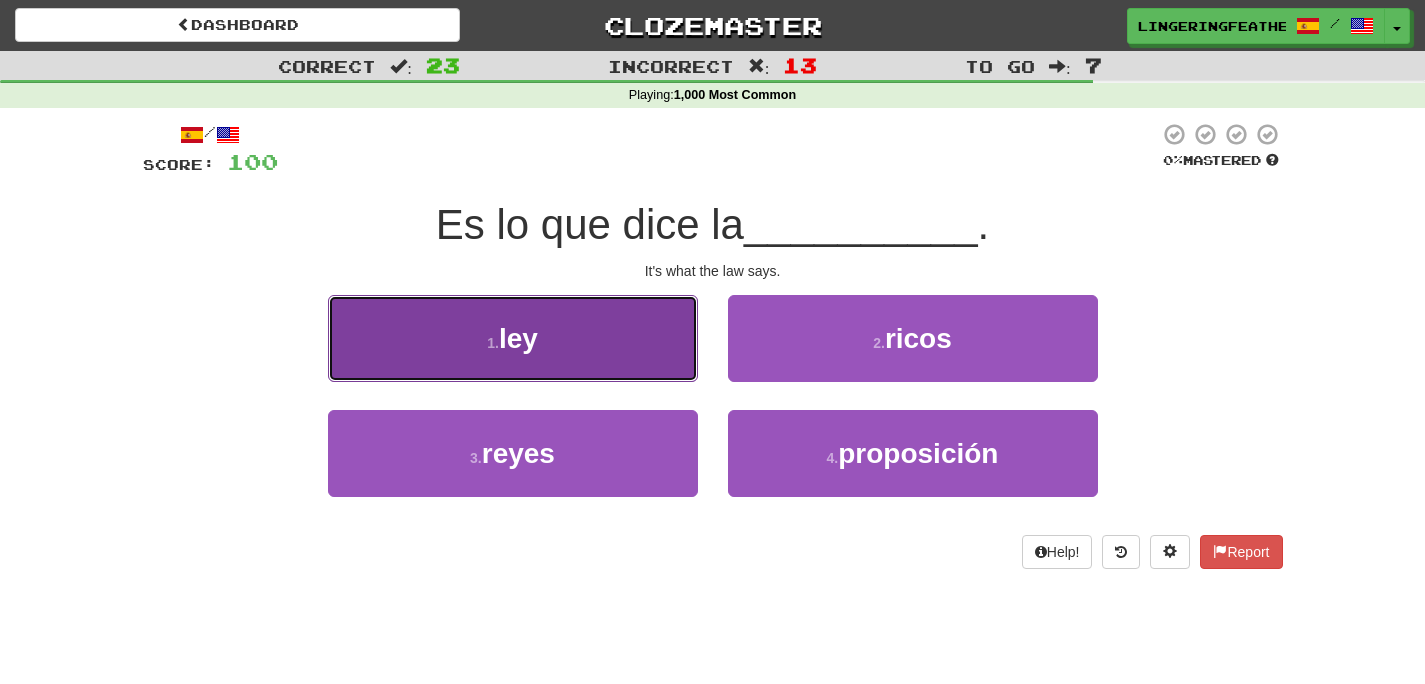 click on "1 .  ley" at bounding box center [513, 338] 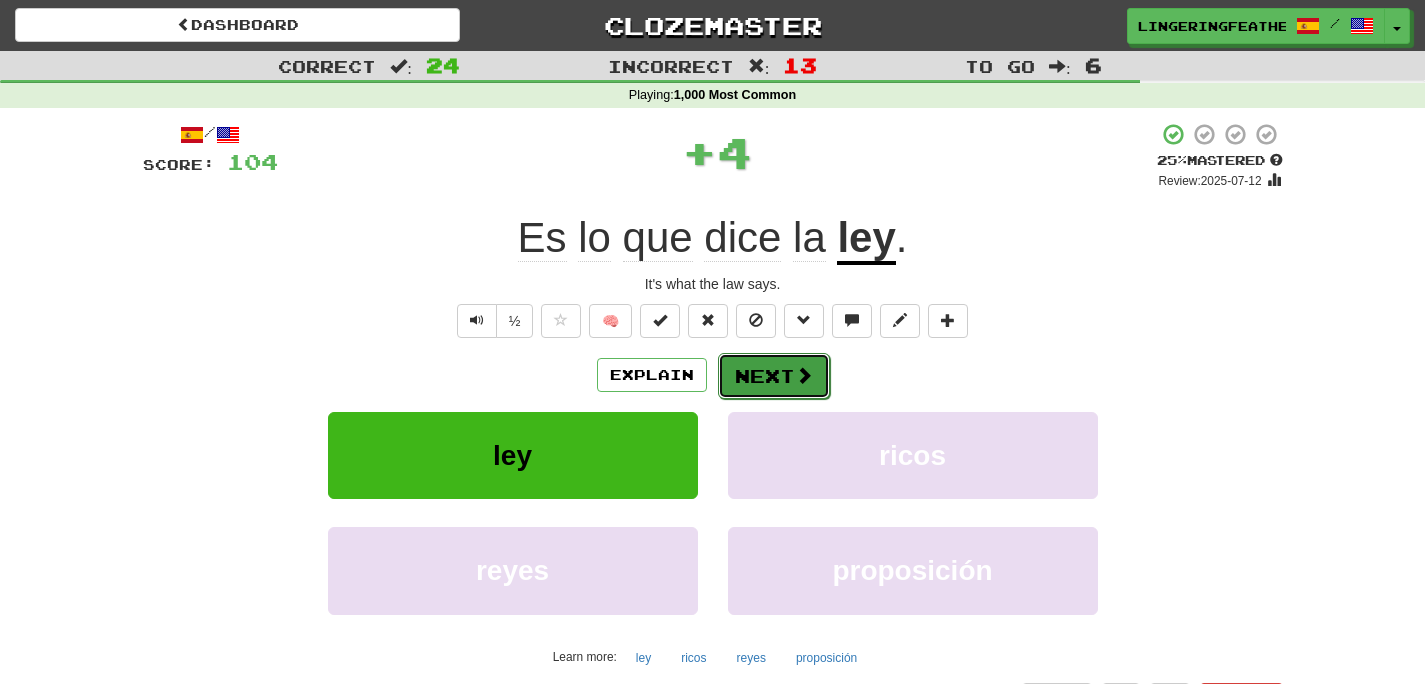 click on "Next" at bounding box center [774, 376] 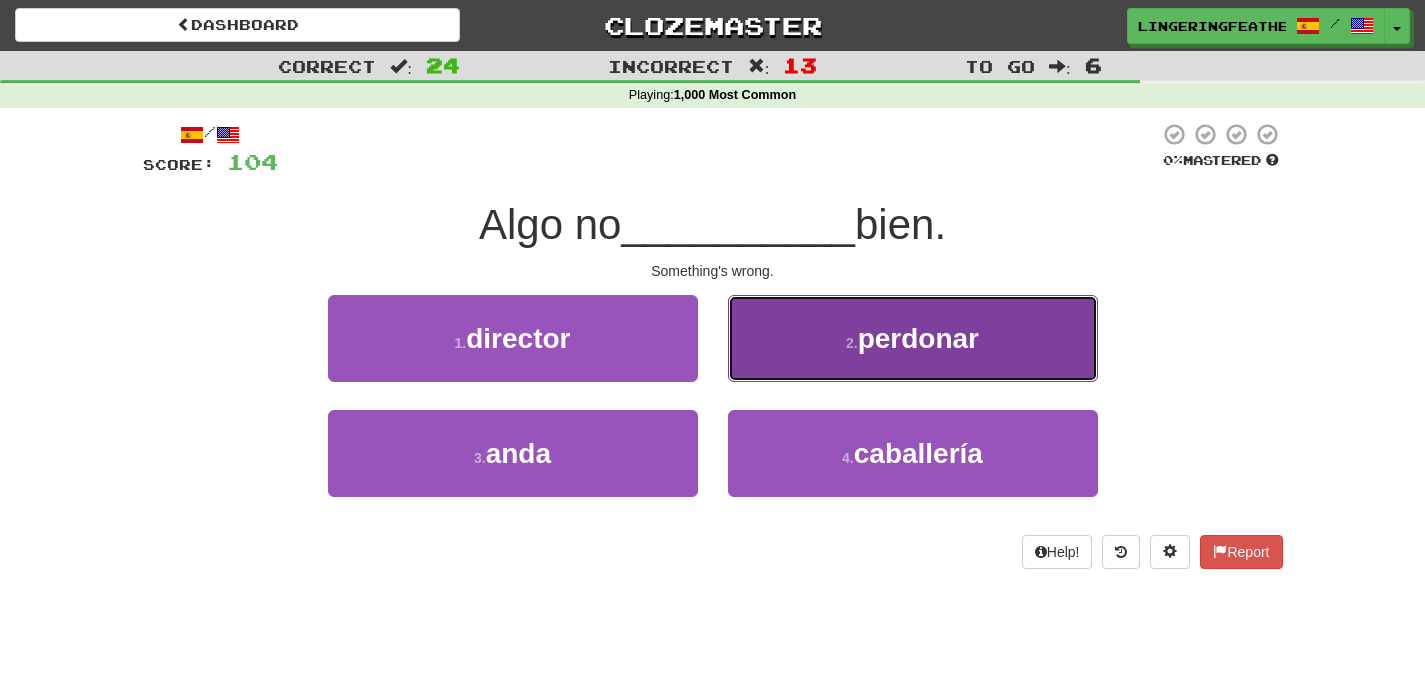 click on "2 .  perdonar" at bounding box center [913, 338] 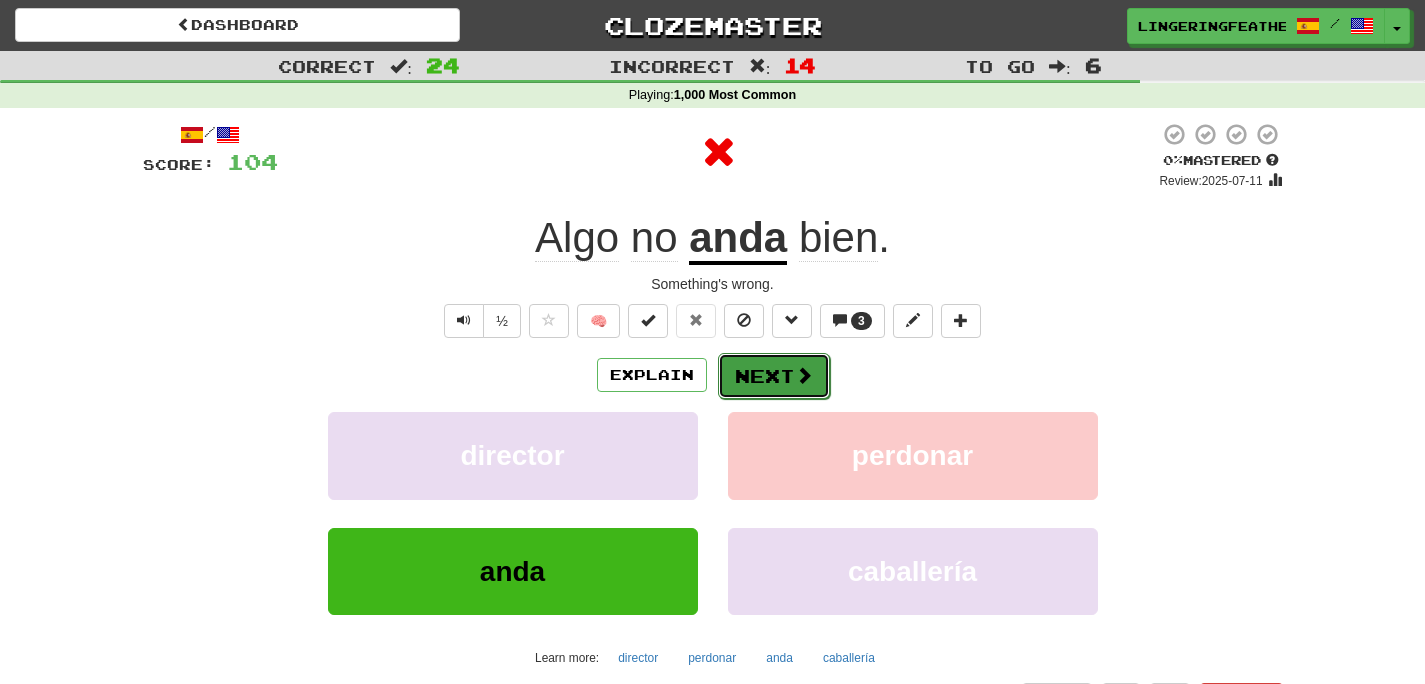 click on "Next" at bounding box center [774, 376] 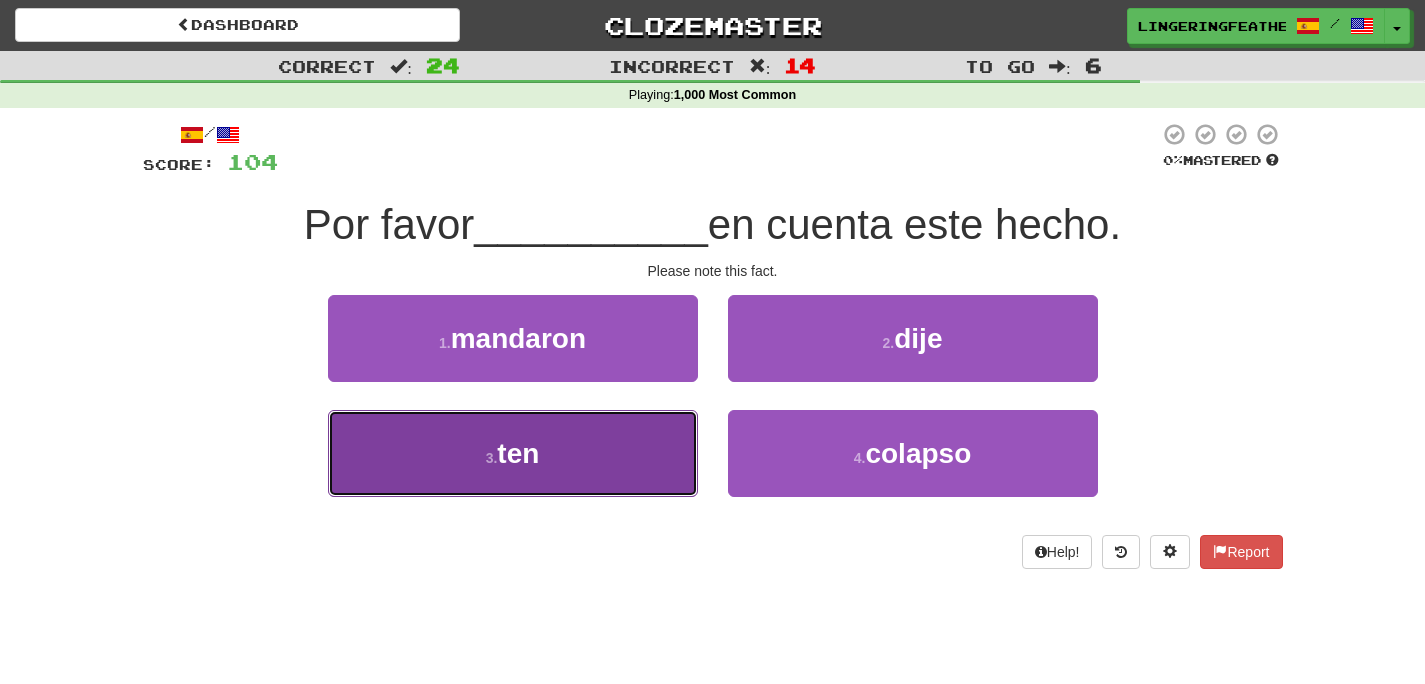 click on "3 .  ten" at bounding box center [513, 453] 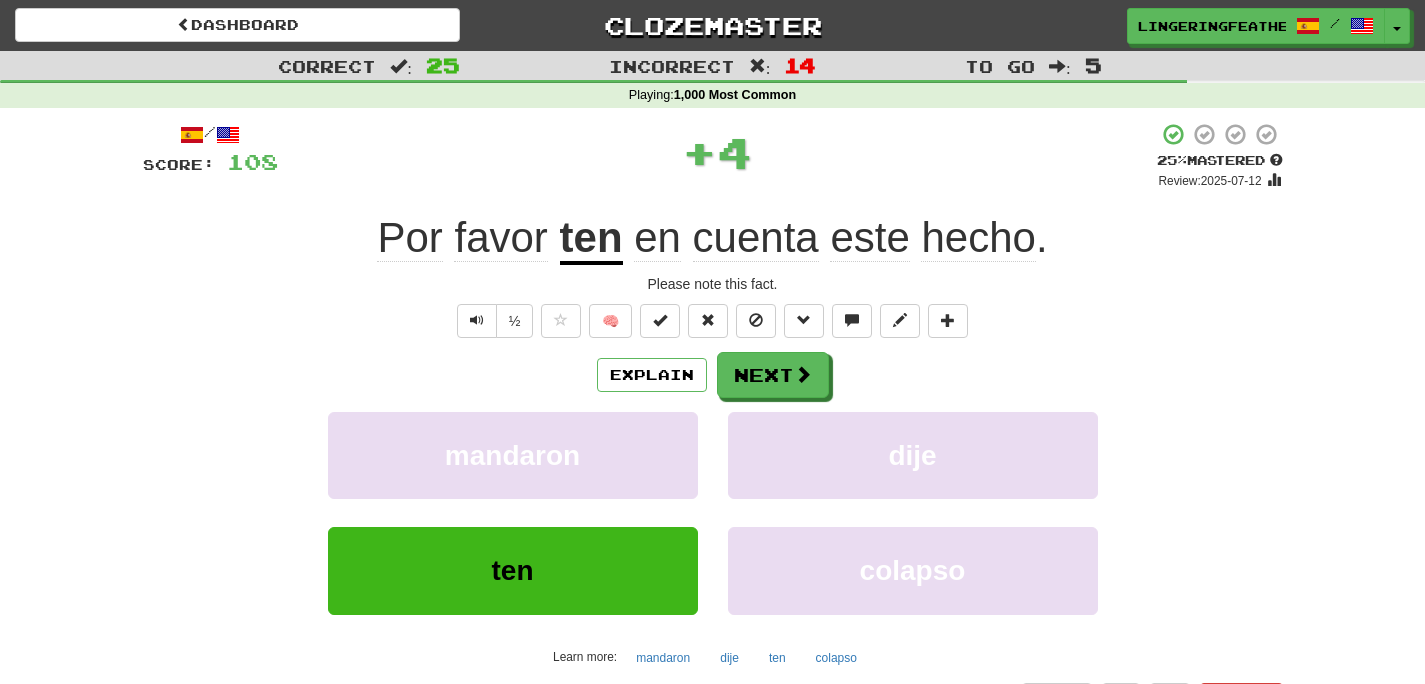 click on "Explain Next mandaron dije ten colapso Learn more: mandaron dije ten colapso" at bounding box center (713, 512) 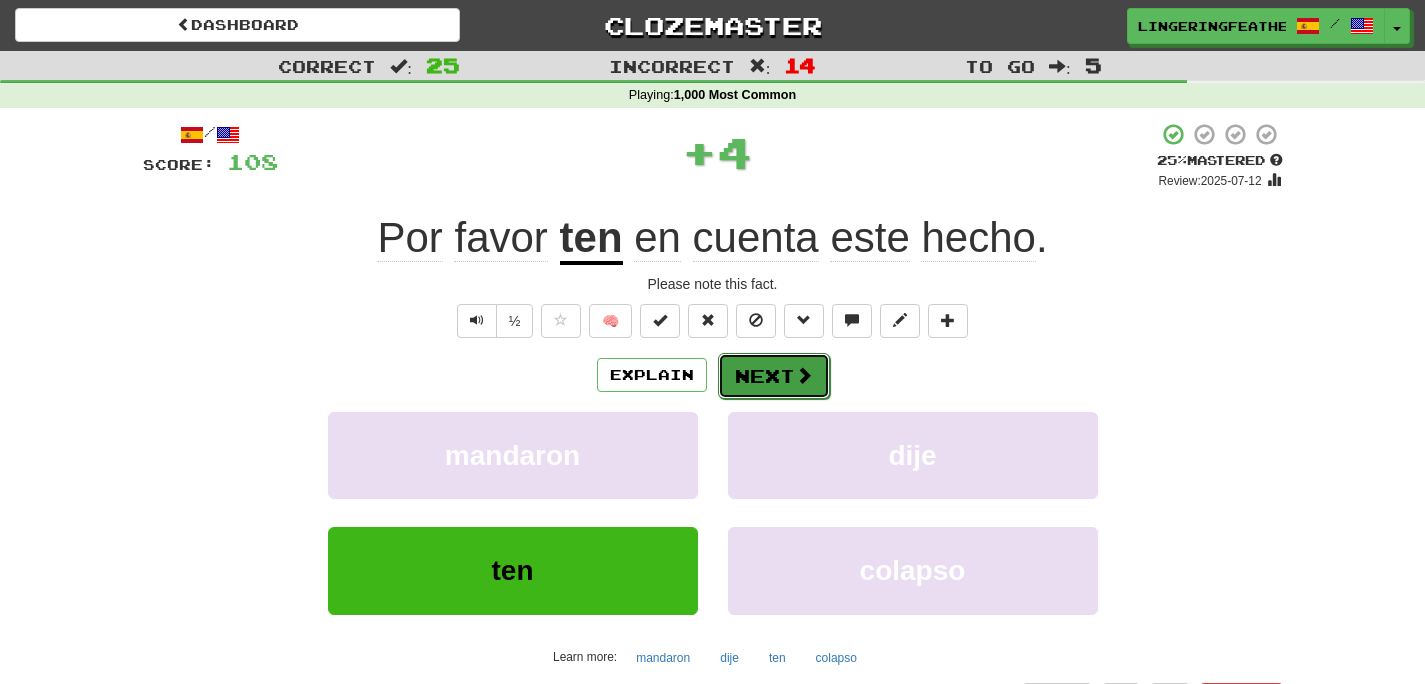 click on "Next" at bounding box center [774, 376] 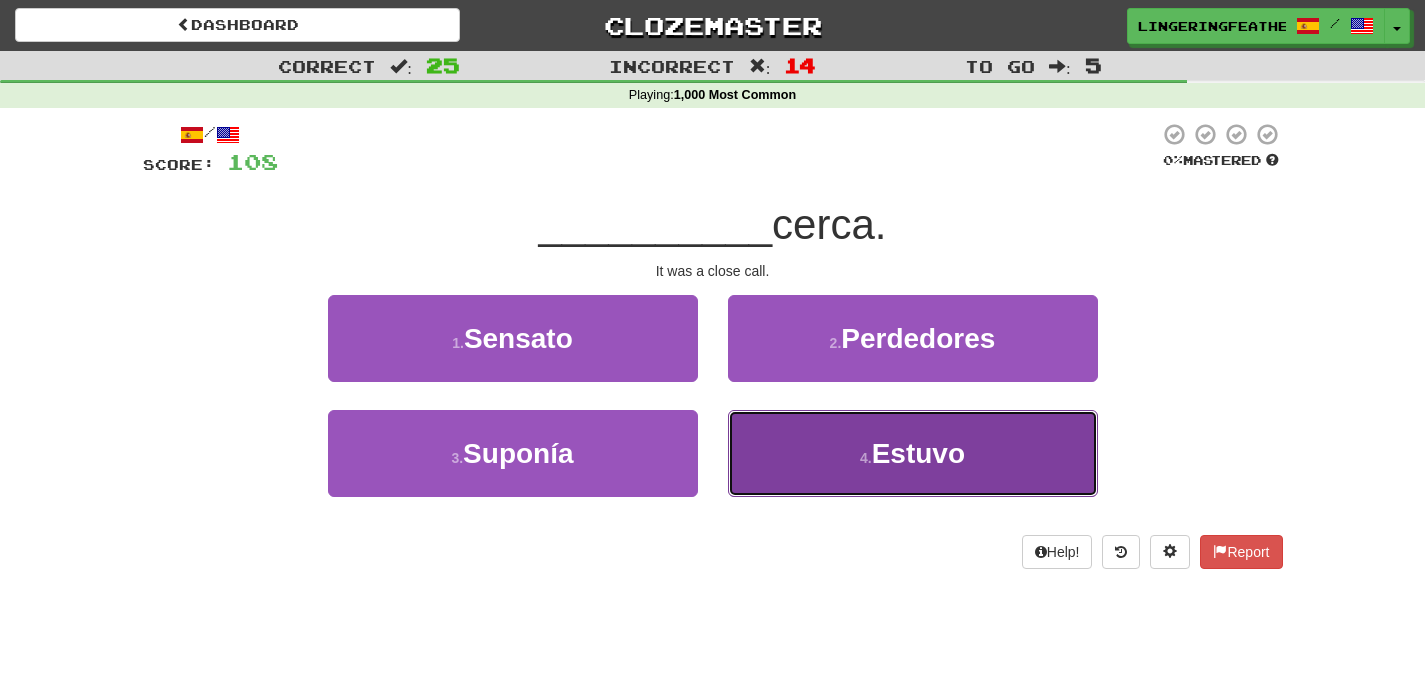 click on "4 .  Estuvo" at bounding box center [913, 453] 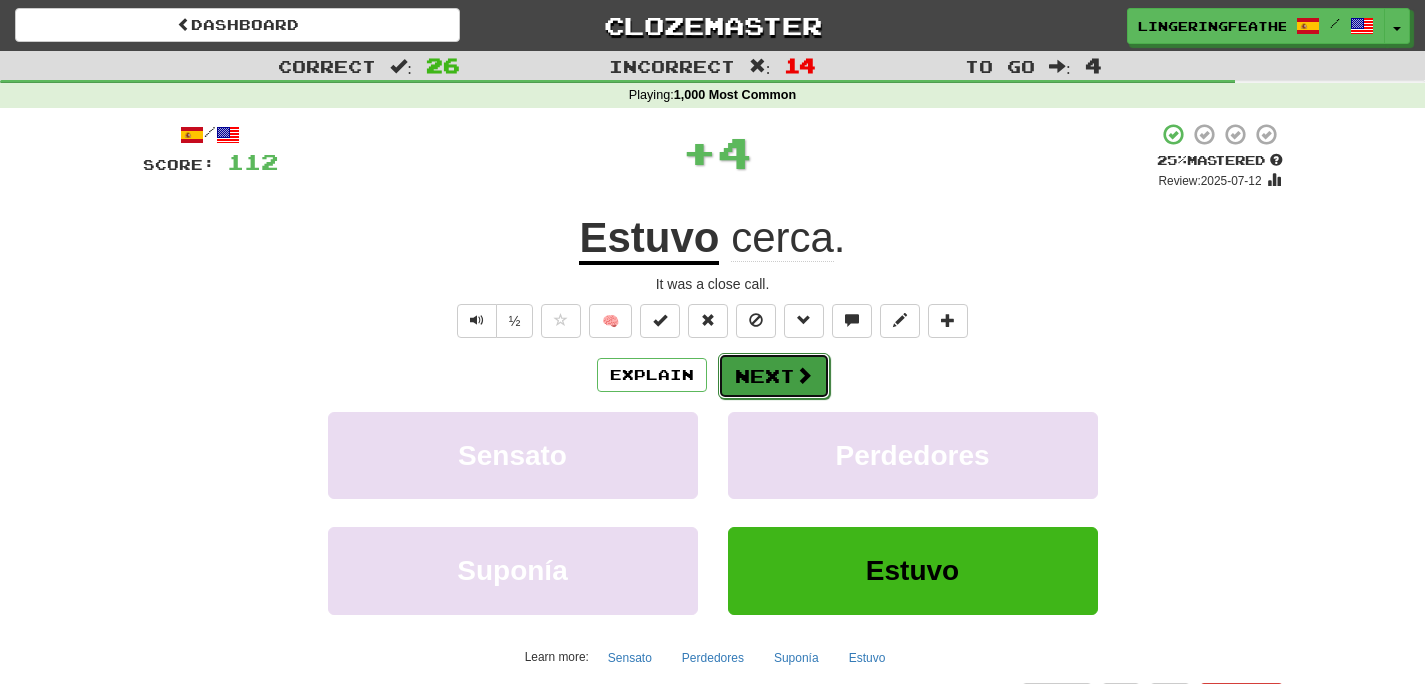 click at bounding box center (804, 375) 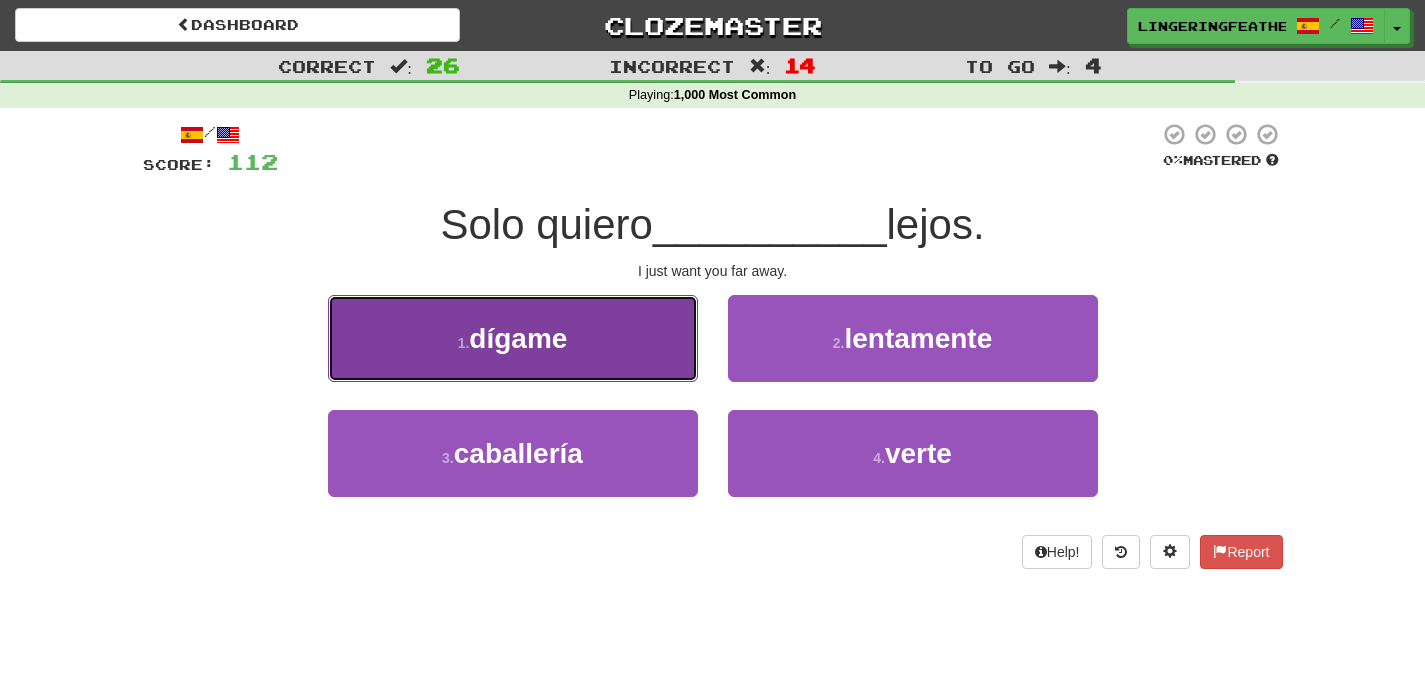 click on "1 .  dígame" at bounding box center [513, 338] 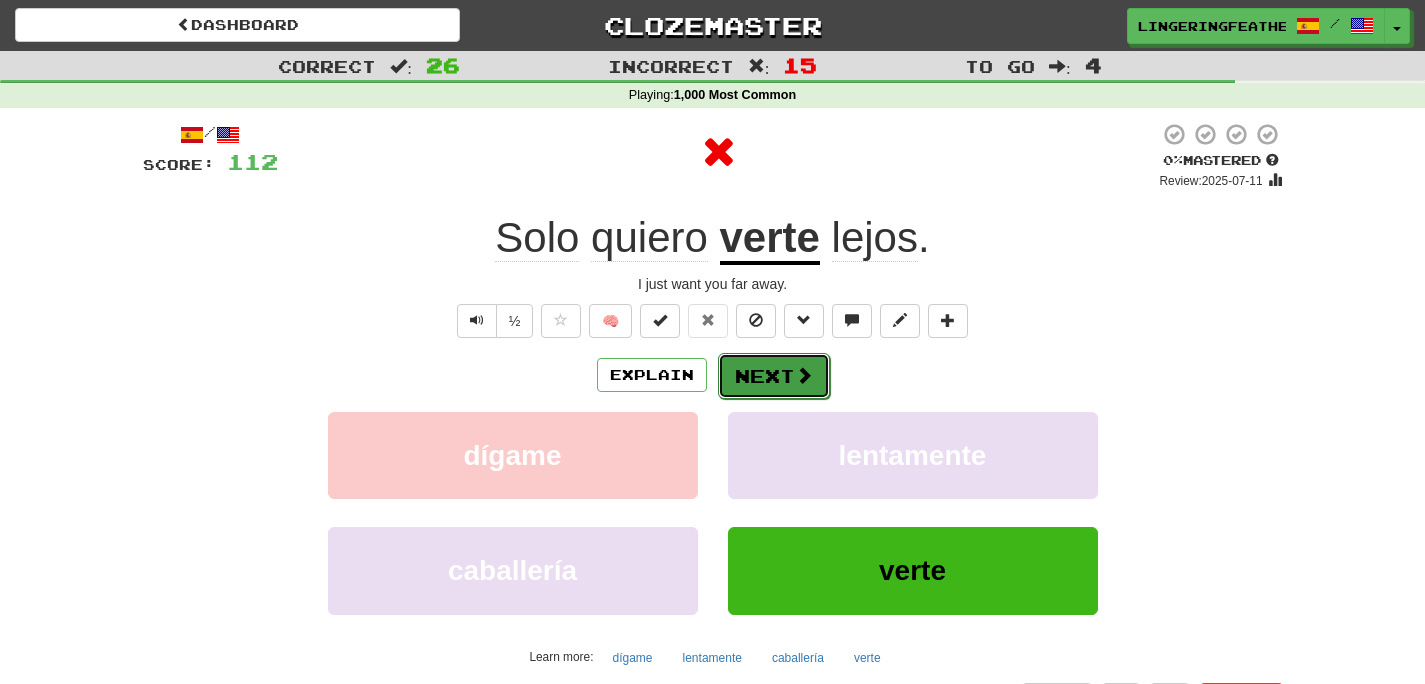 click on "Next" at bounding box center [774, 376] 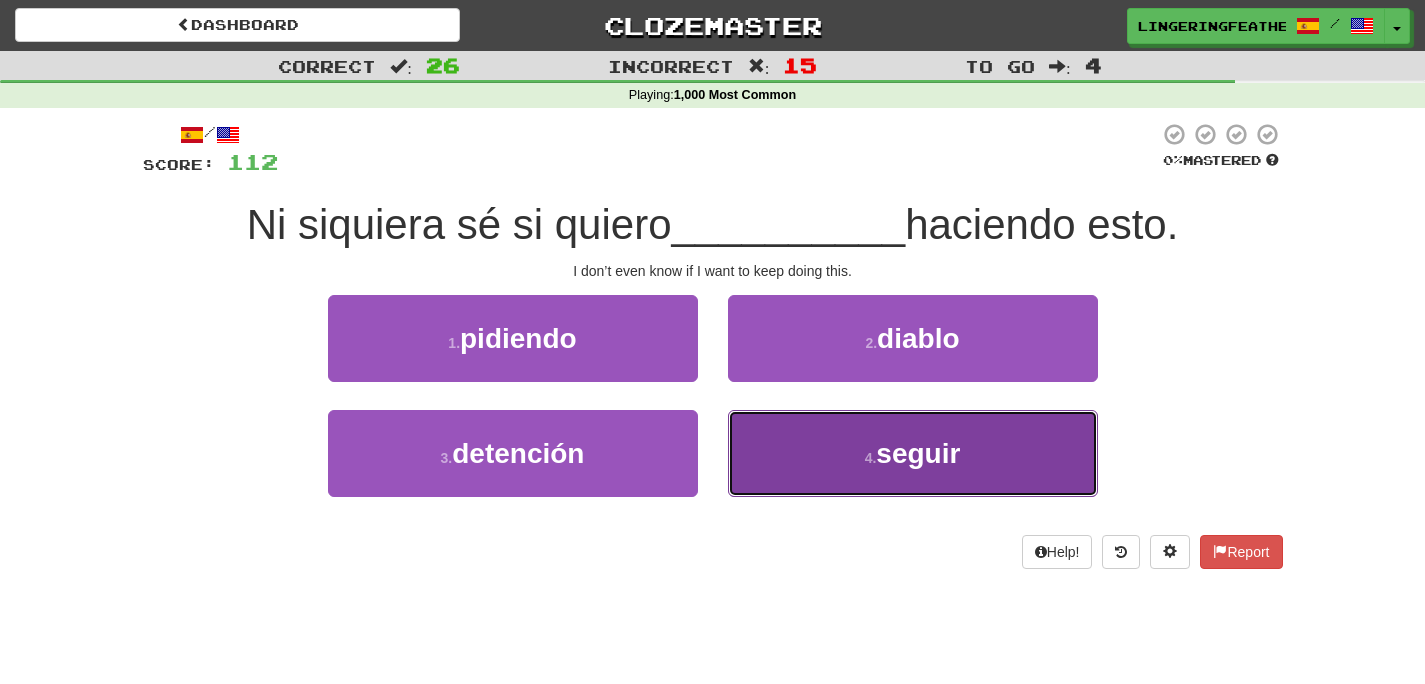 click on "4 .  seguir" at bounding box center [913, 453] 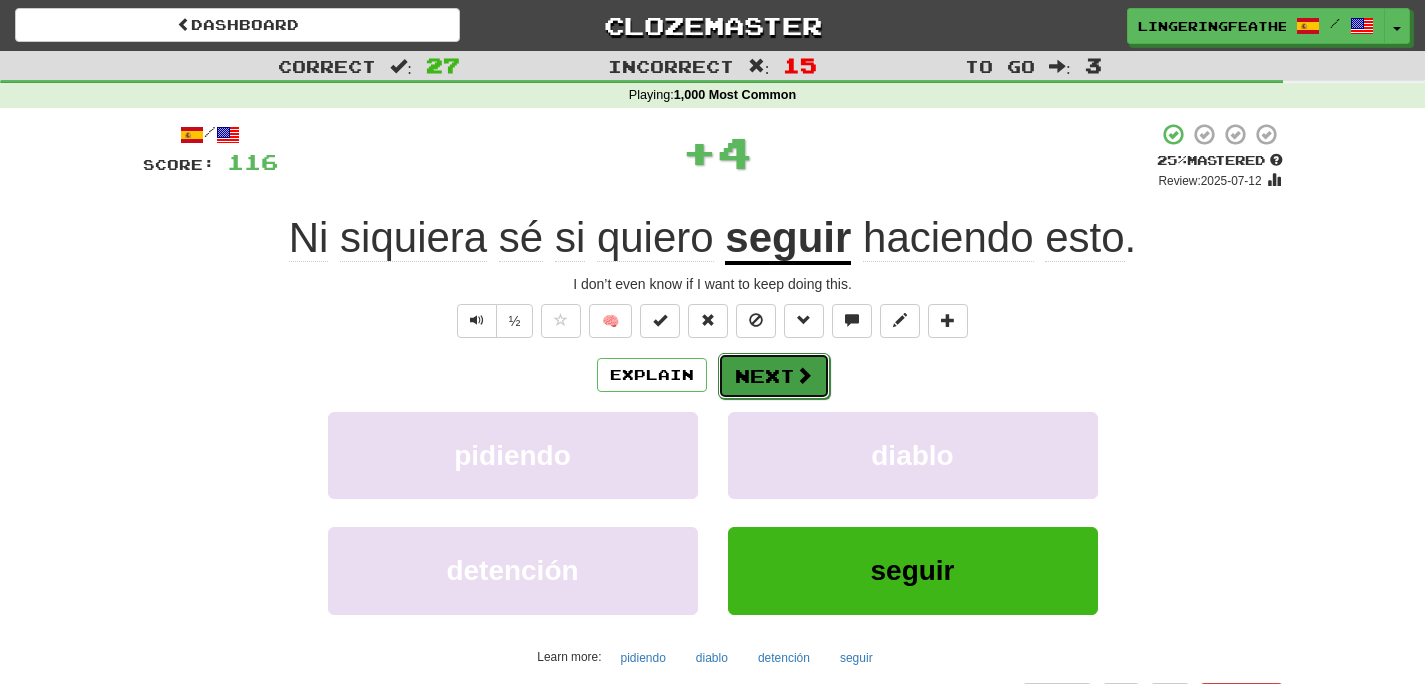 click at bounding box center (804, 375) 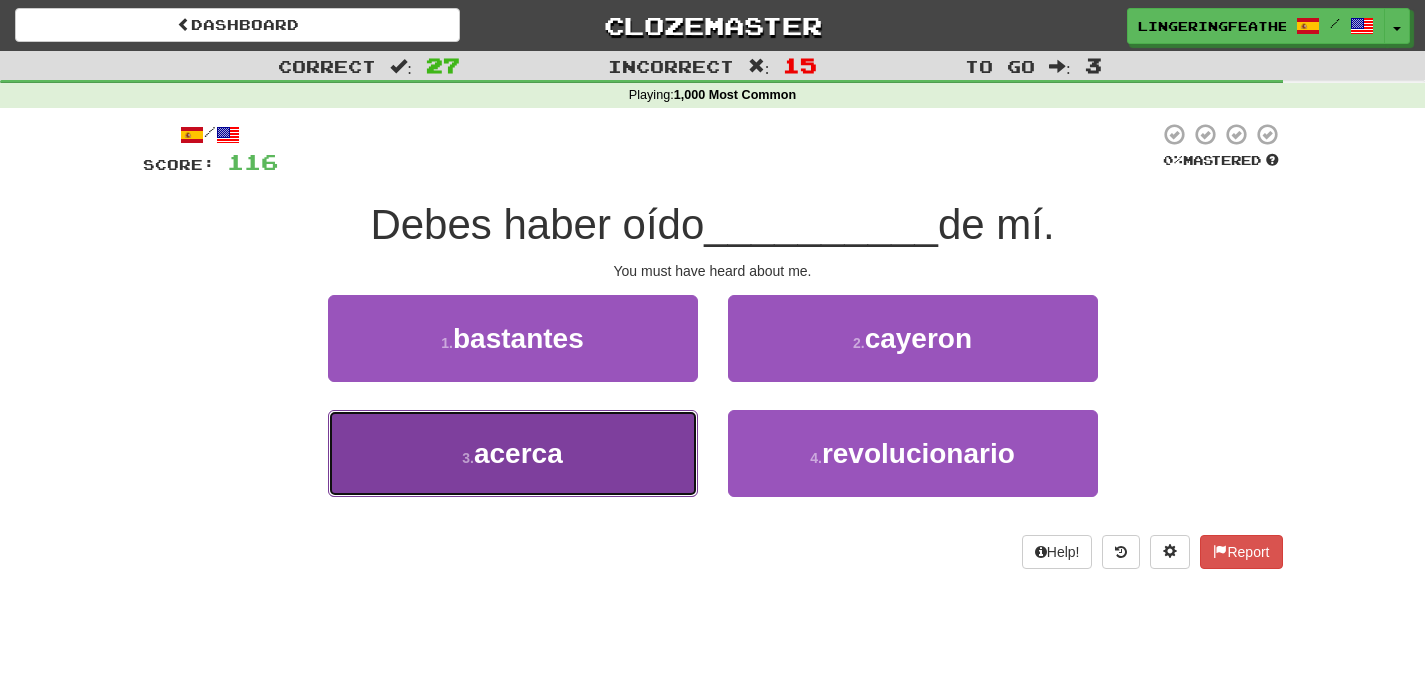 click on "3 .  acerca" at bounding box center (513, 453) 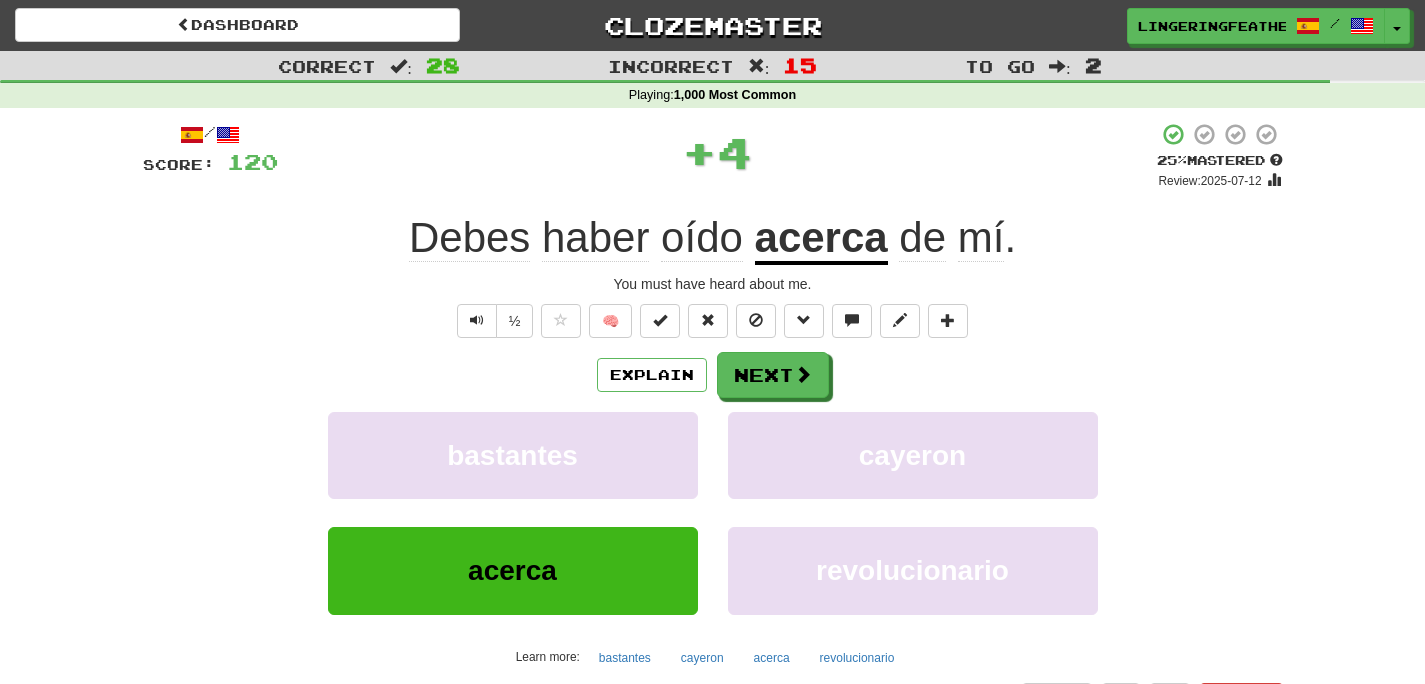 click on "acerca" at bounding box center [821, 239] 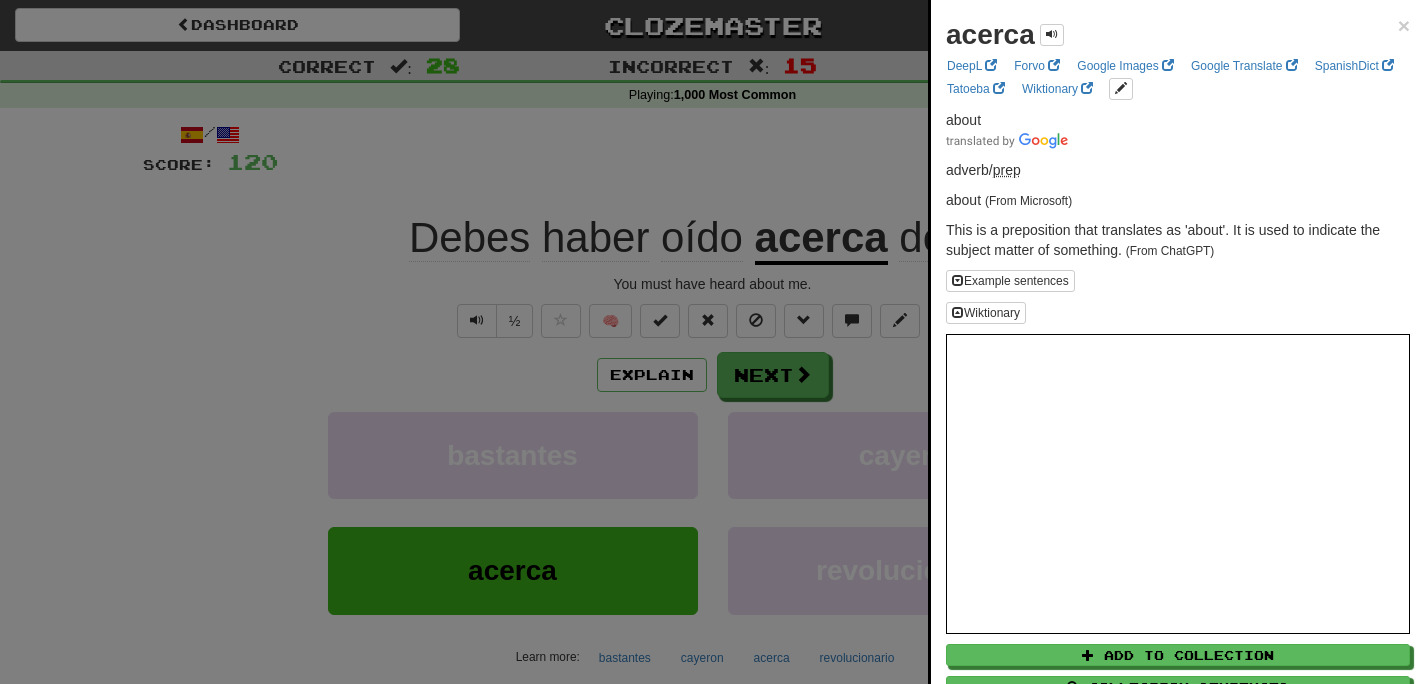 click at bounding box center [712, 342] 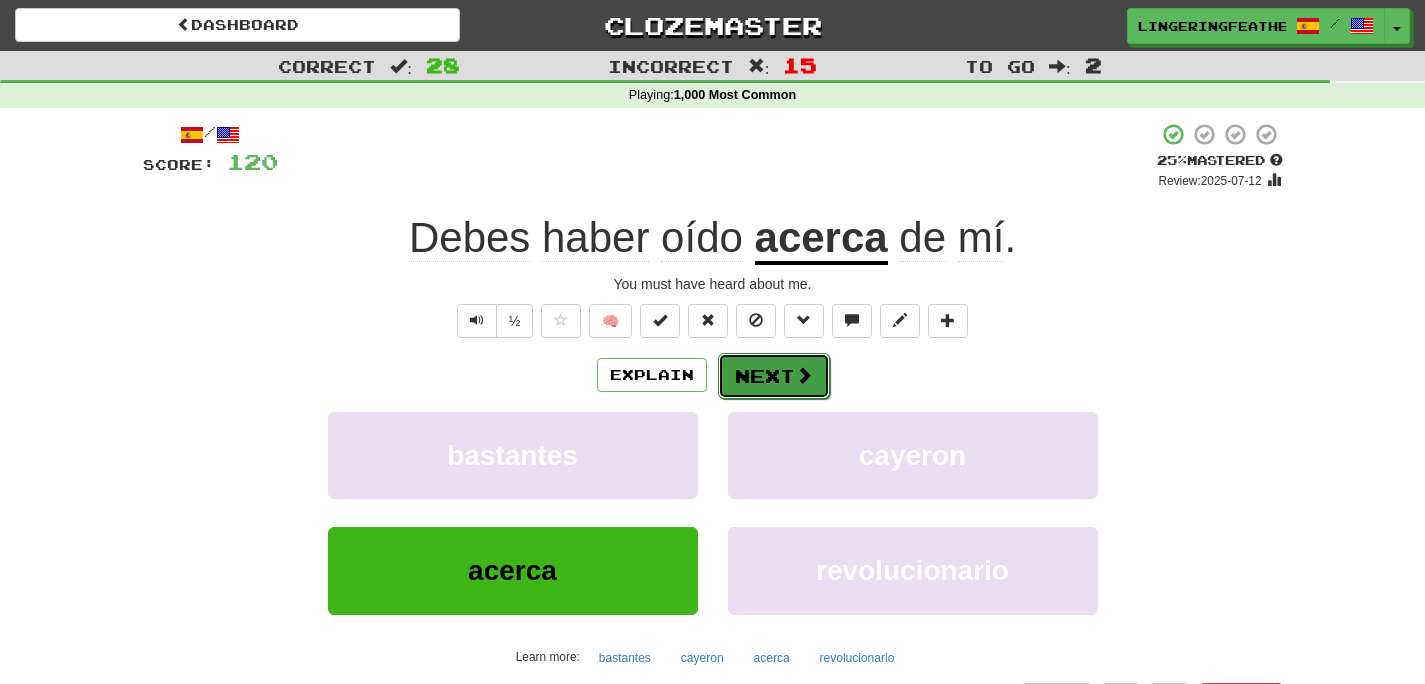 click on "Next" at bounding box center (774, 376) 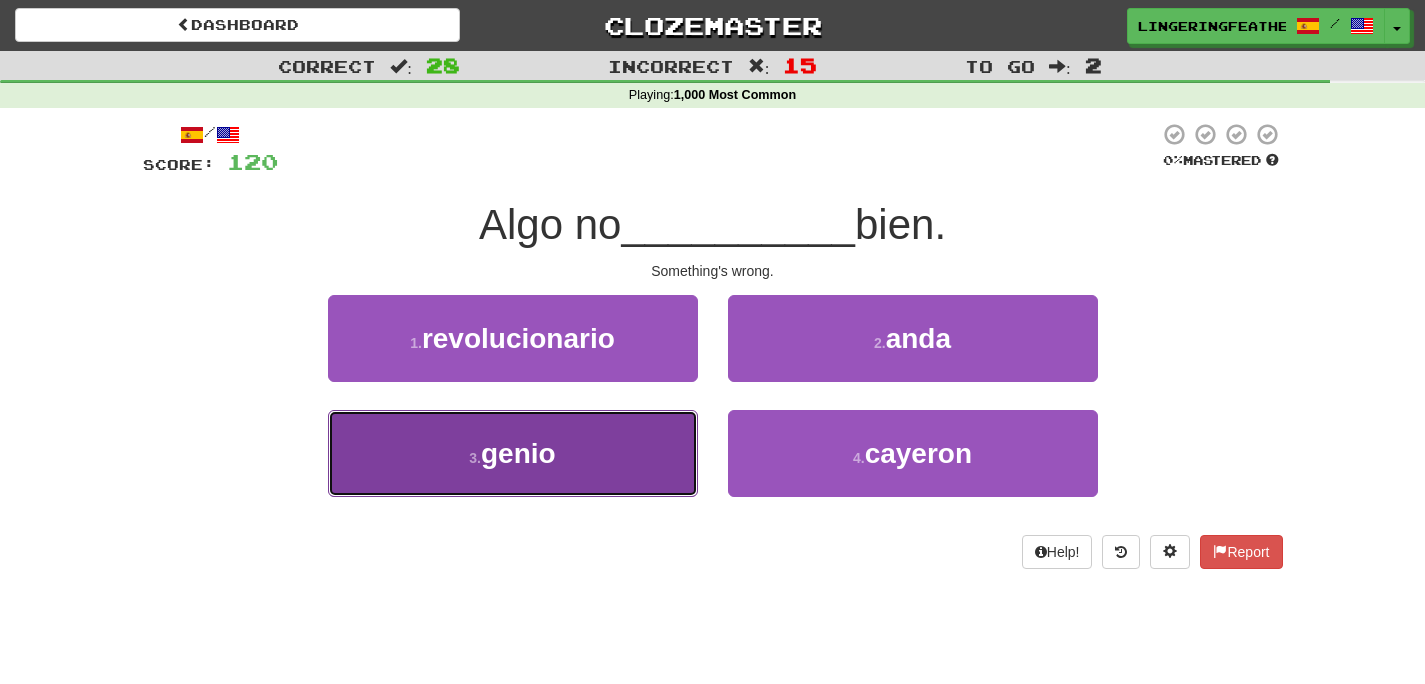 click on "3 .  genio" at bounding box center [513, 453] 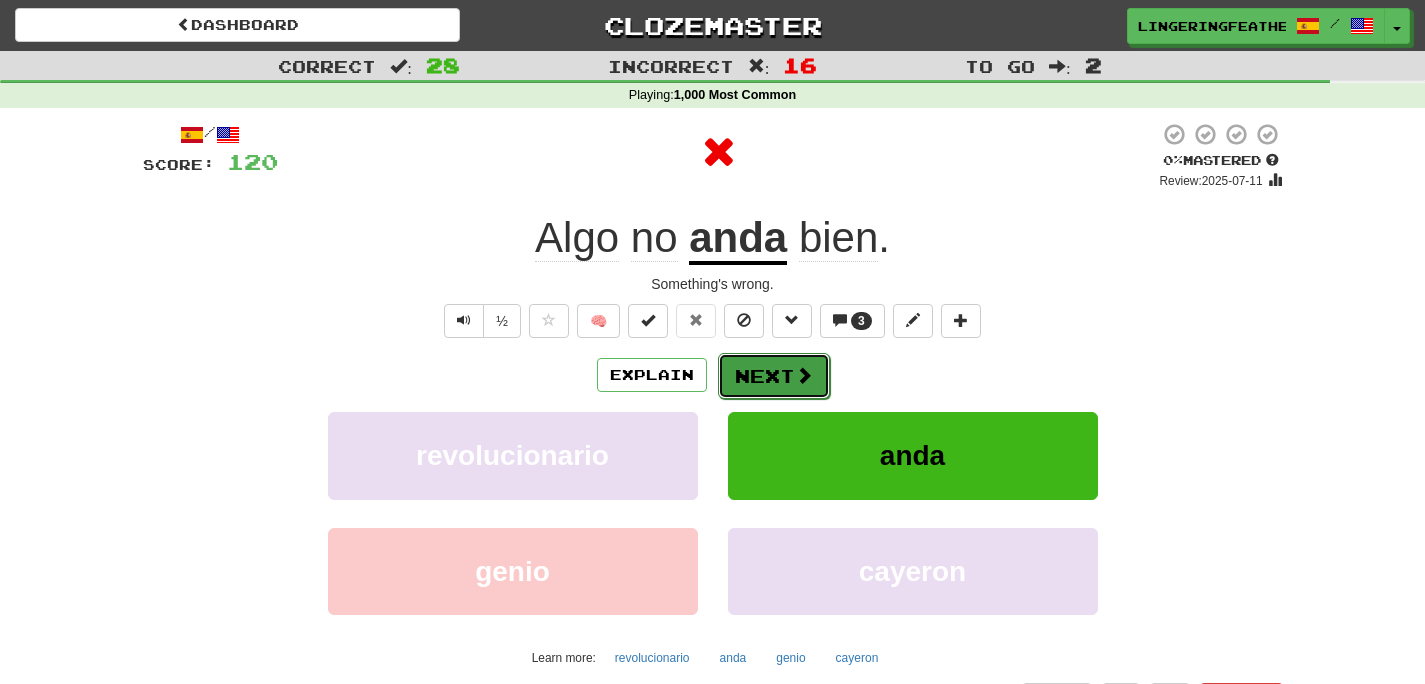 click on "Next" at bounding box center [774, 376] 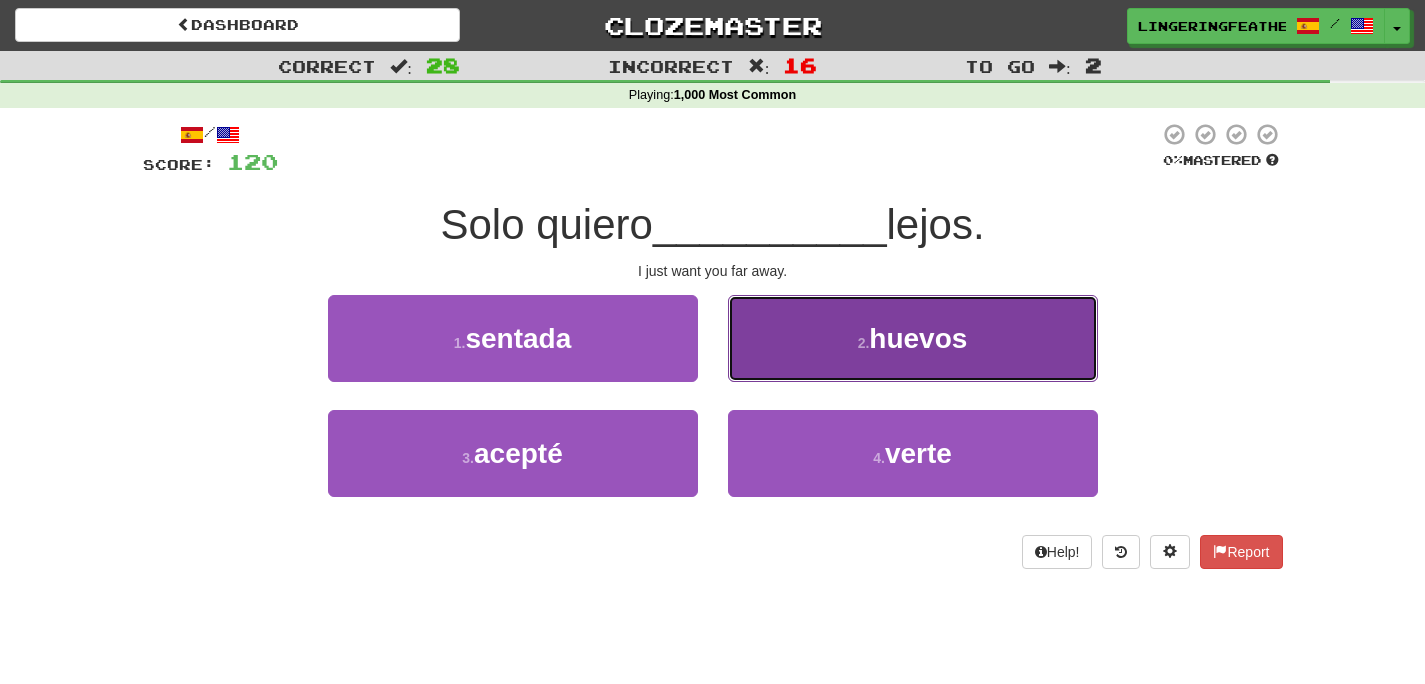 click on "2 .  huevos" at bounding box center (913, 338) 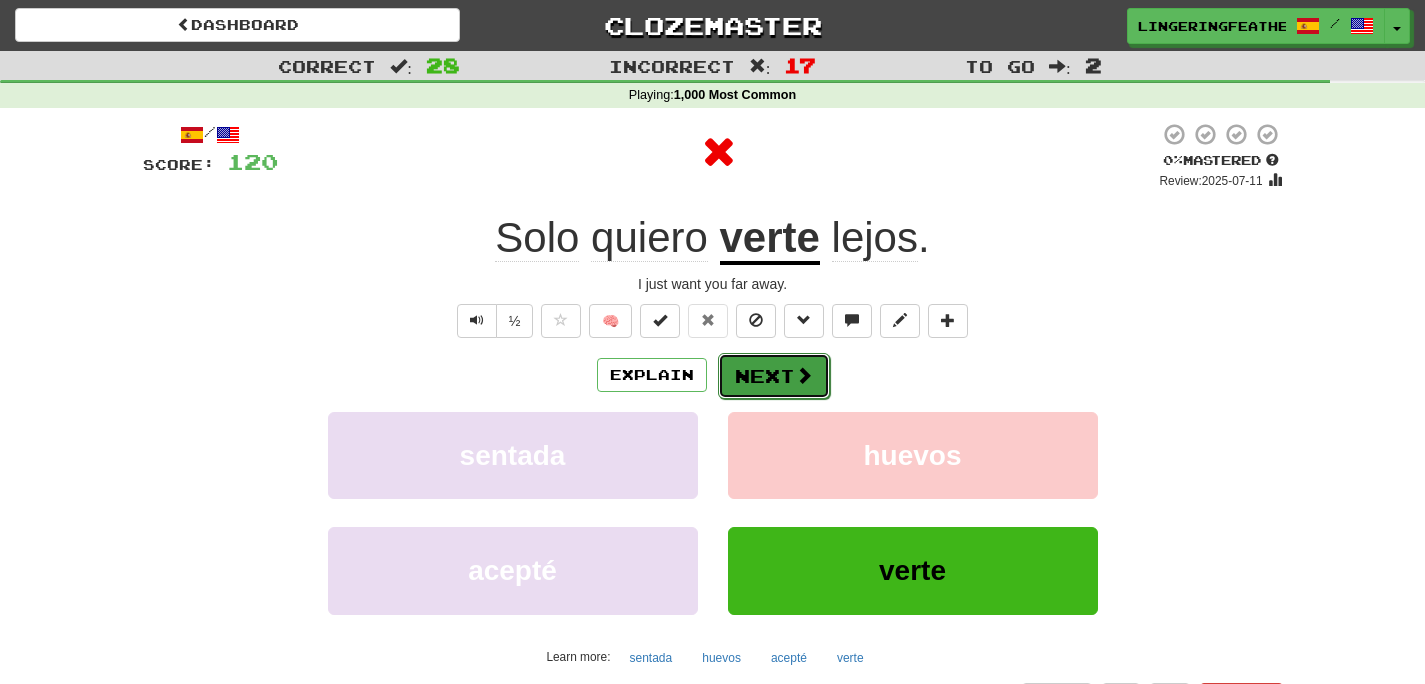 click on "Next" at bounding box center [774, 376] 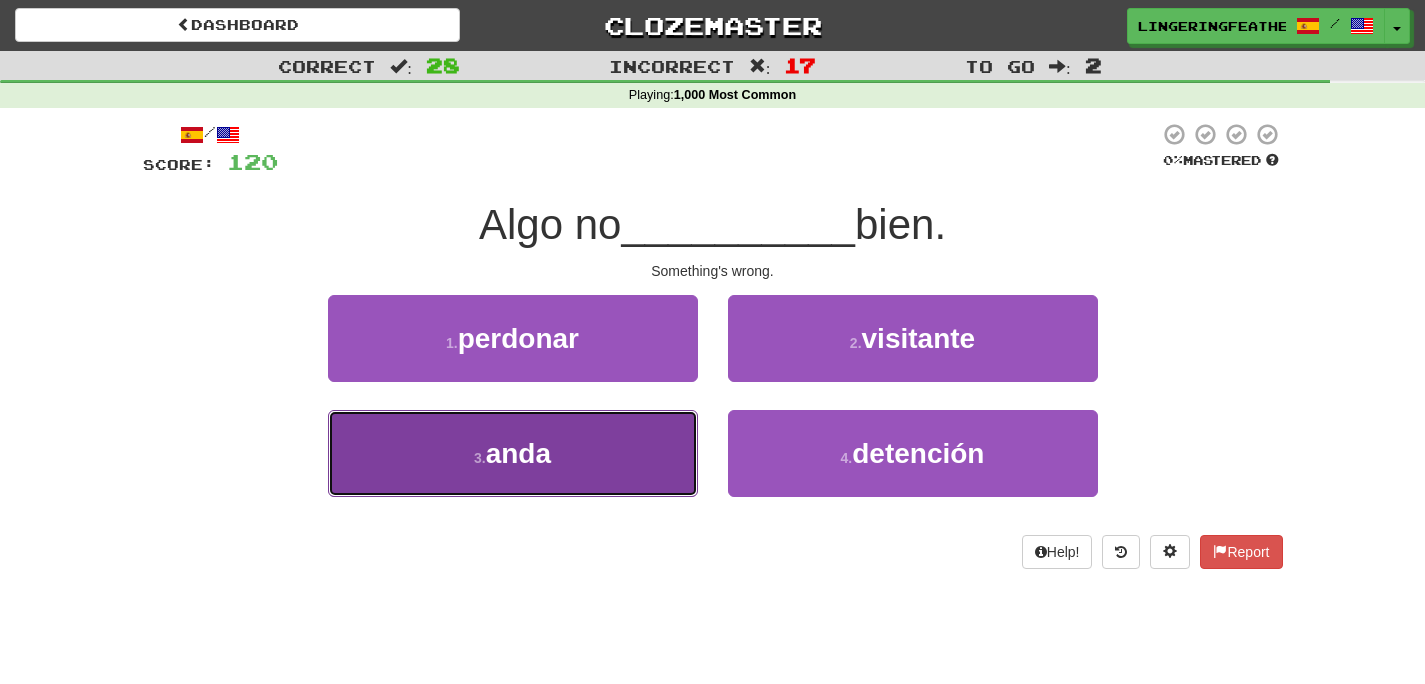 click on "3 .  anda" at bounding box center [513, 453] 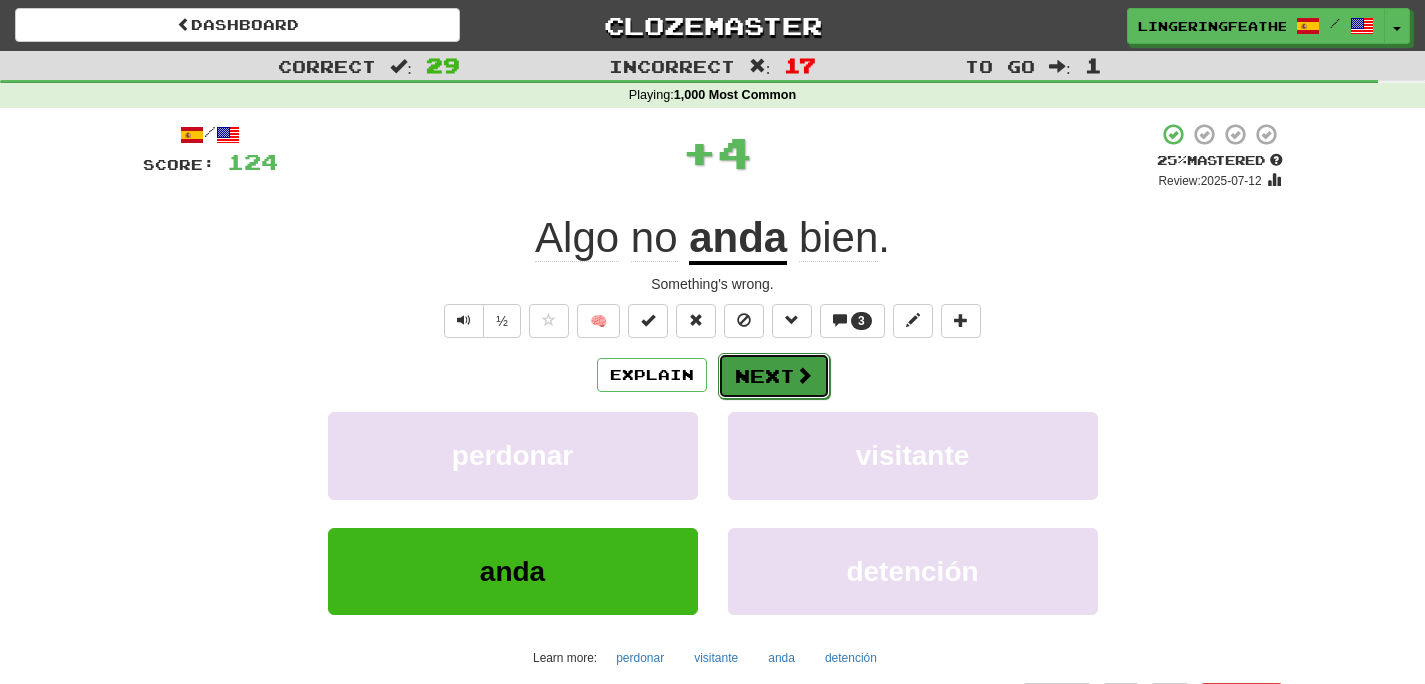 click on "Next" at bounding box center [774, 376] 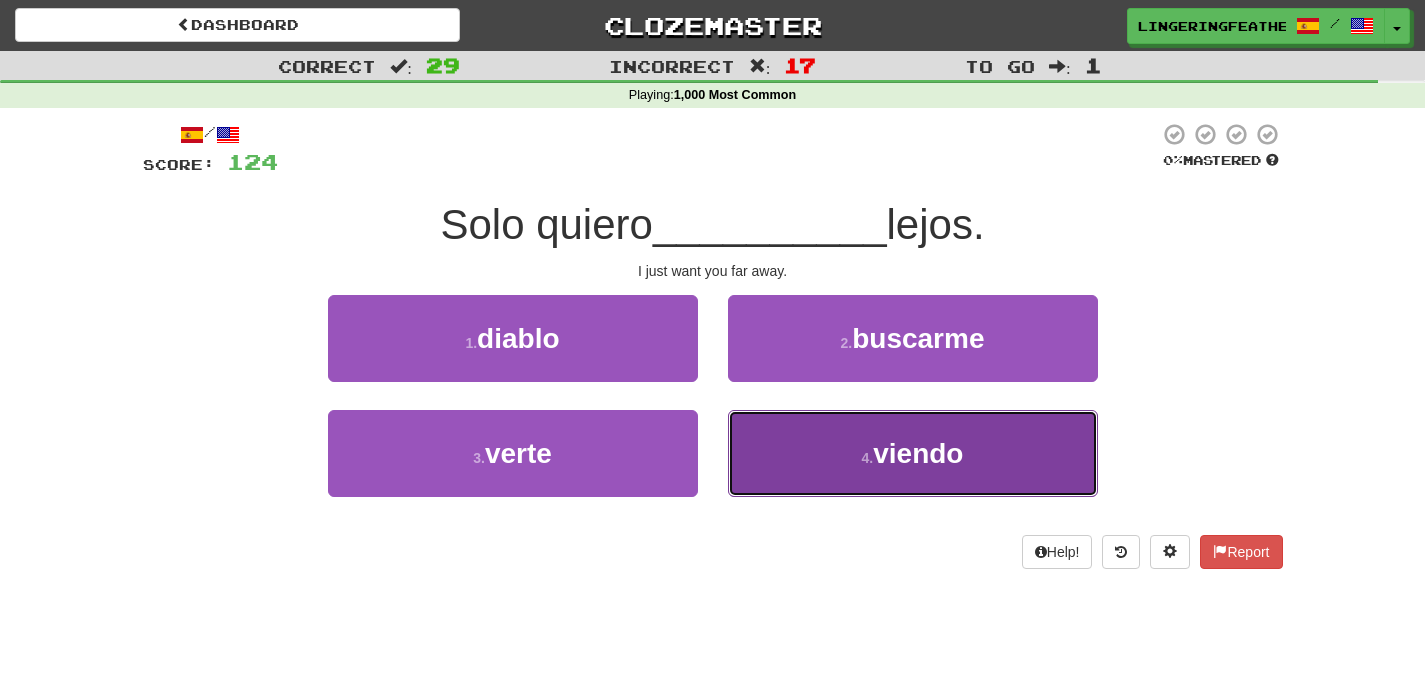 click on "4 .  viendo" at bounding box center [913, 453] 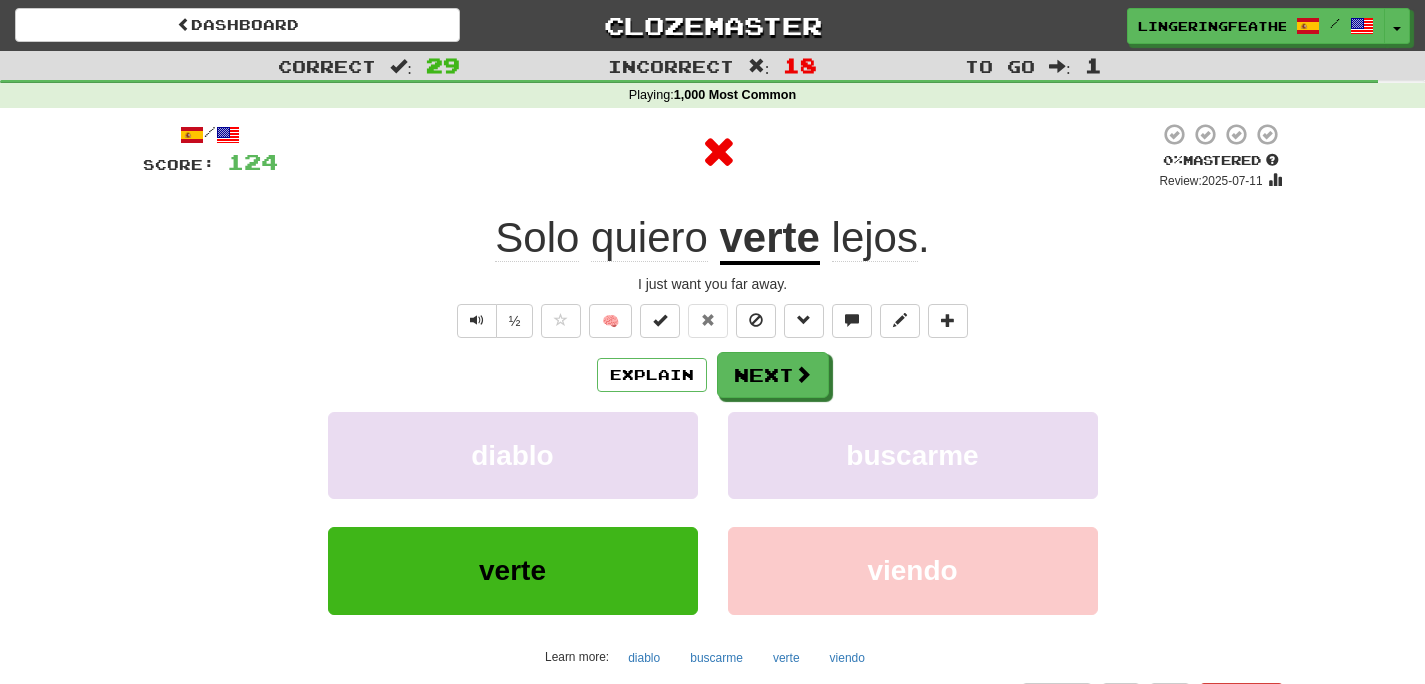 click on "Explain Next diablo buscarme verte viendo Learn more: diablo buscarme verte viendo" at bounding box center (713, 512) 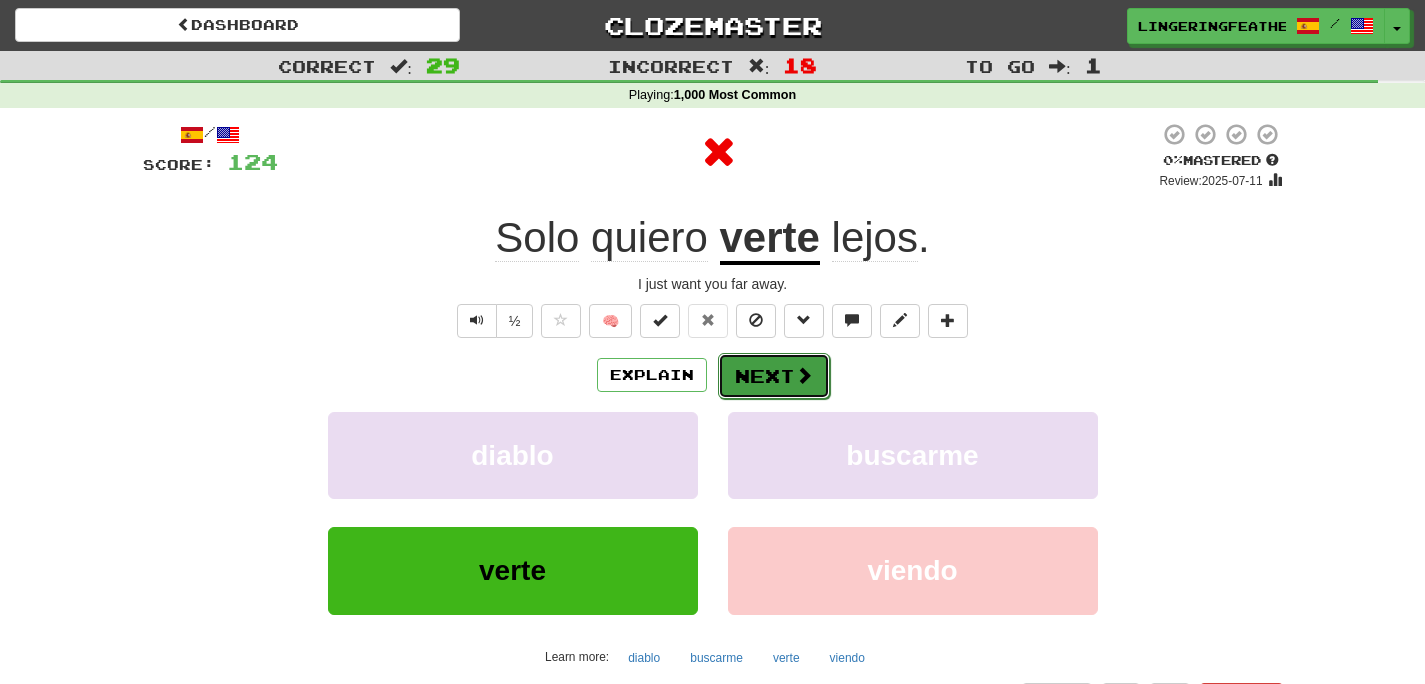 click on "Next" at bounding box center (774, 376) 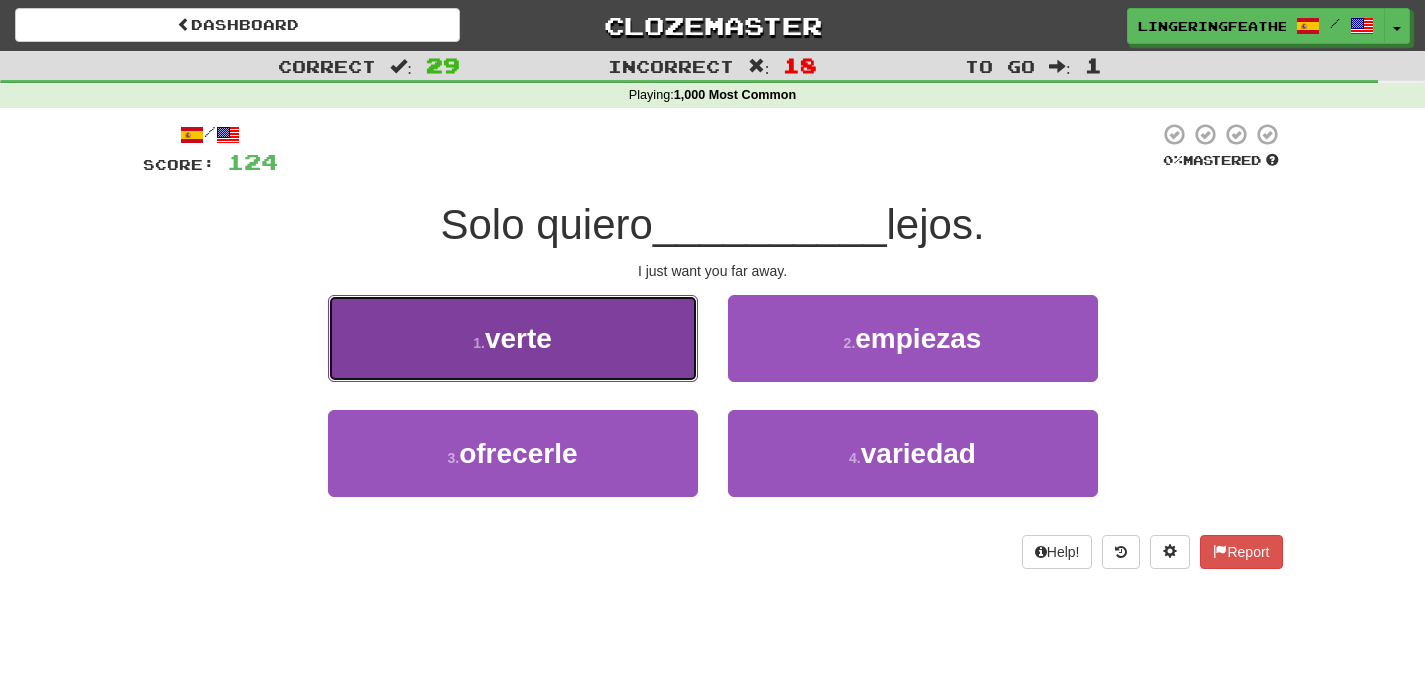 click on "1 .  verte" at bounding box center [513, 338] 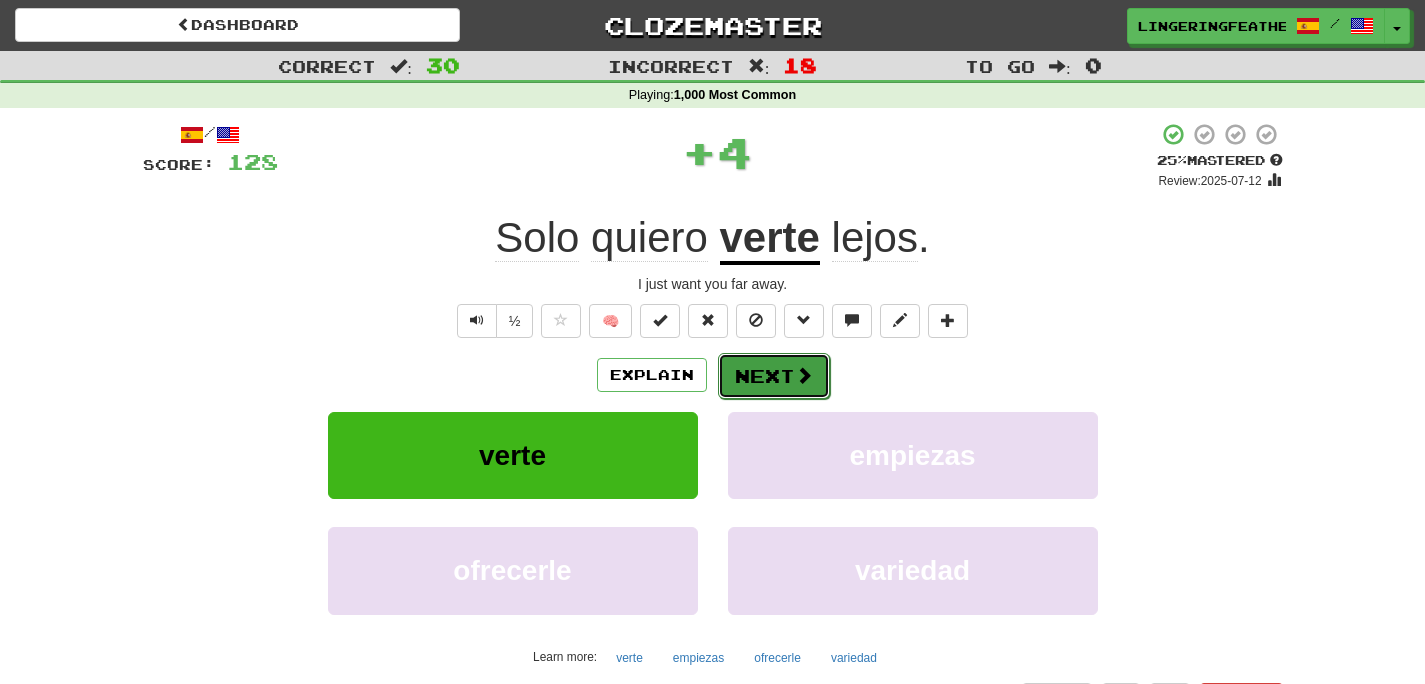 click on "Next" at bounding box center (774, 376) 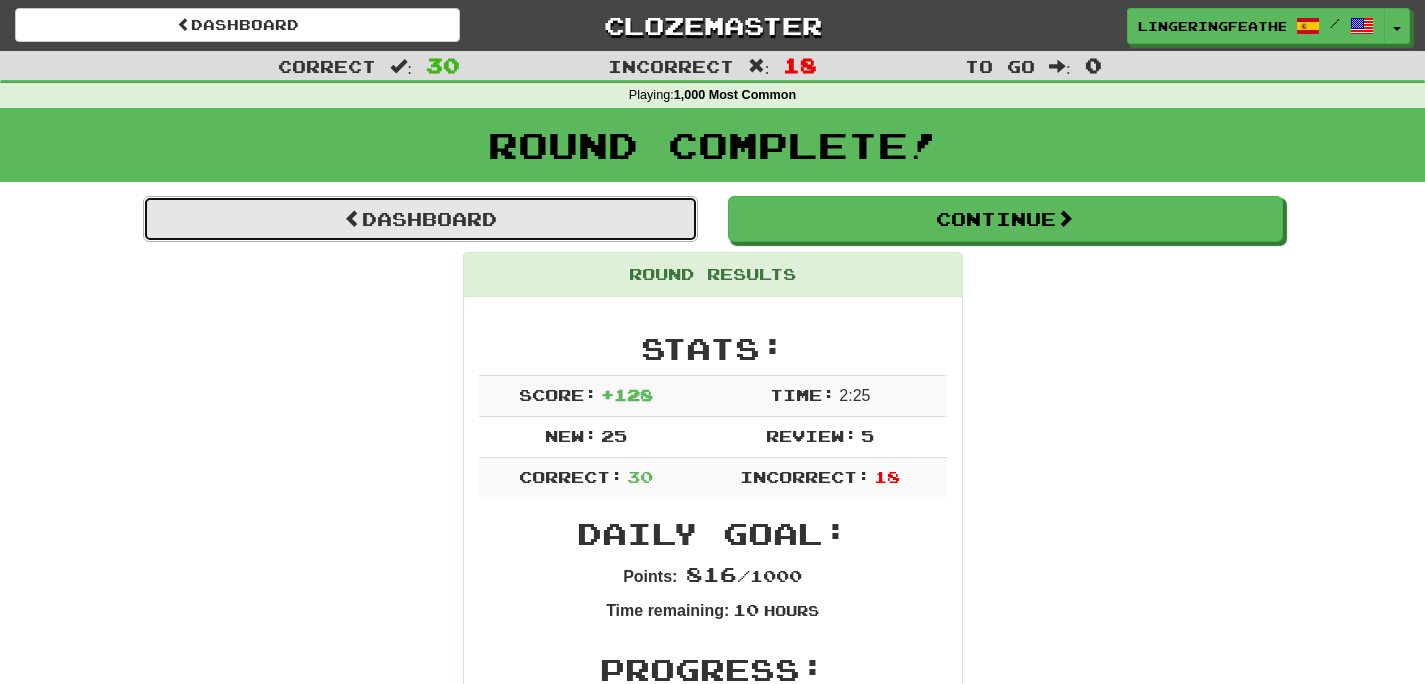 click on "Dashboard" at bounding box center [420, 219] 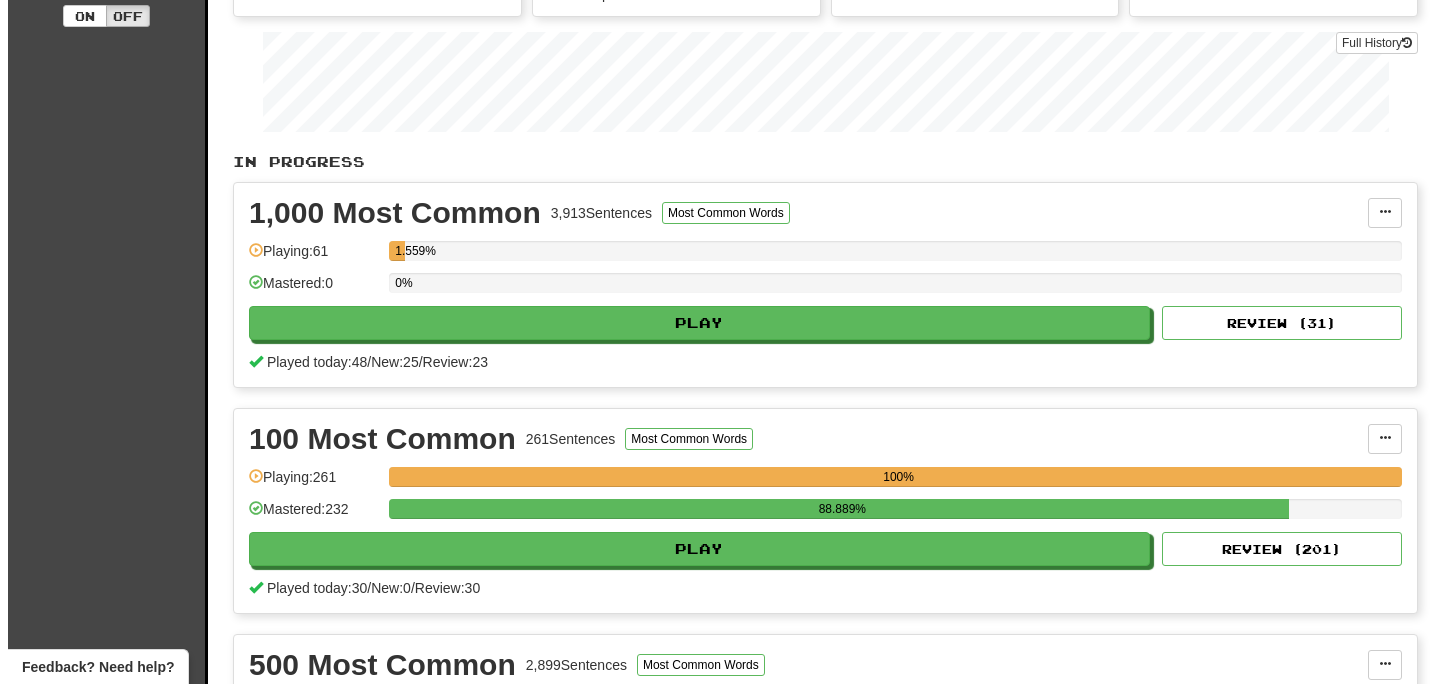 scroll, scrollTop: 280, scrollLeft: 0, axis: vertical 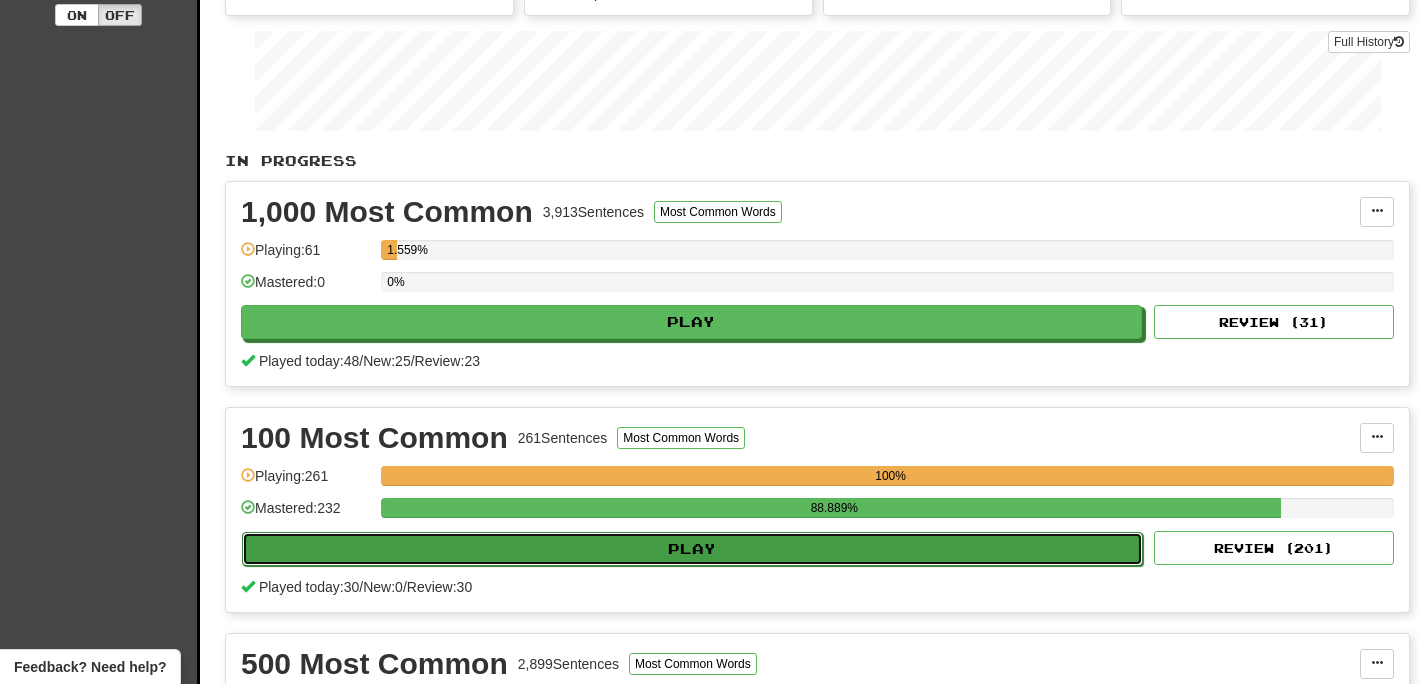 click on "Play" at bounding box center (692, 549) 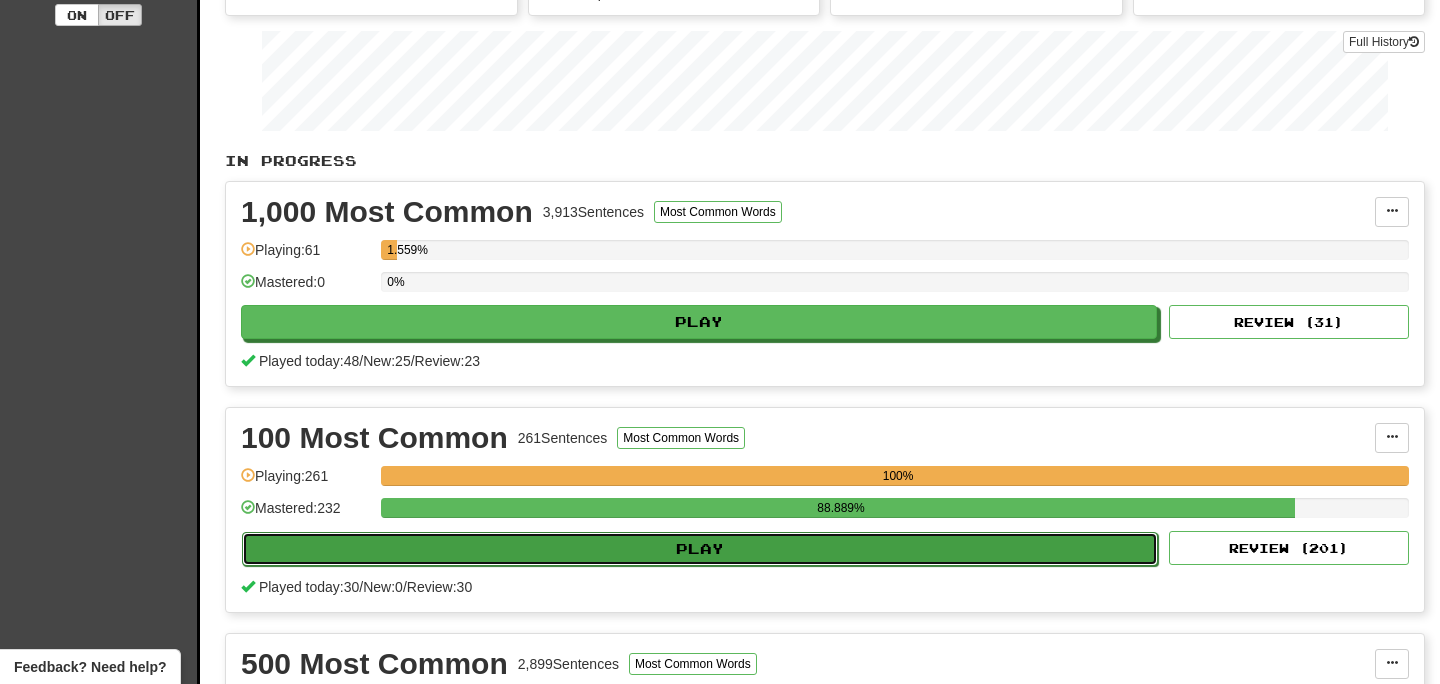 select on "**" 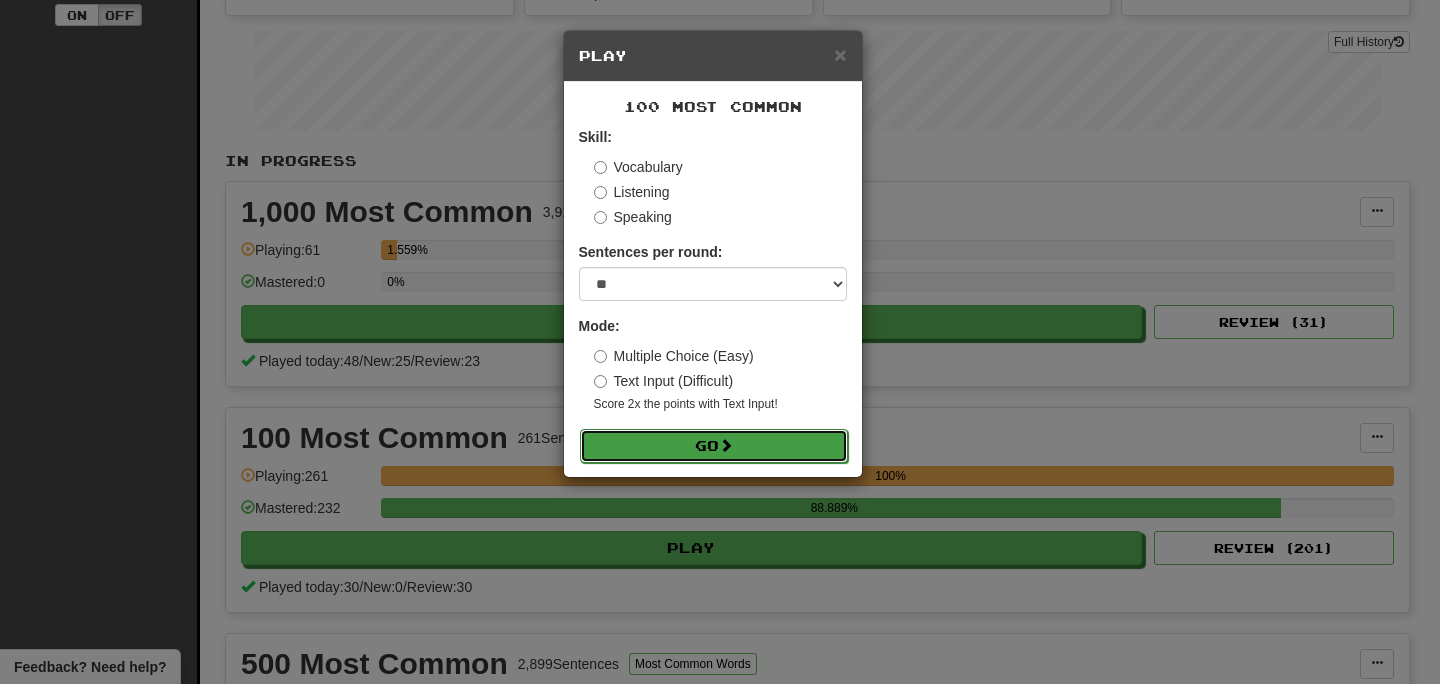 click on "Go" at bounding box center (714, 446) 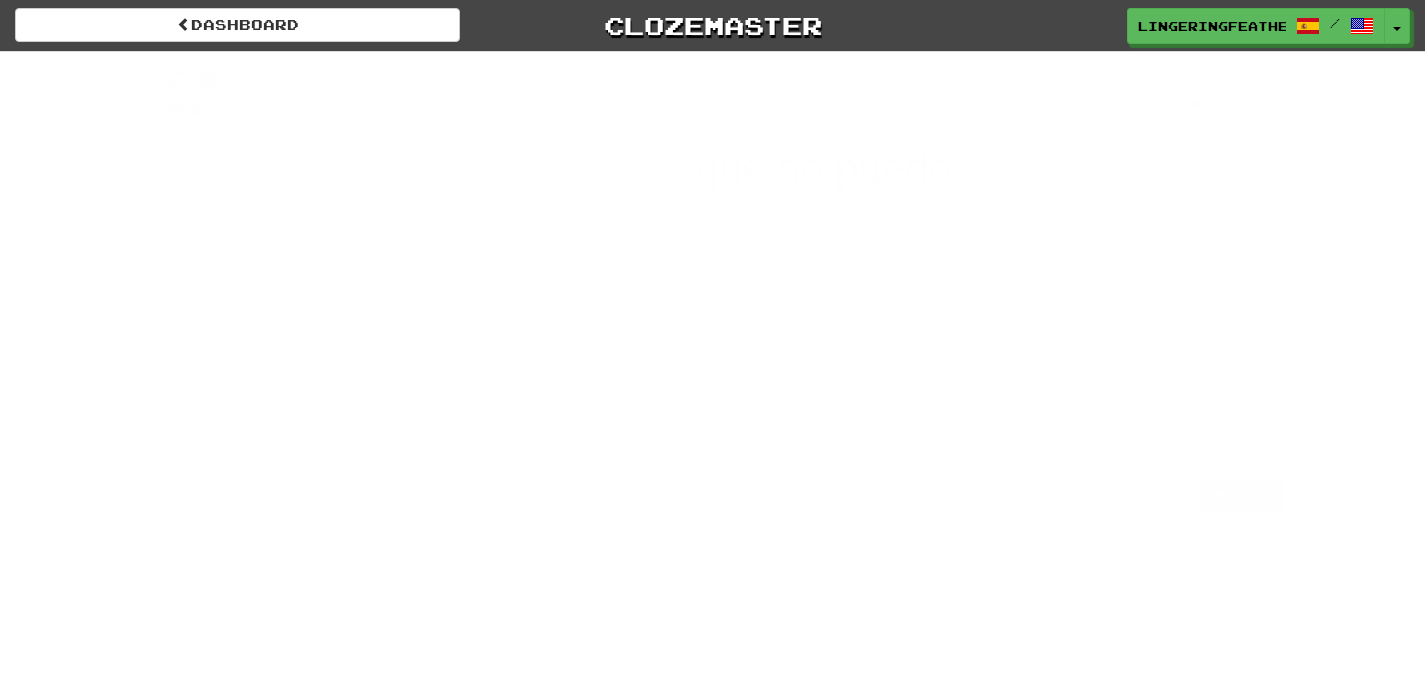 scroll, scrollTop: 0, scrollLeft: 0, axis: both 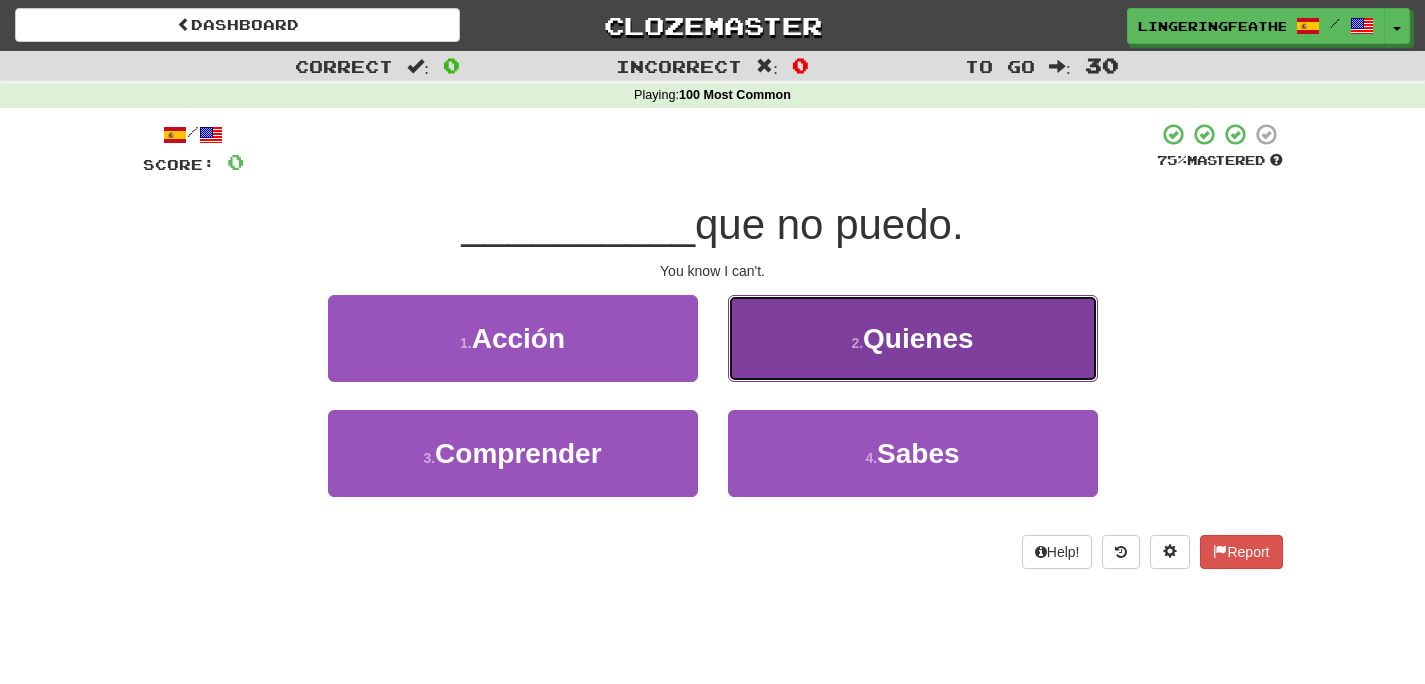 click on "2 .  Quienes" at bounding box center [913, 338] 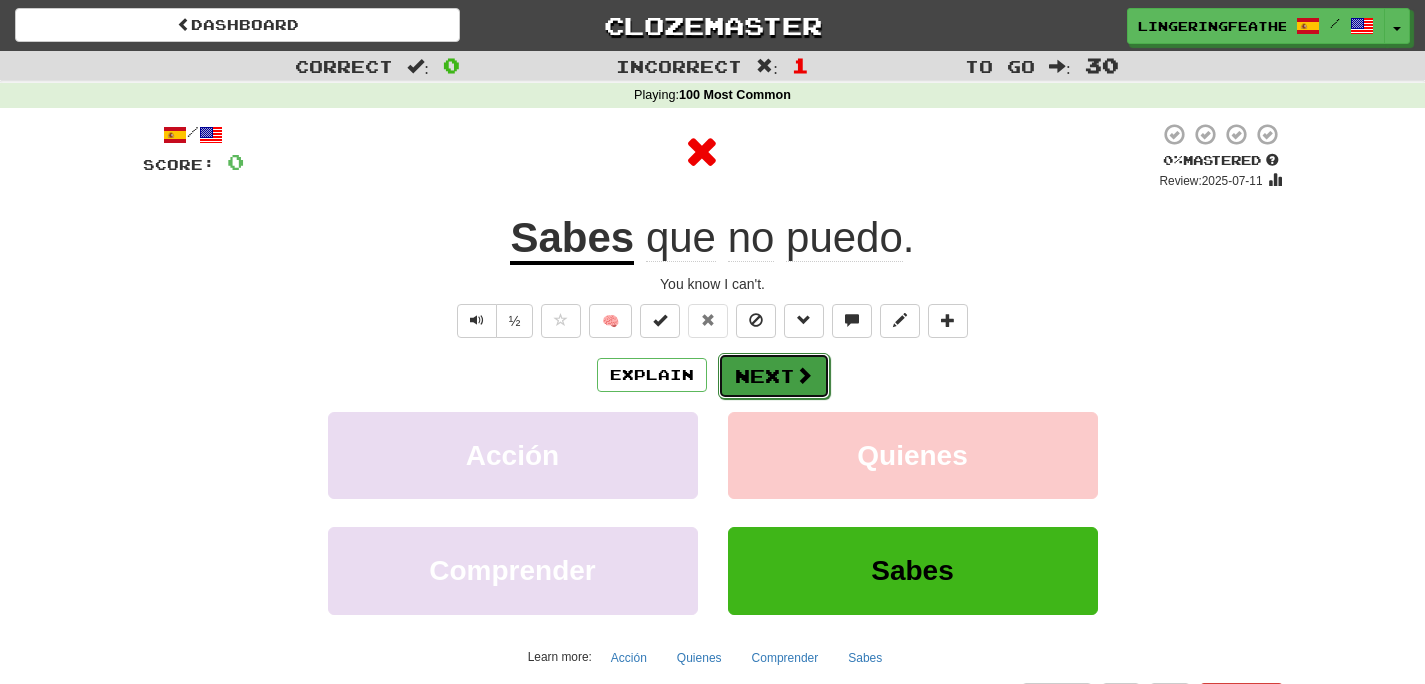 click on "Next" at bounding box center [774, 376] 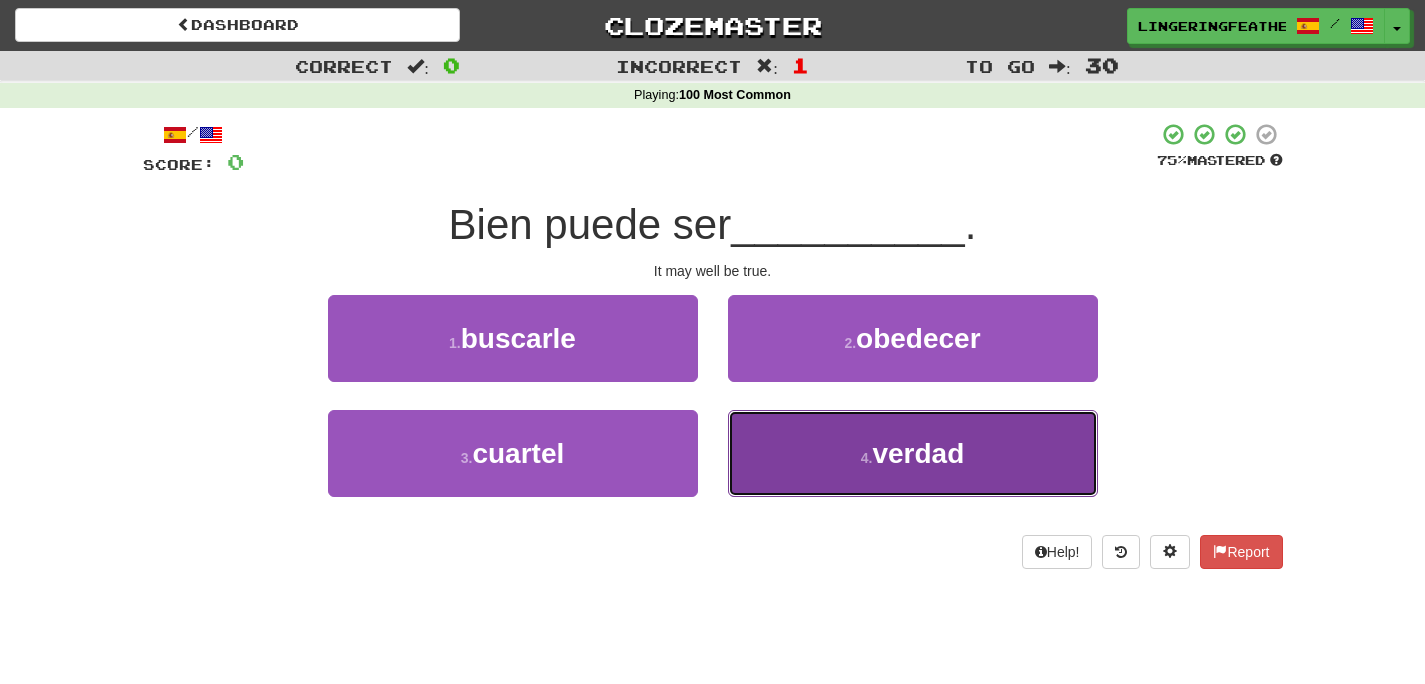 click on "4 .  verdad" at bounding box center (913, 453) 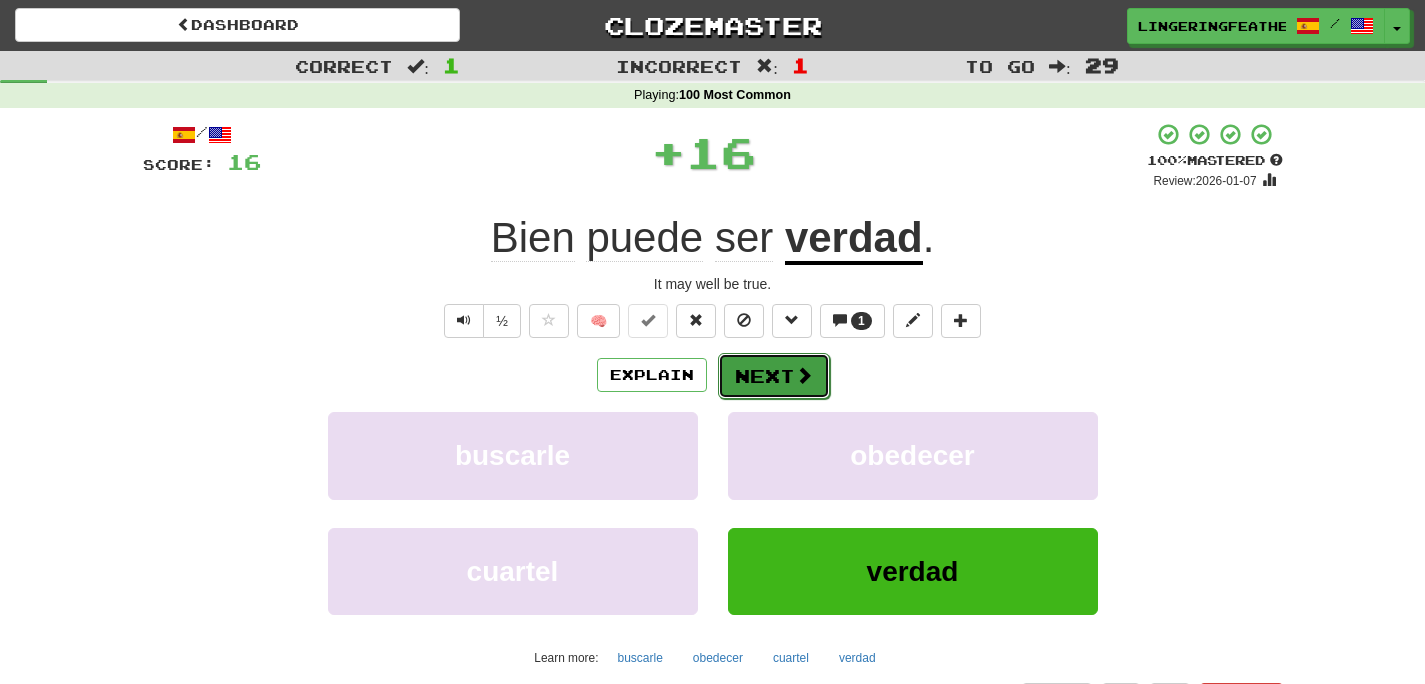 click on "Next" at bounding box center [774, 376] 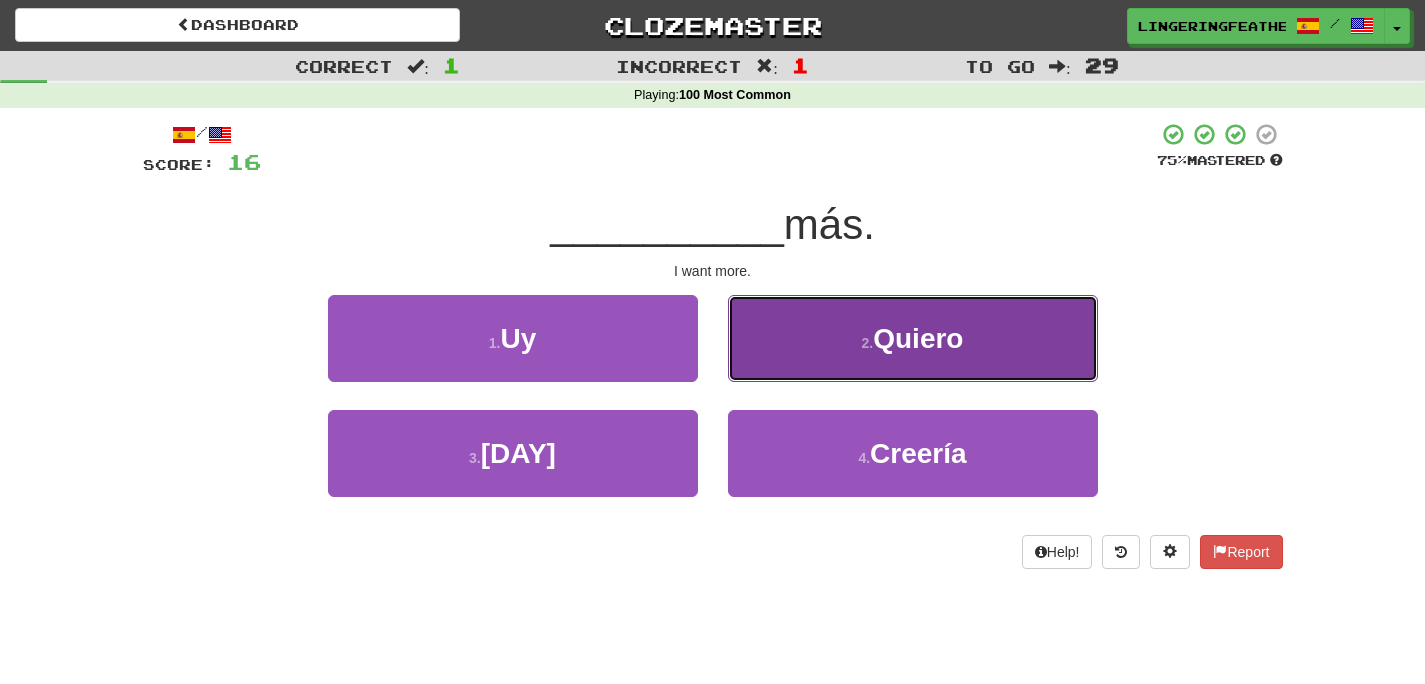 click on "2 .  Quiero" at bounding box center (913, 338) 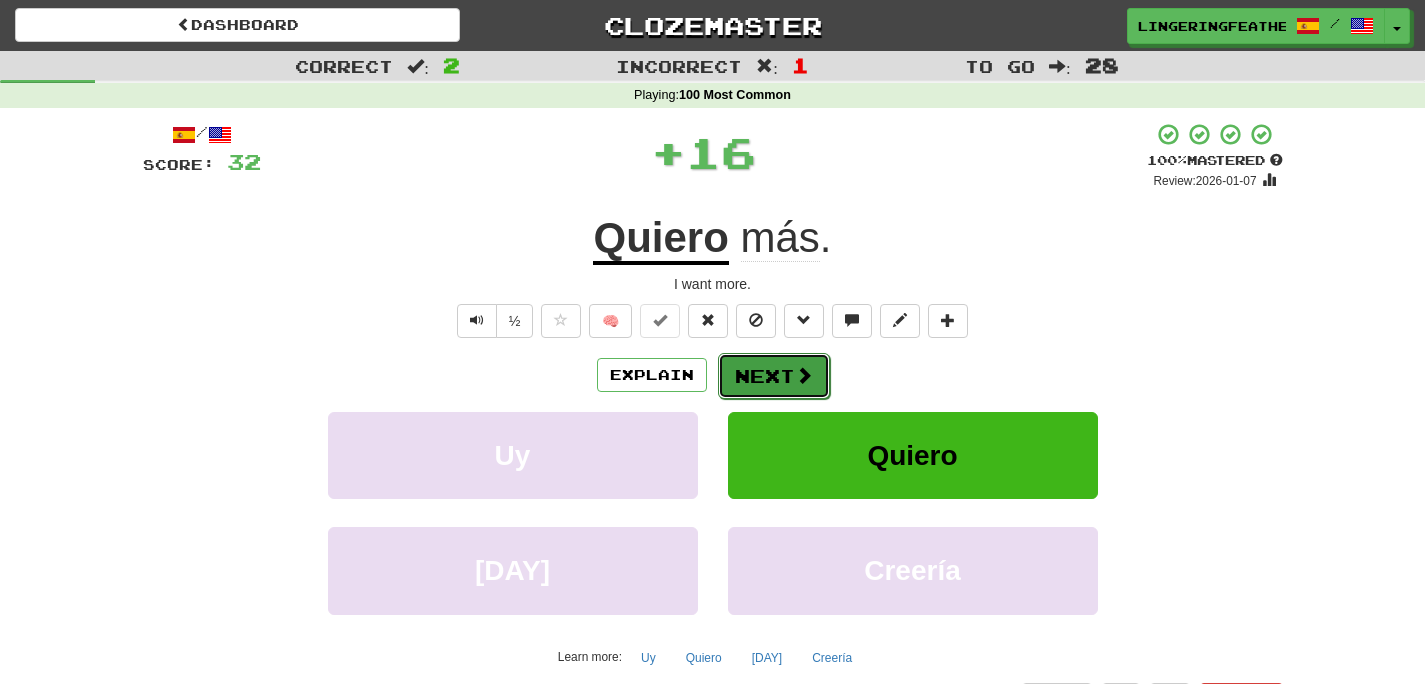 click on "Next" at bounding box center (774, 376) 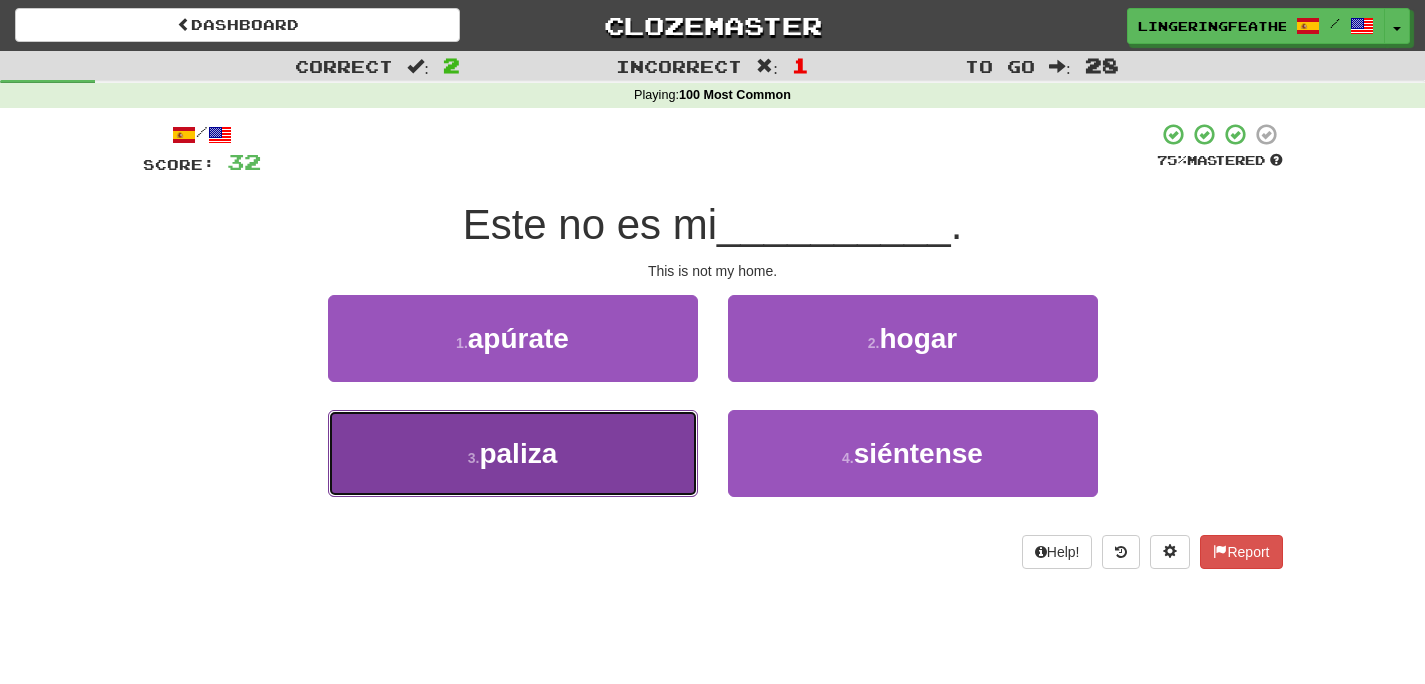 click on "3 .  paliza" at bounding box center (513, 453) 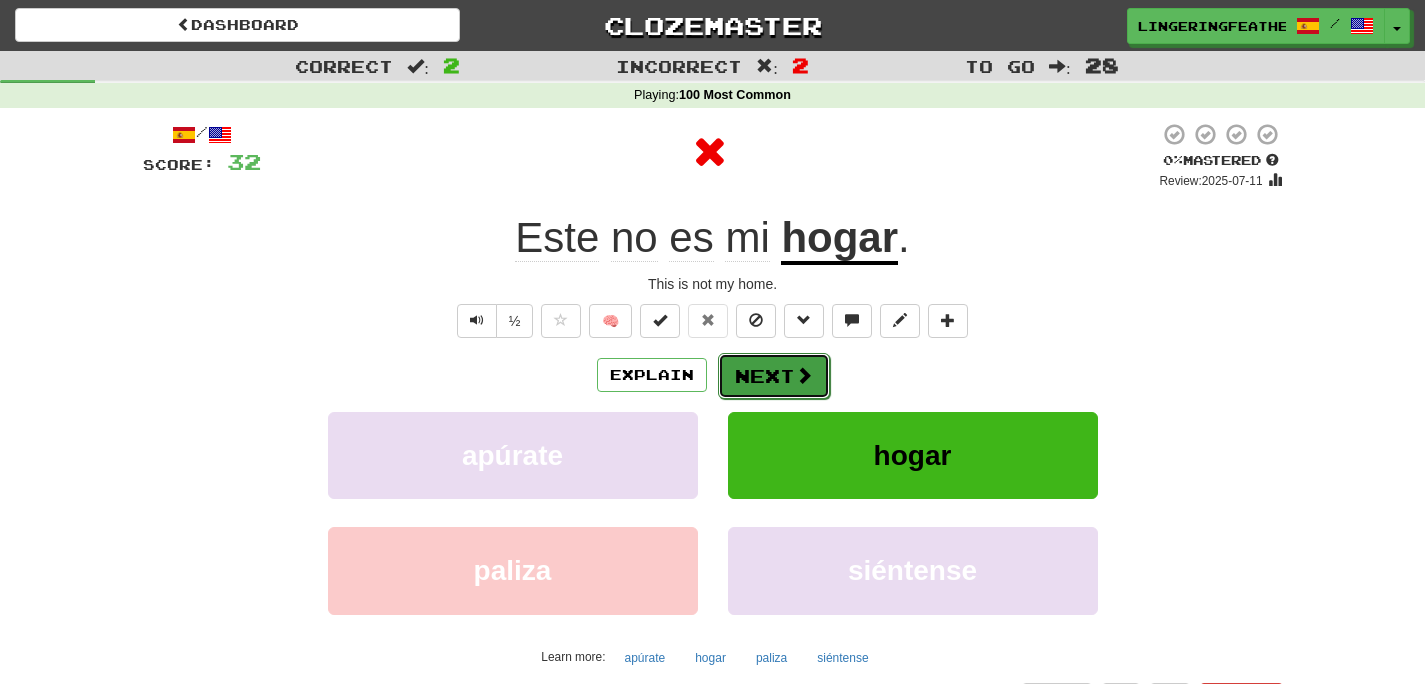 click on "Next" at bounding box center (774, 376) 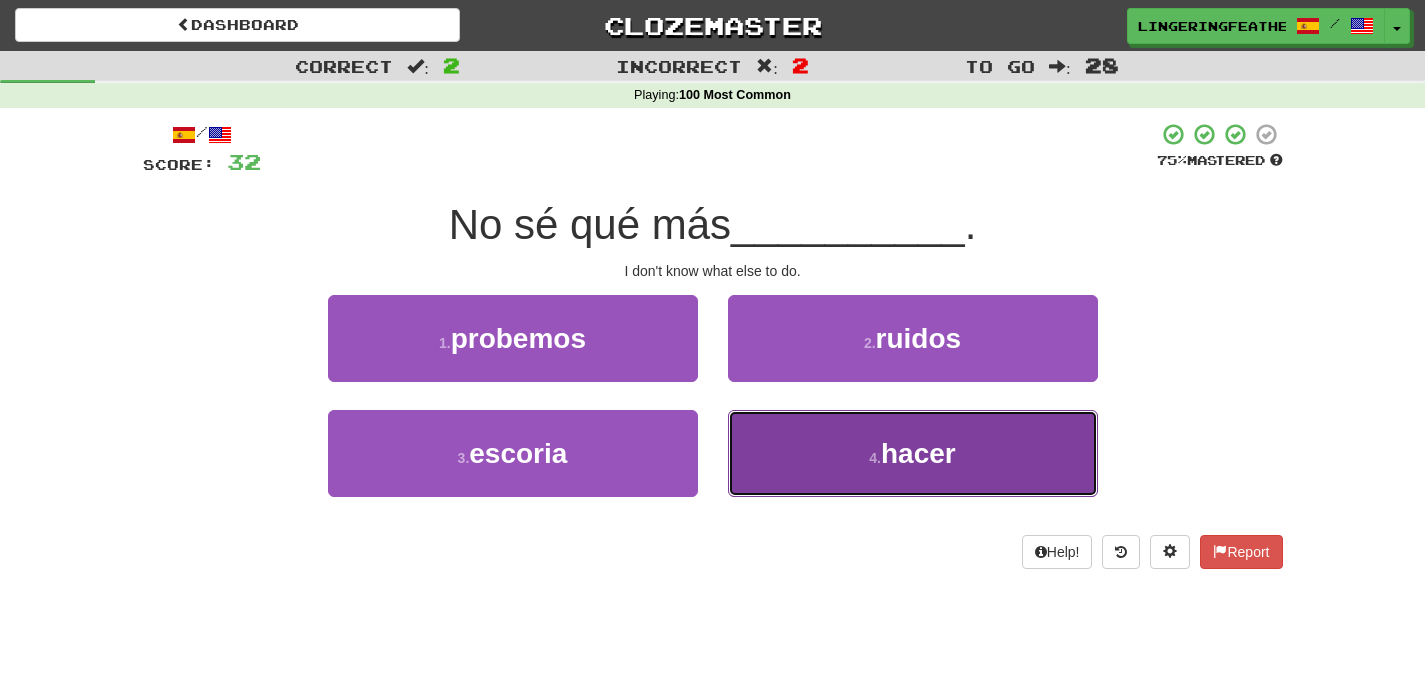 click on "4 .  hacer" at bounding box center (913, 453) 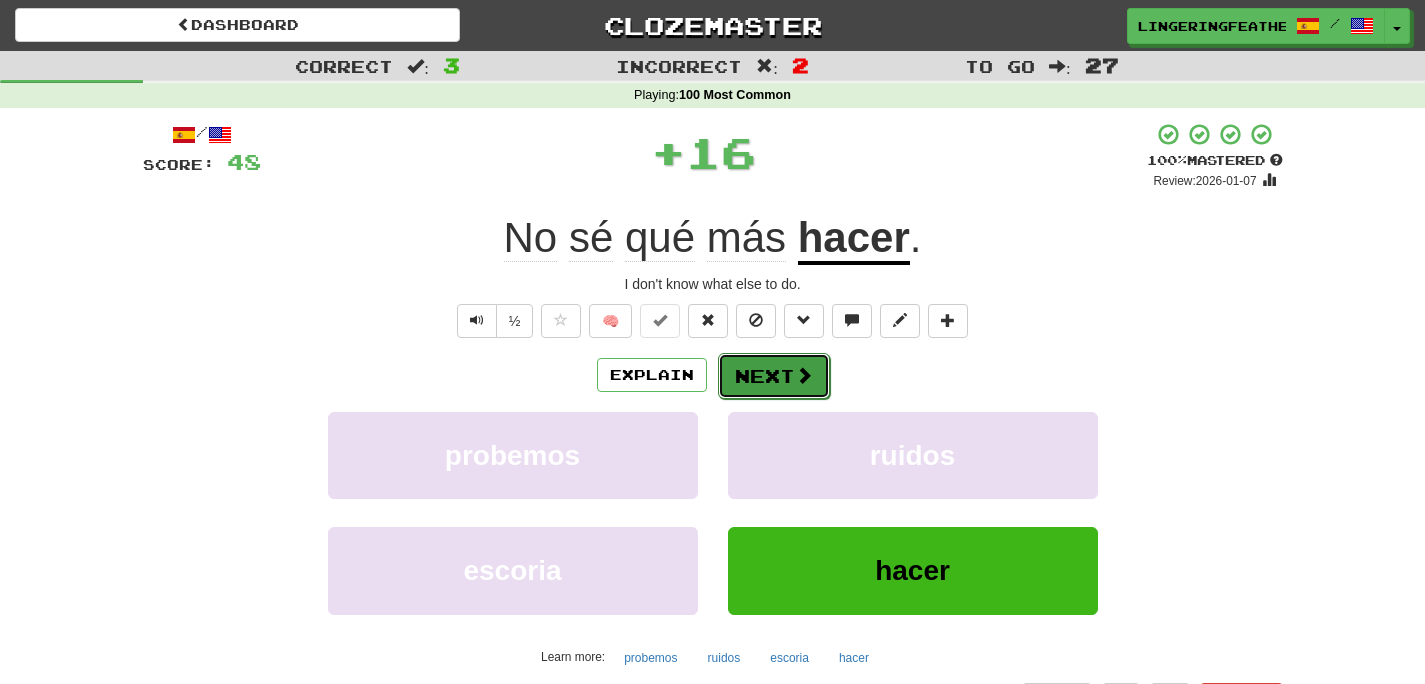 click at bounding box center [804, 375] 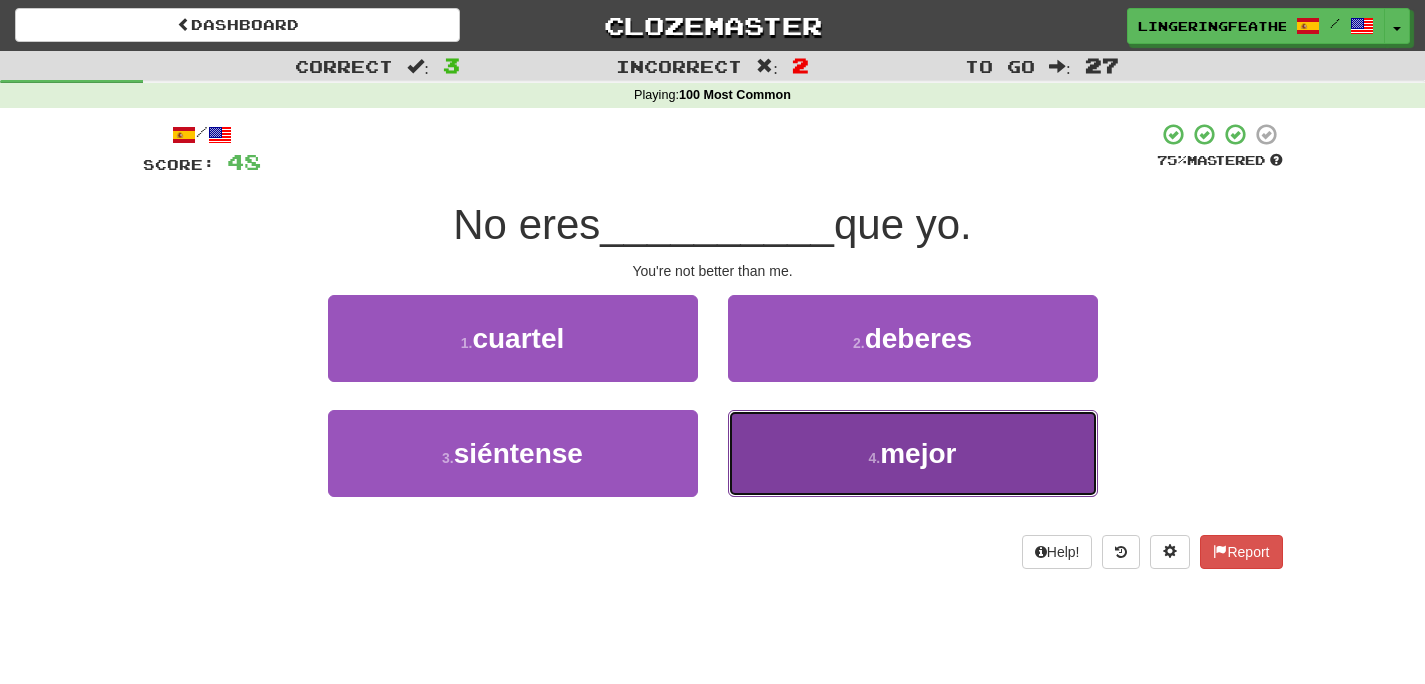 click on "4 .  mejor" at bounding box center (913, 453) 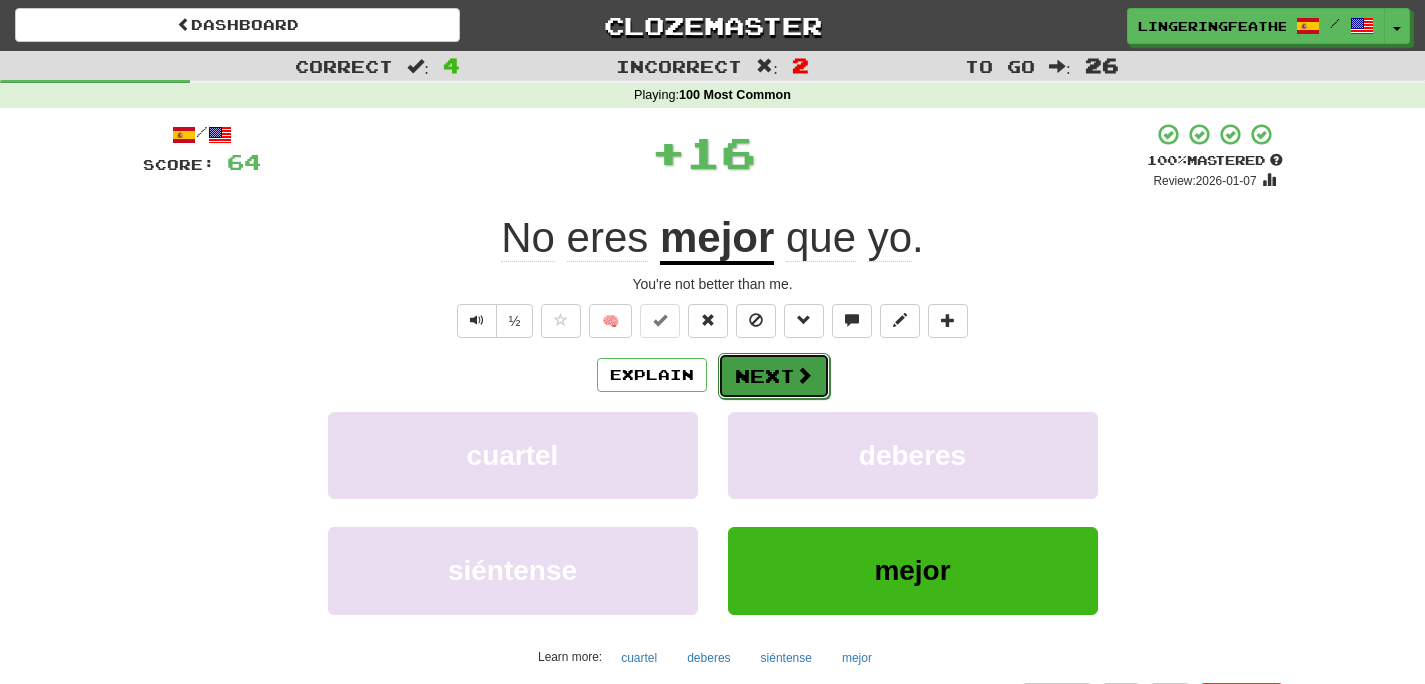 click on "Next" at bounding box center (774, 376) 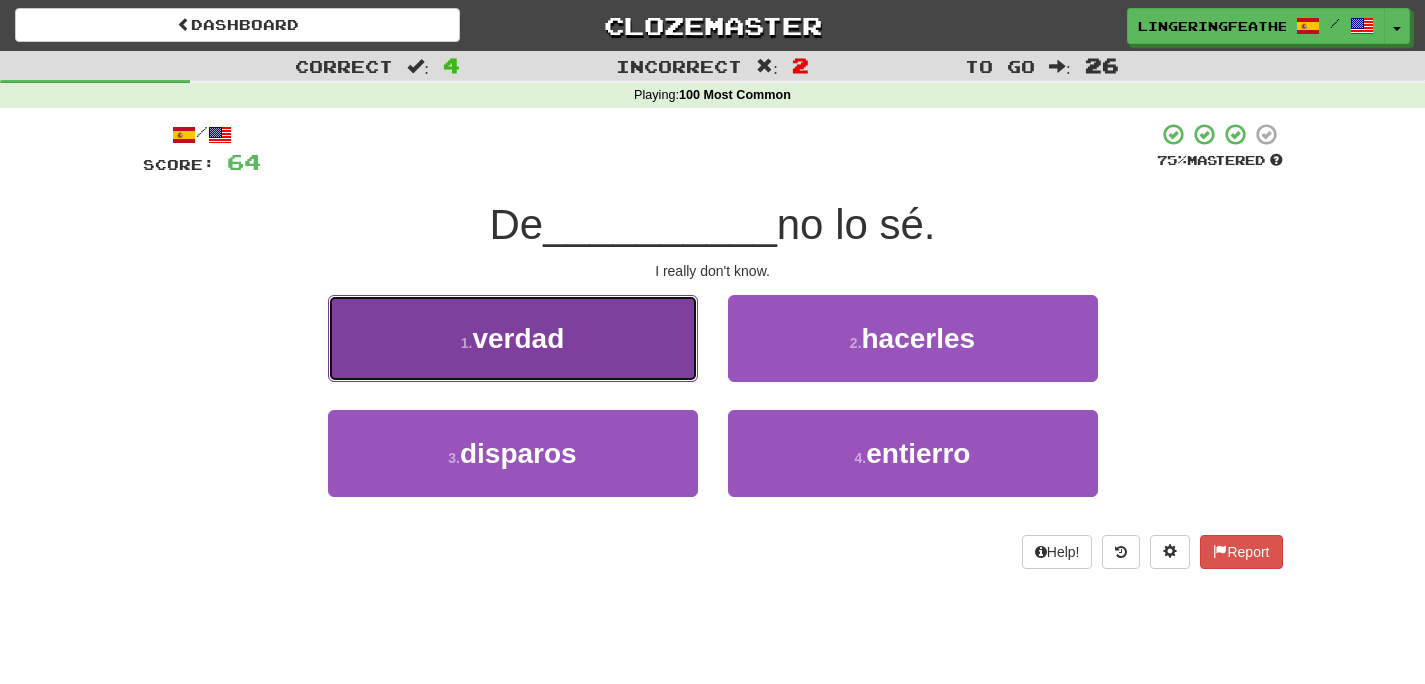 click on "1 .  verdad" at bounding box center [513, 338] 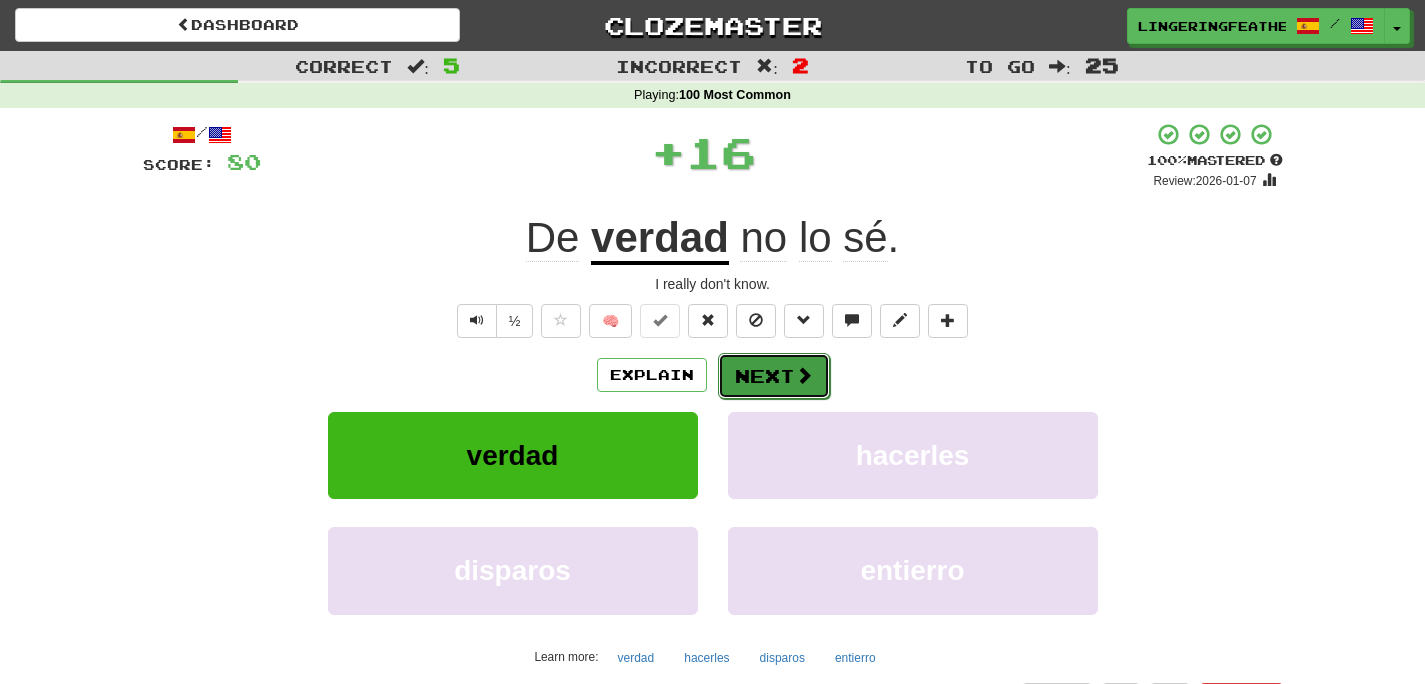 click on "Next" at bounding box center [774, 376] 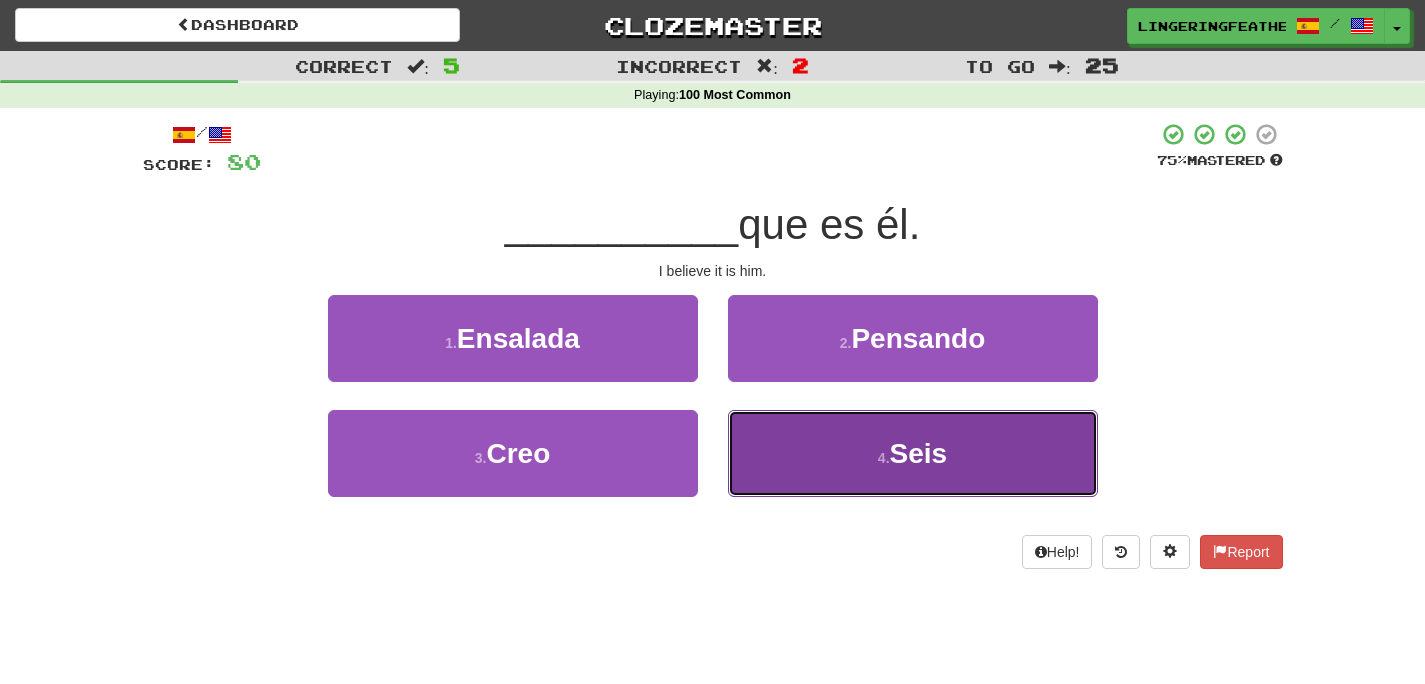 click on "4 .  Seis" at bounding box center [913, 453] 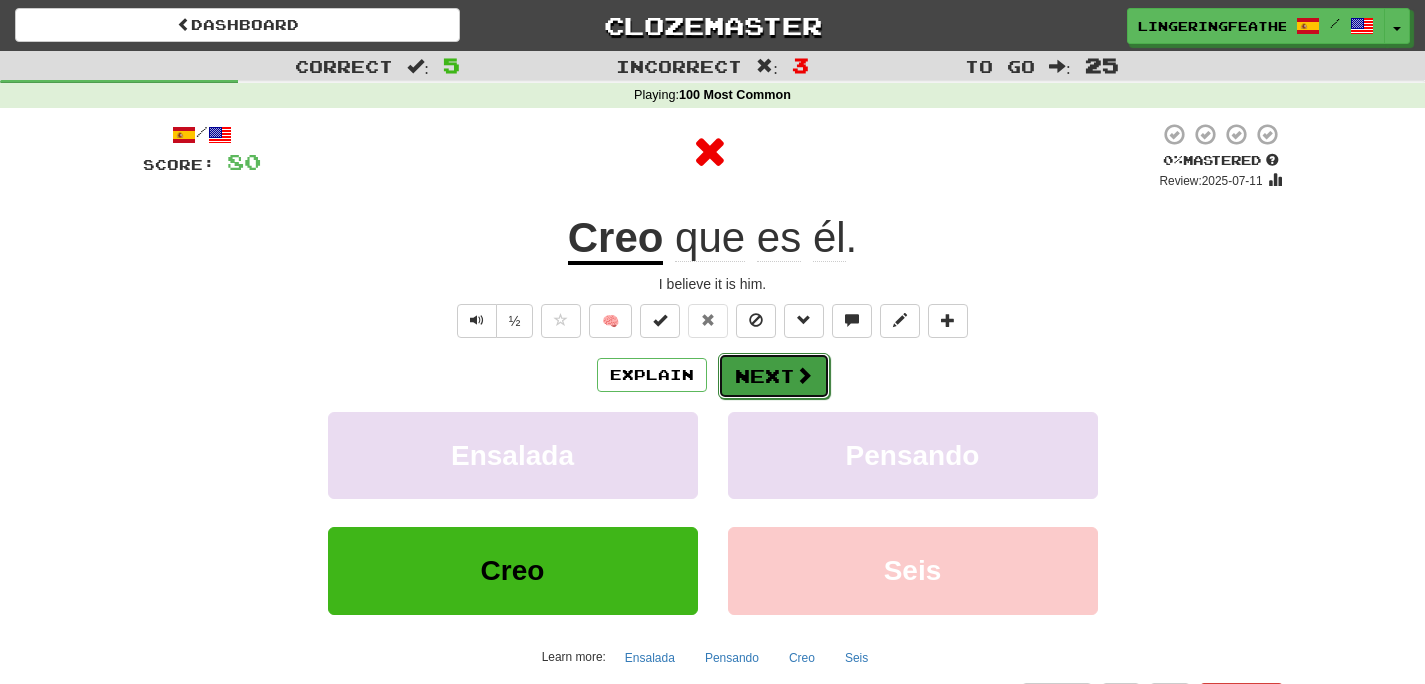click on "Next" at bounding box center [774, 376] 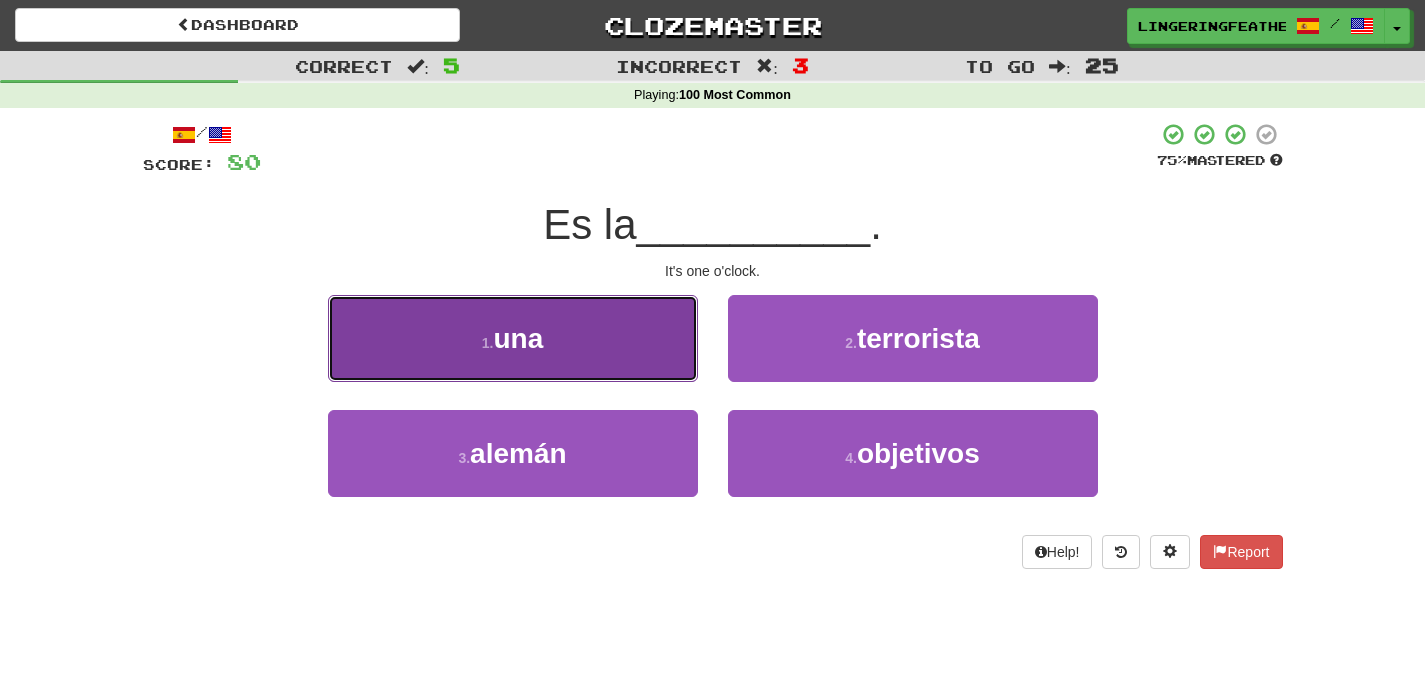 click on "1 .  una" at bounding box center [513, 338] 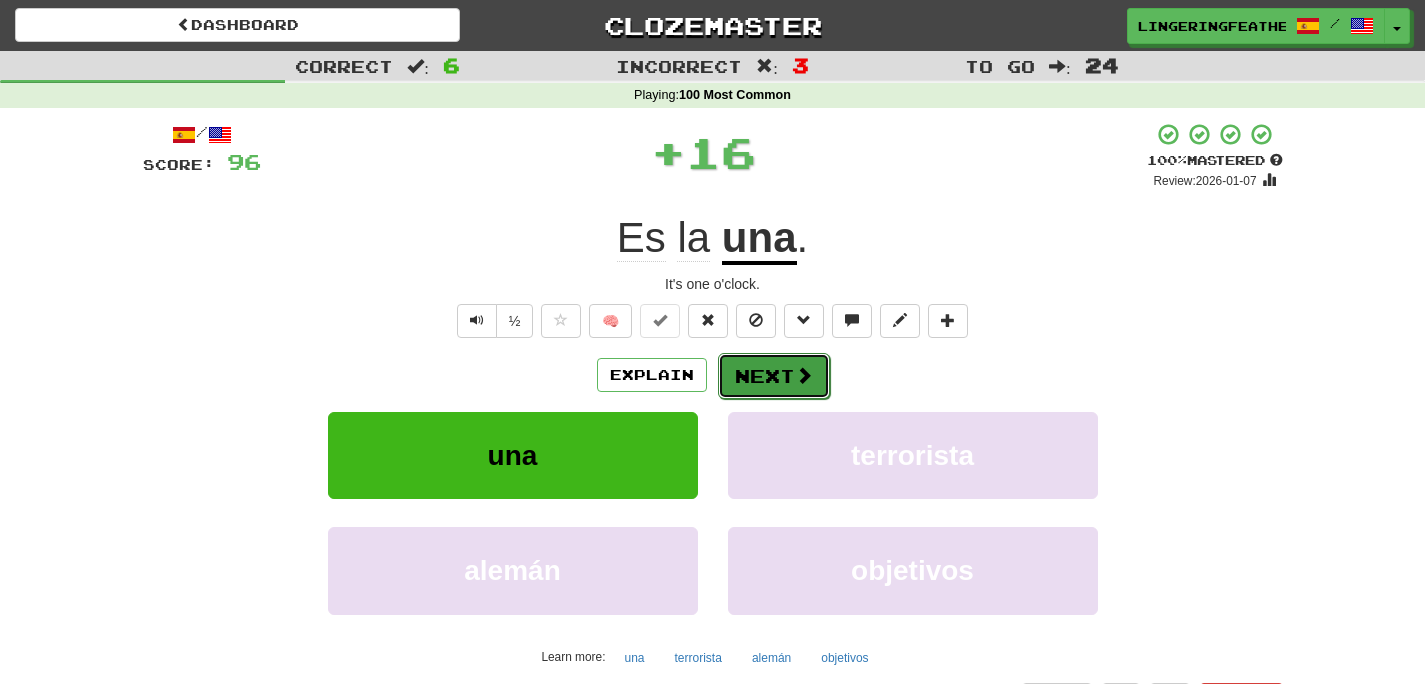 click on "Next" at bounding box center [774, 376] 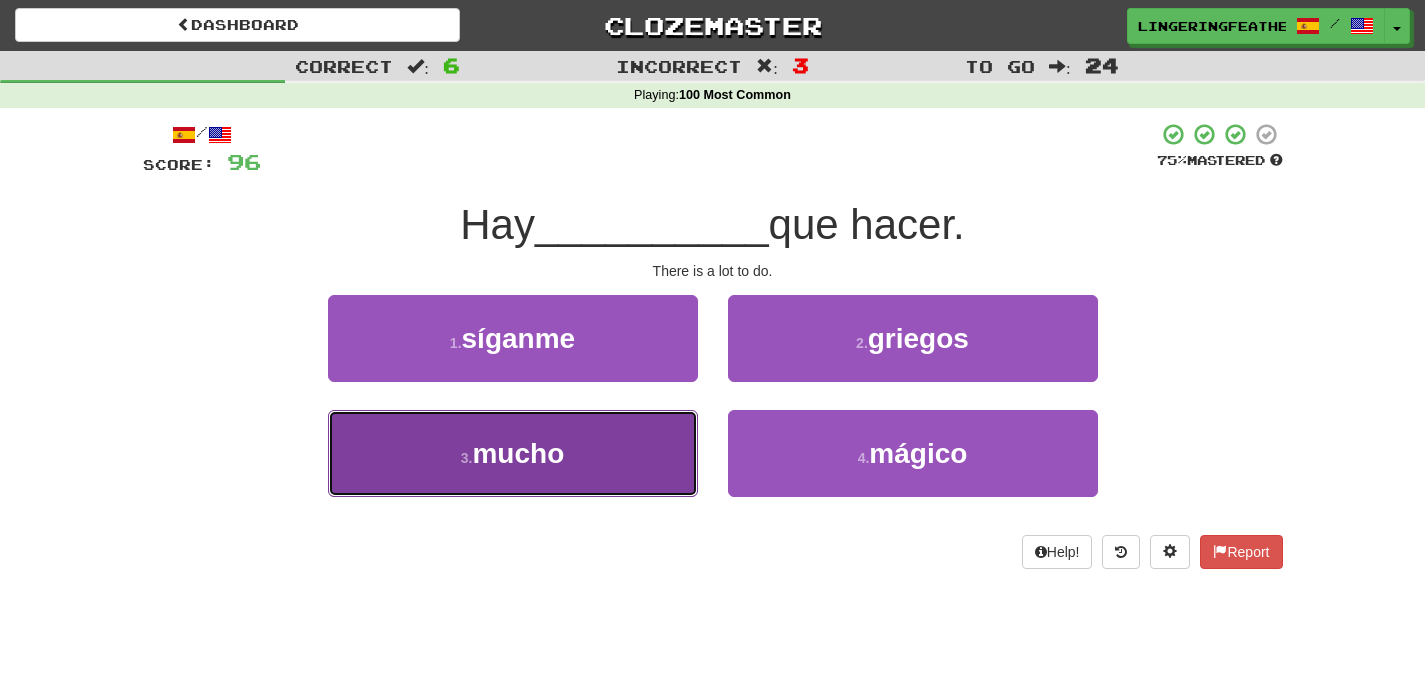 click on "3 .  mucho" at bounding box center (513, 453) 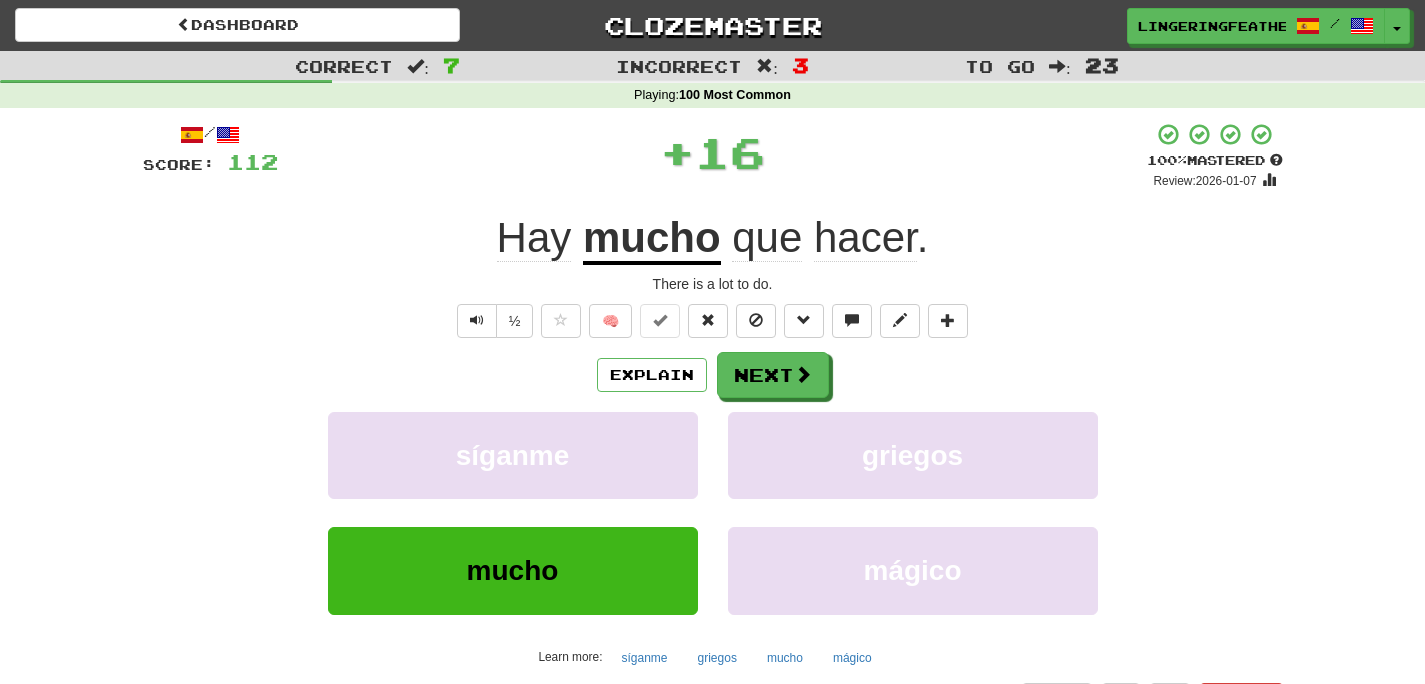 click on "Explain Next síganme griegos mucho mágico Learn more: síganme griegos mucho mágico" at bounding box center (713, 512) 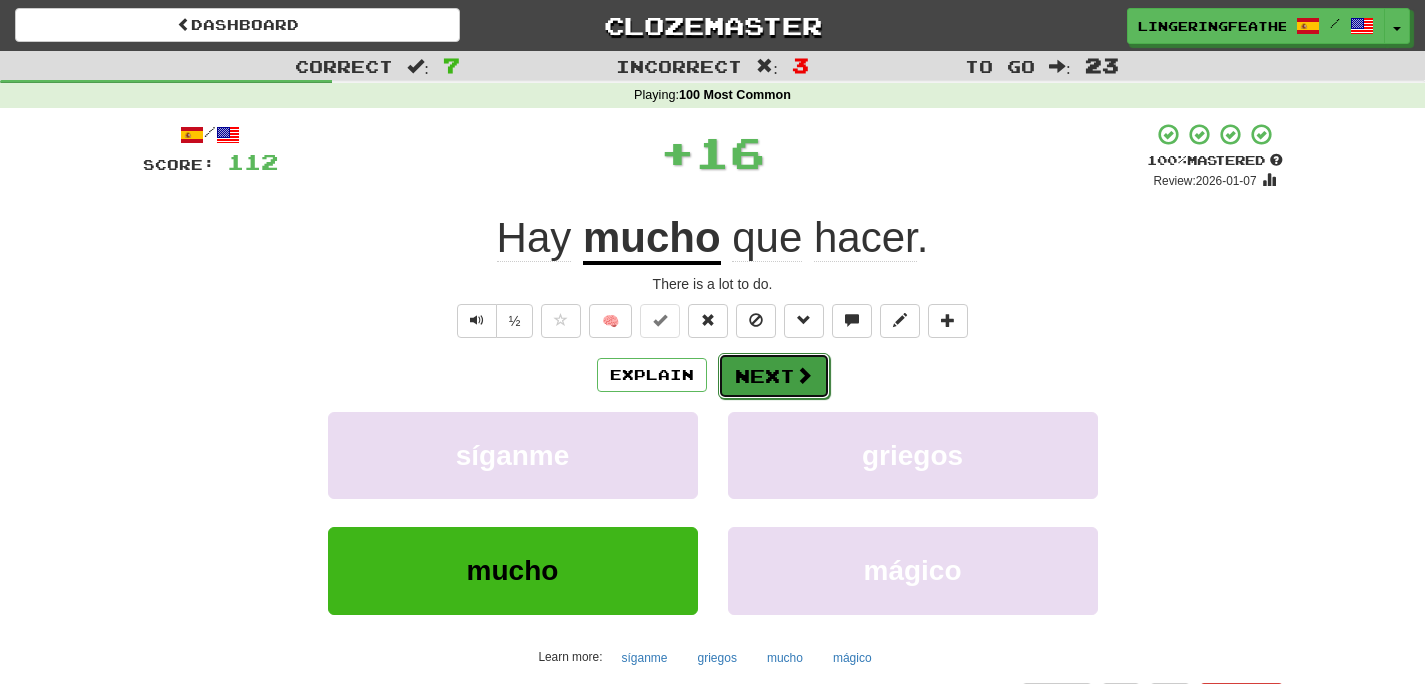 click on "Next" at bounding box center (774, 376) 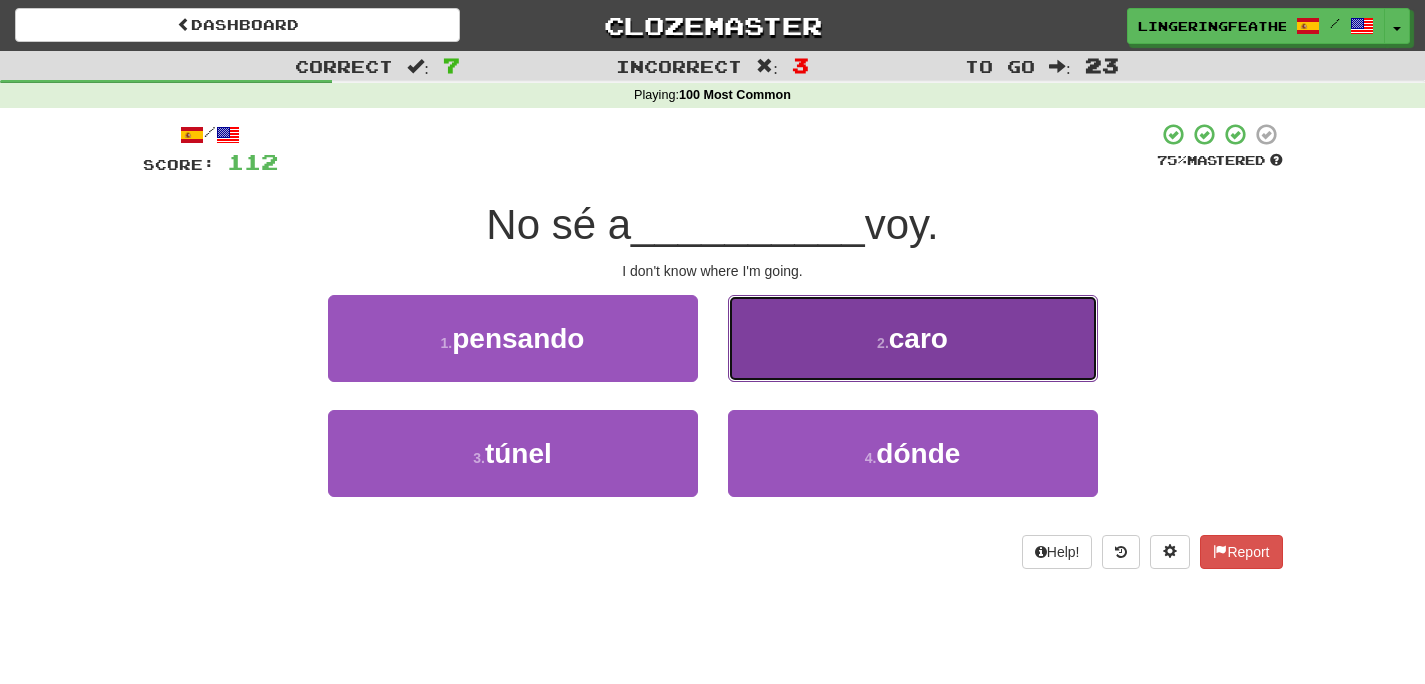 click on "2 .  caro" at bounding box center [913, 338] 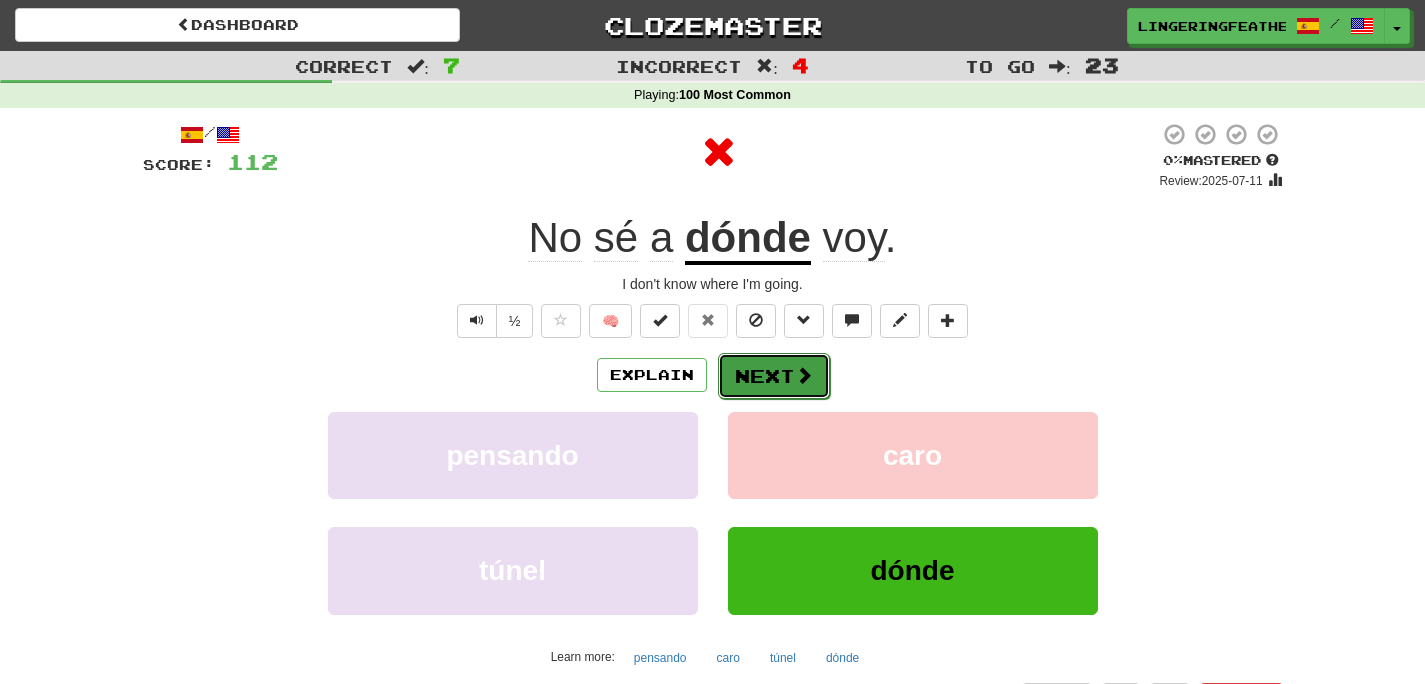 click on "Next" at bounding box center (774, 376) 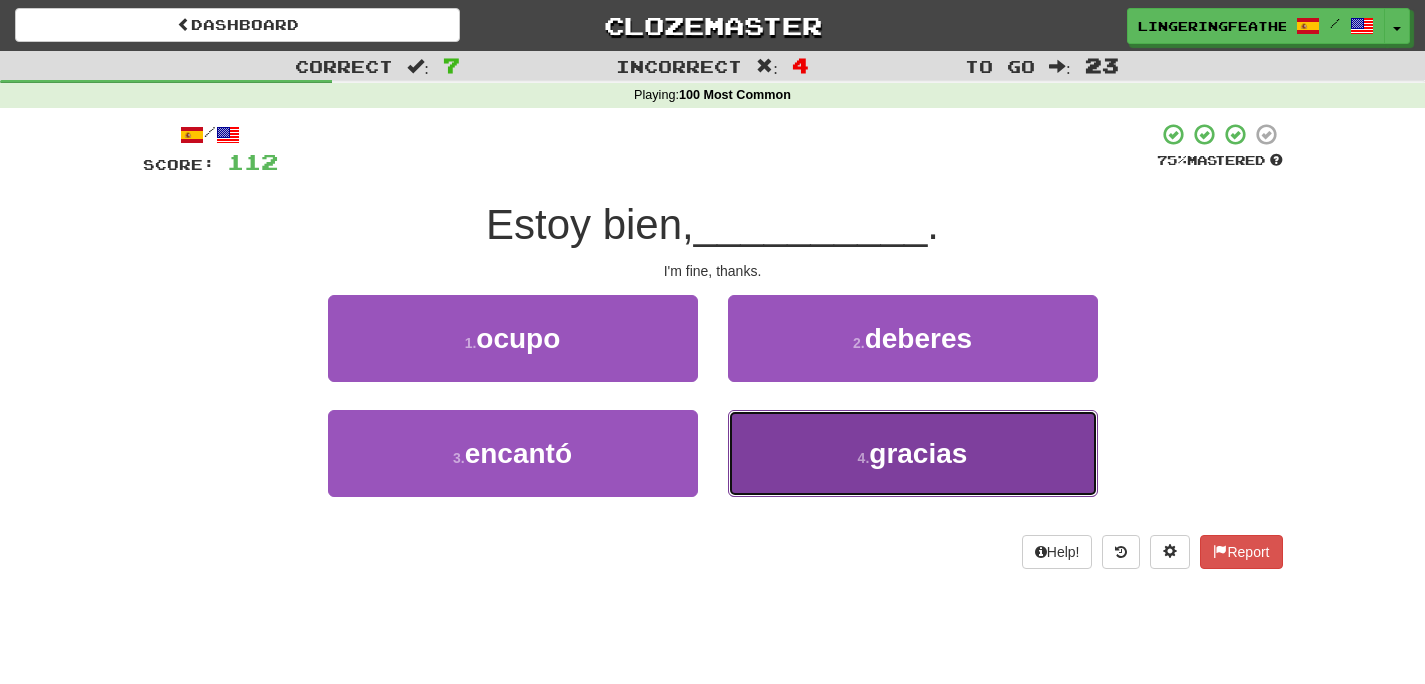 click on "4 .  gracias" at bounding box center [913, 453] 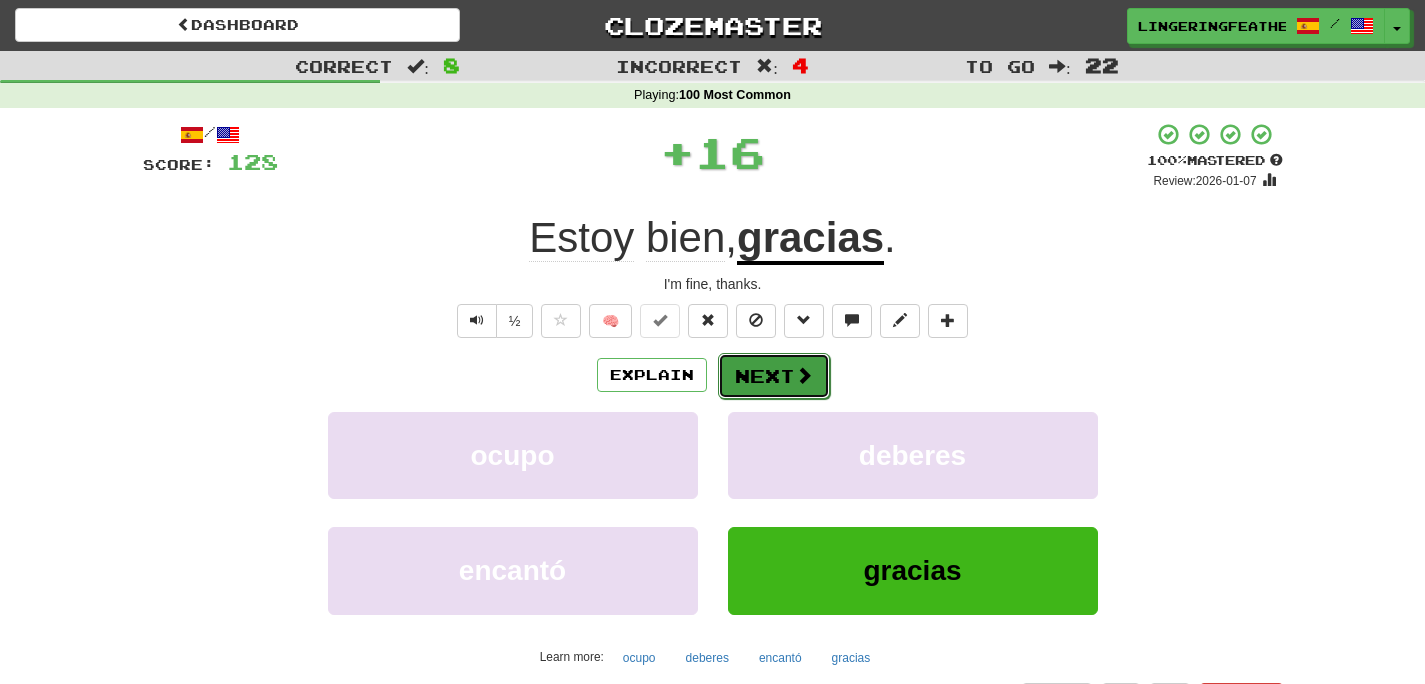 click on "Next" at bounding box center [774, 376] 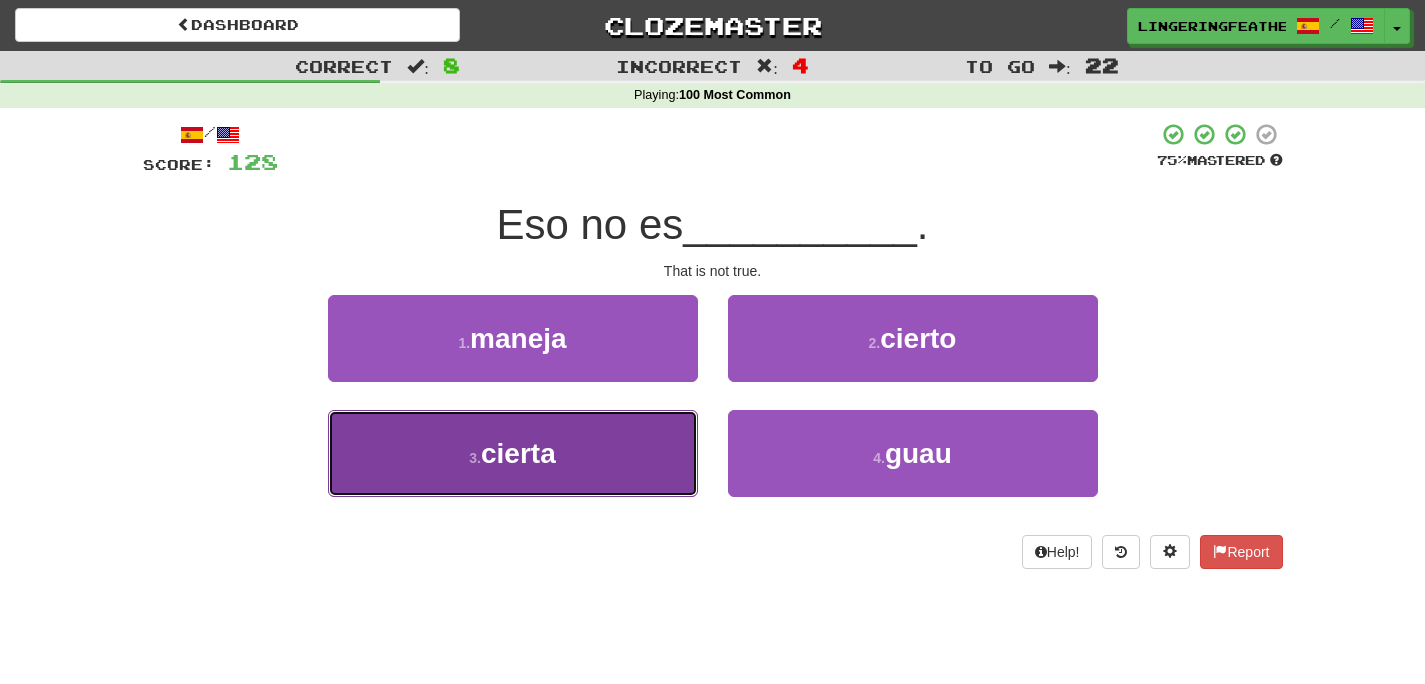 click on "3 .  cierta" at bounding box center (513, 453) 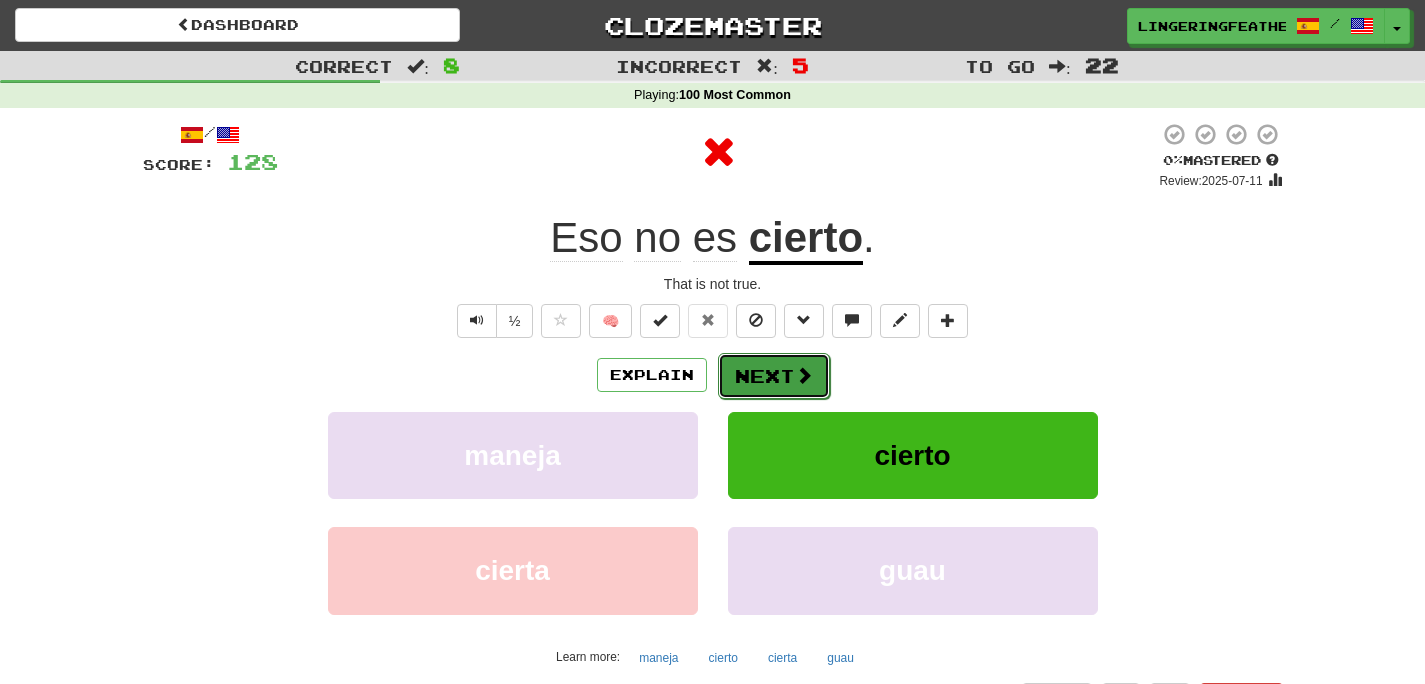 click on "Next" at bounding box center [774, 376] 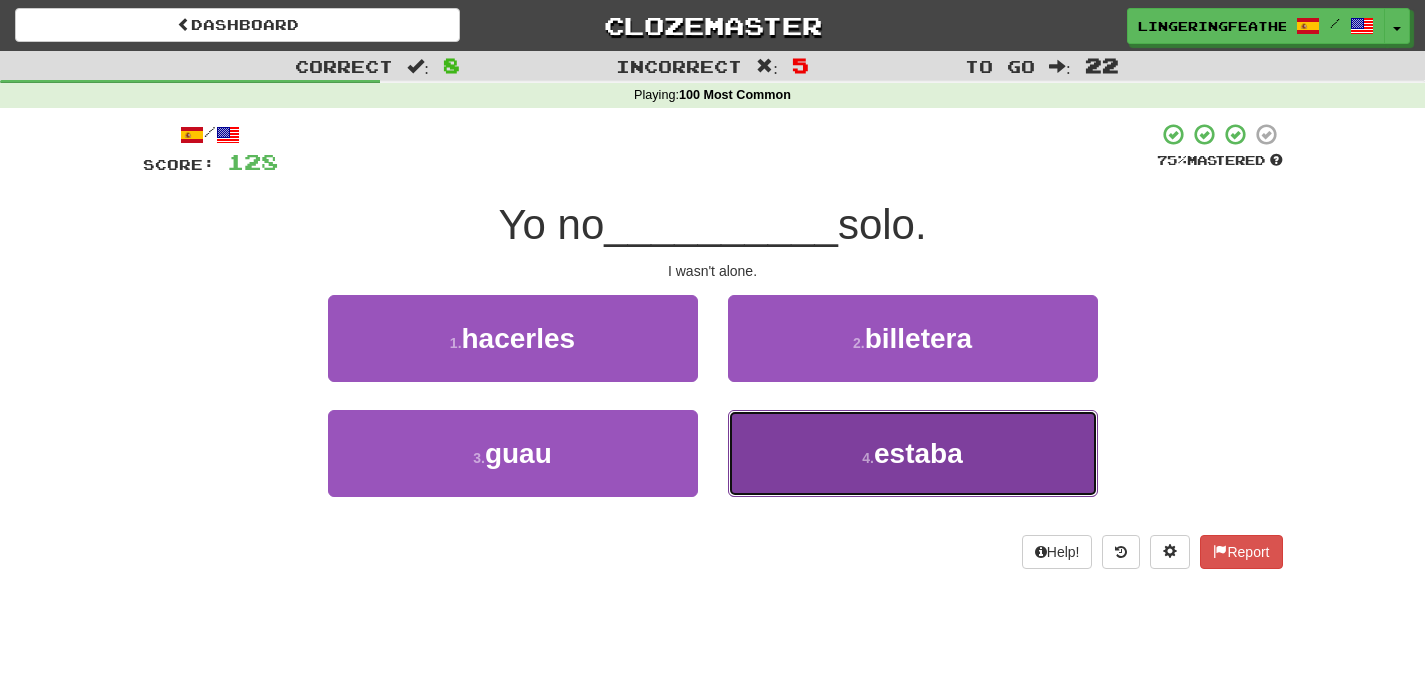 click on "4 .  estaba" at bounding box center (913, 453) 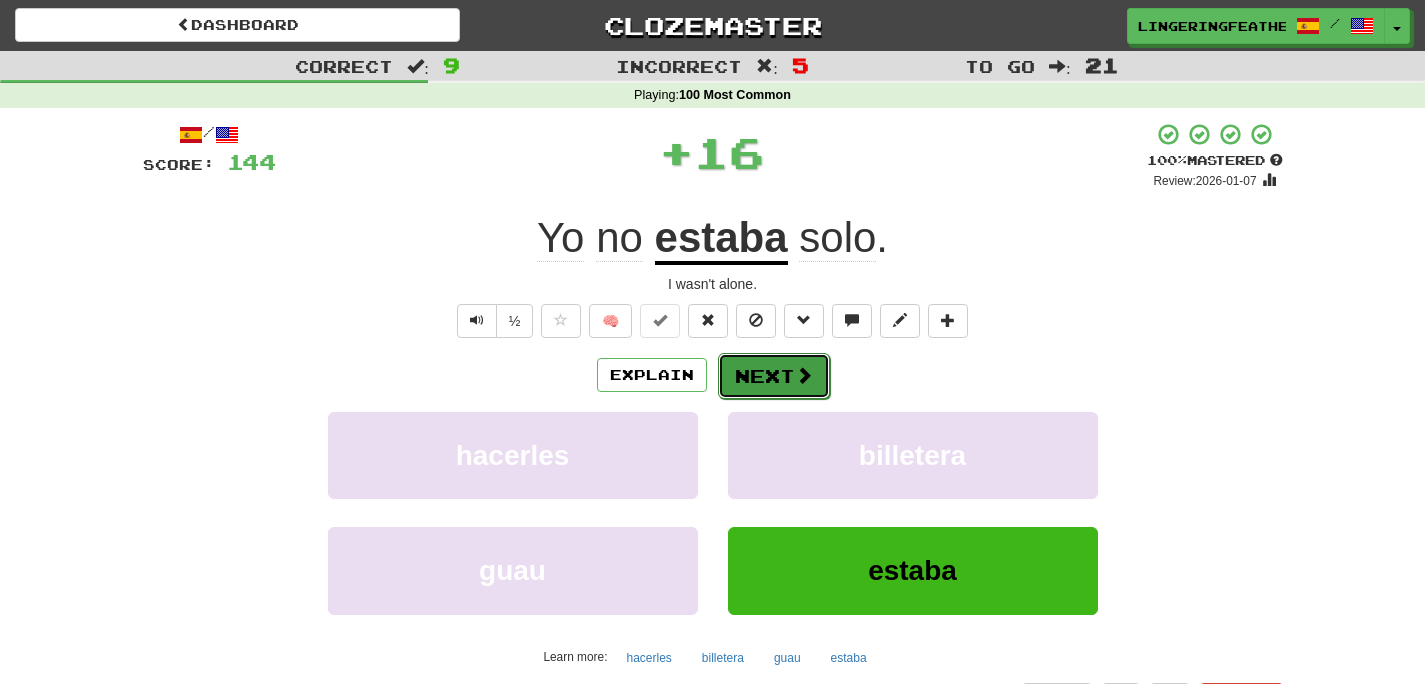 click on "Next" at bounding box center (774, 376) 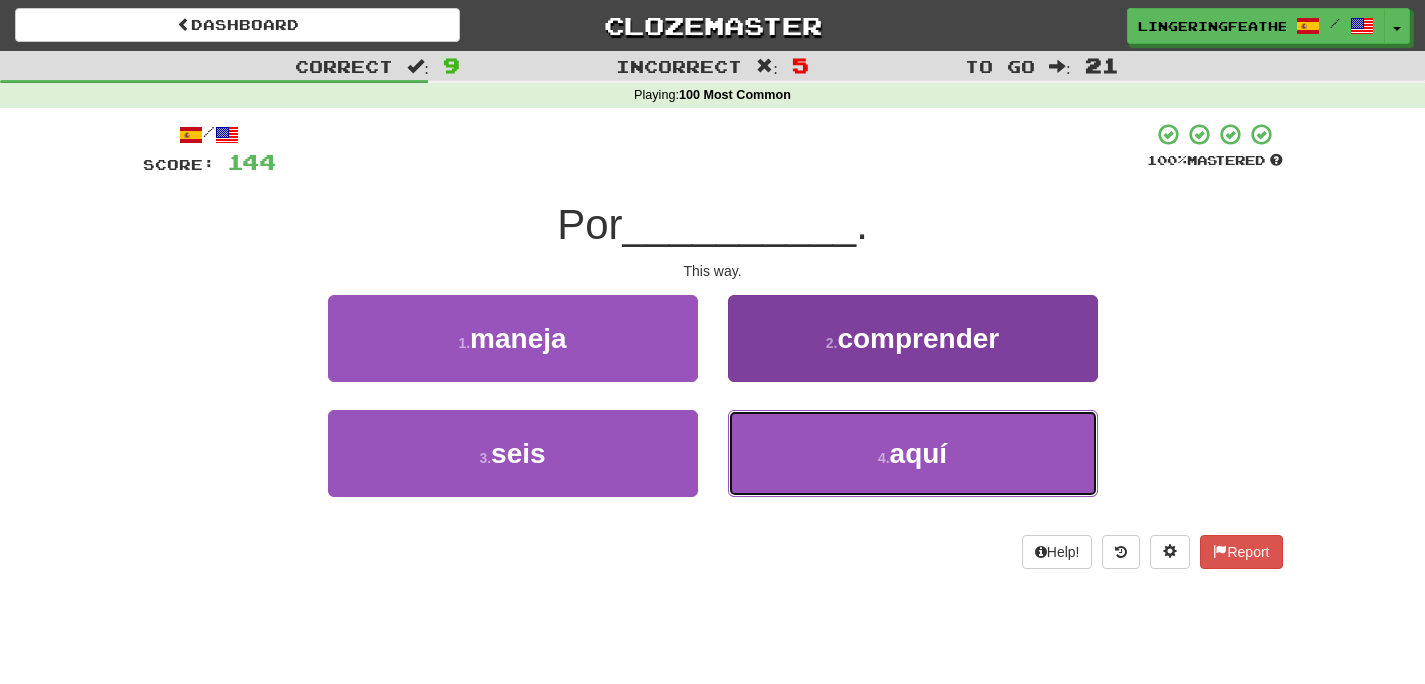 click on "4 .  aquí" at bounding box center [913, 453] 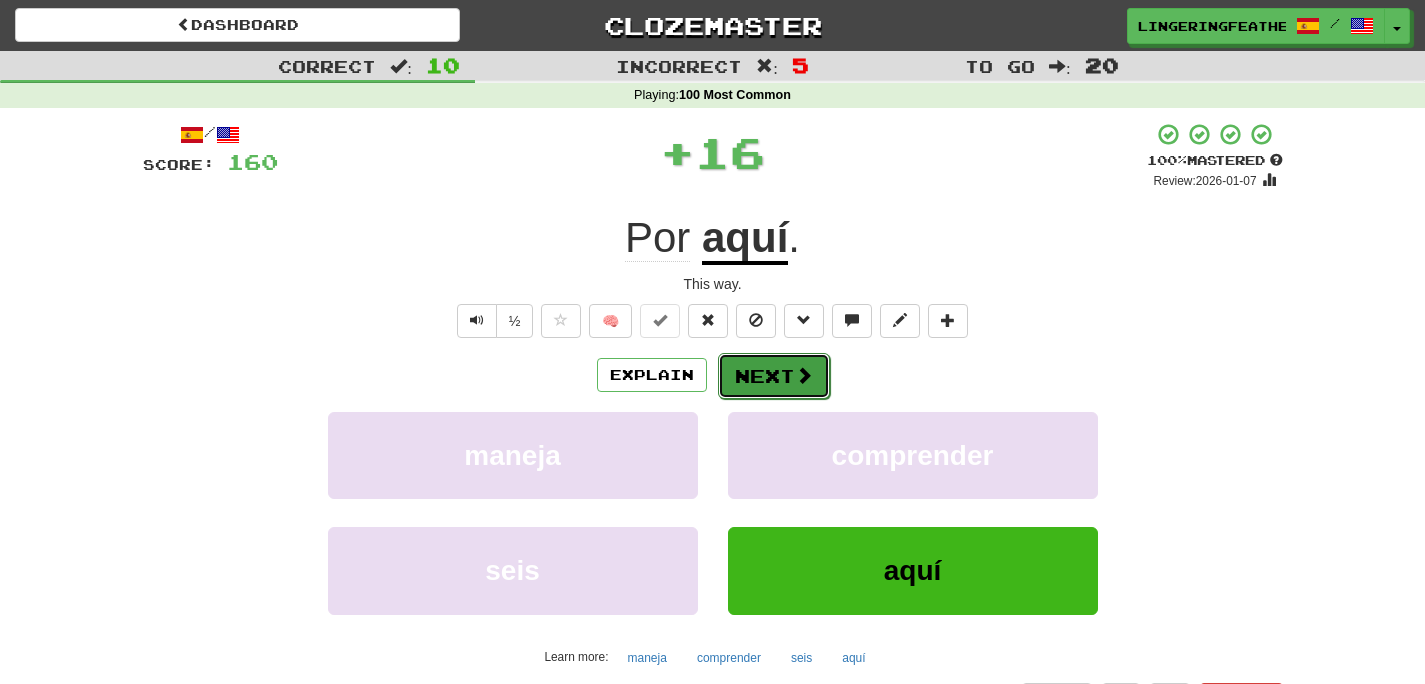 click on "Next" at bounding box center (774, 376) 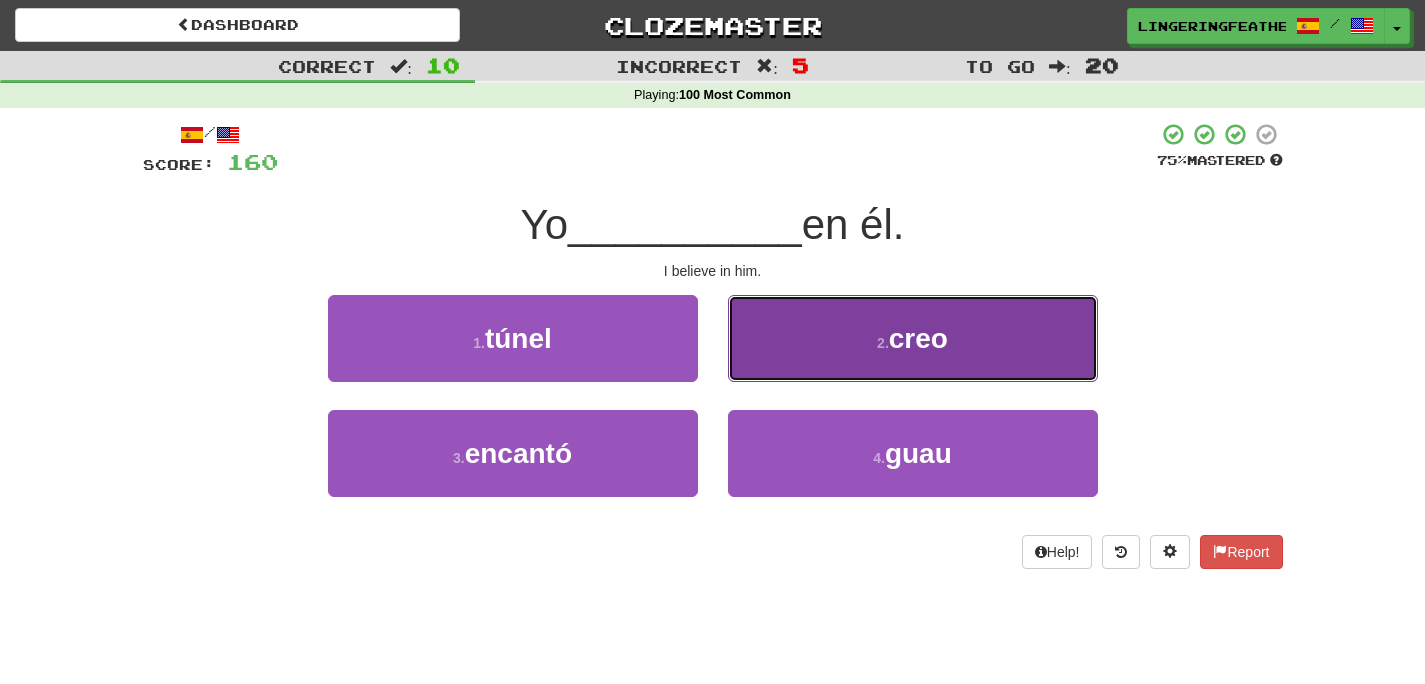 click on "2 .  creo" at bounding box center (913, 338) 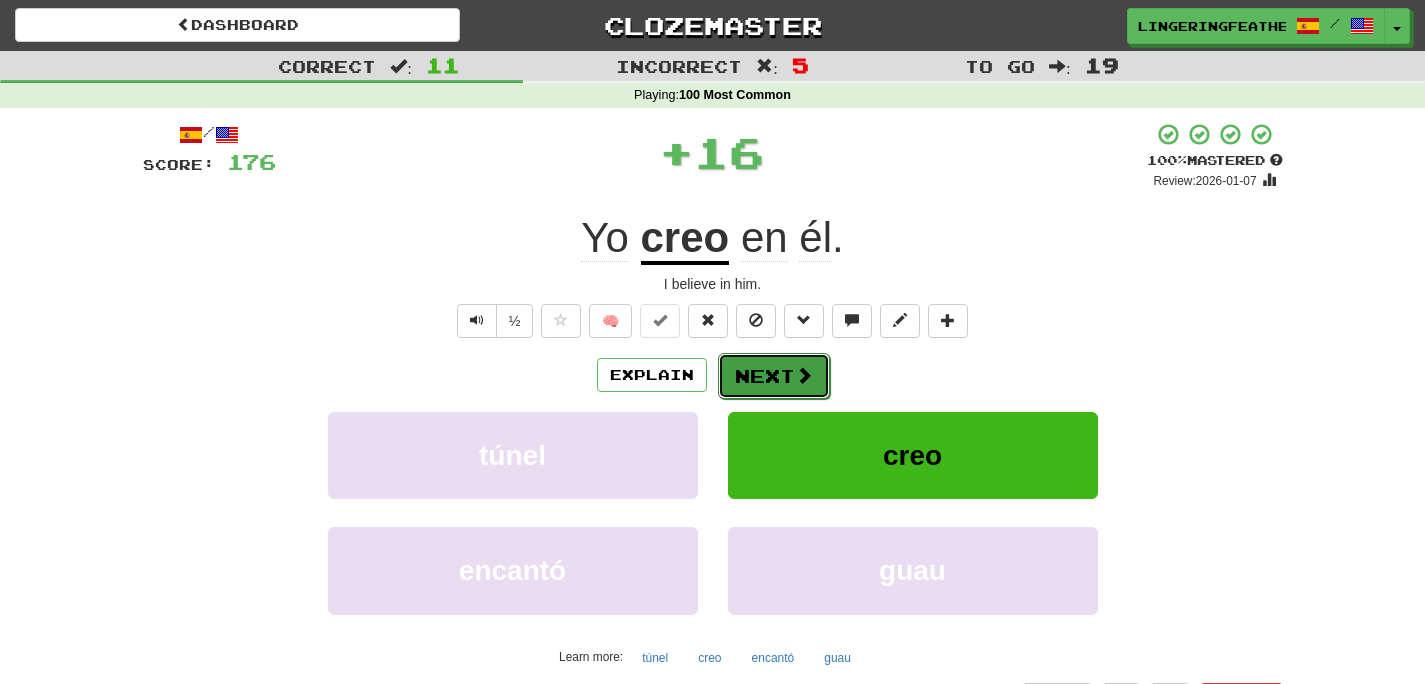 click on "Next" at bounding box center (774, 376) 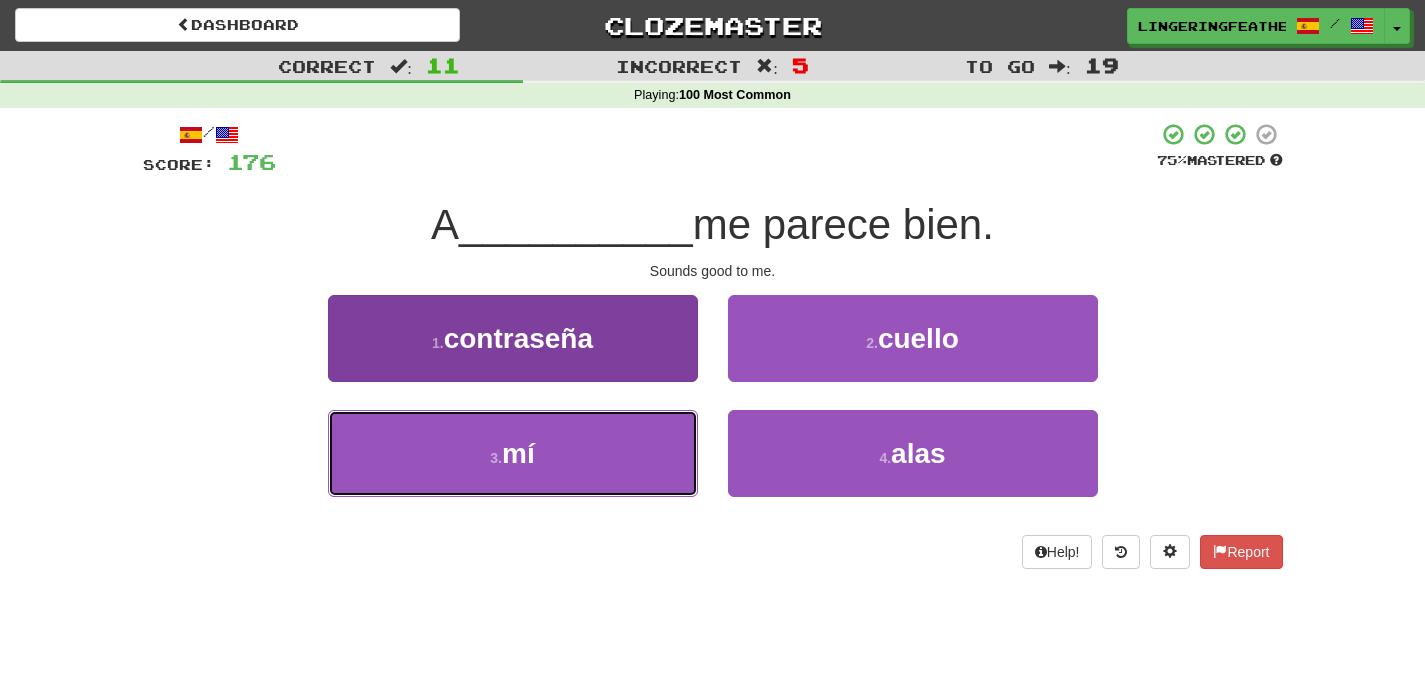 click on "3 .  mí" at bounding box center (513, 453) 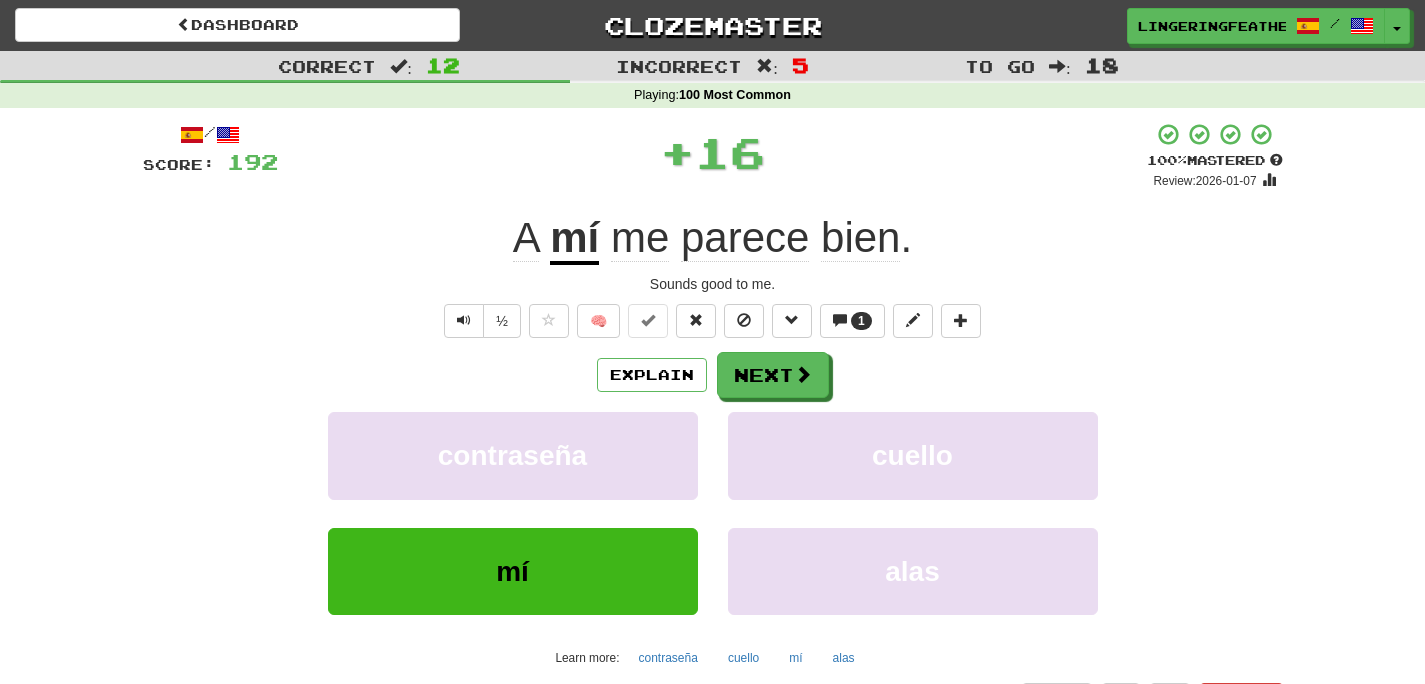 click on "/  Score:   192 + 16 100 %  Mastered Review:  2026-01-07 A   mí   me   parece   bien . Sounds good to me. ½ 🧠 1 Explain Next contraseña cuello mí alas Learn more: contraseña cuello mí alas  Help!  Report Sentence Source" at bounding box center (713, 435) 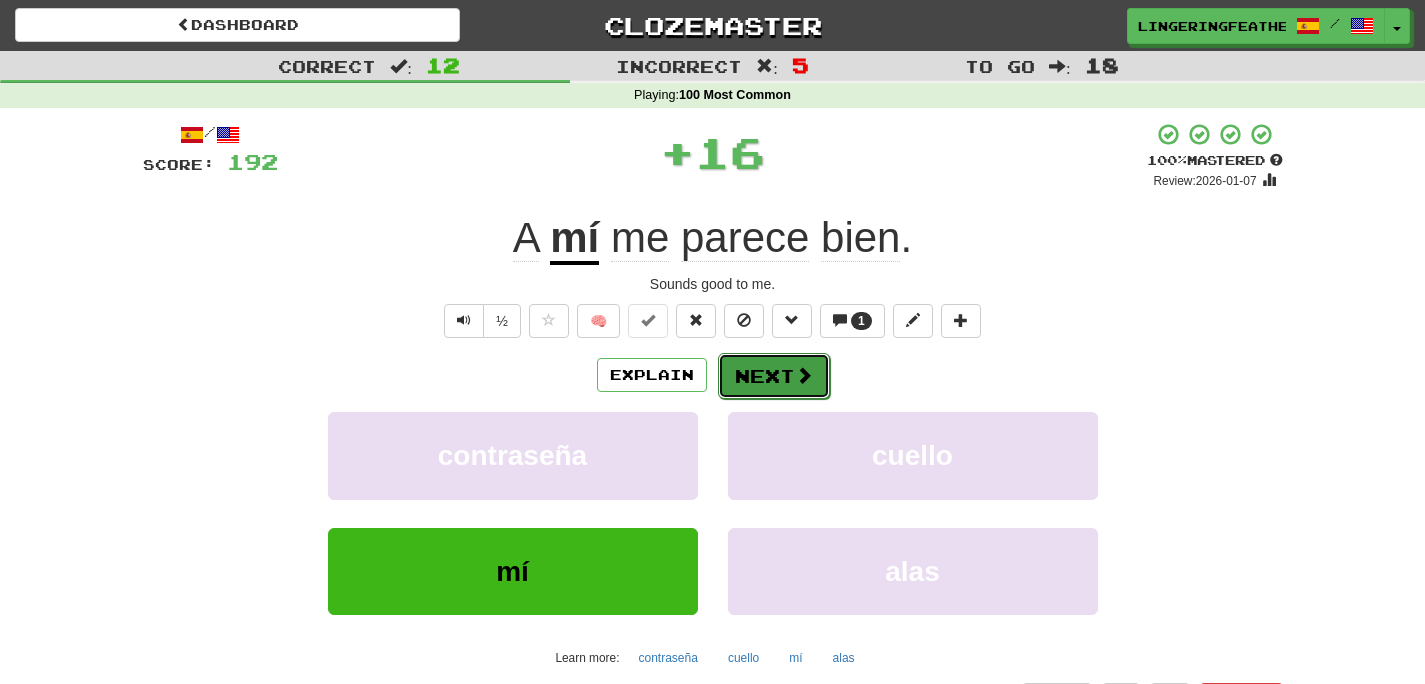 click on "Next" at bounding box center [774, 376] 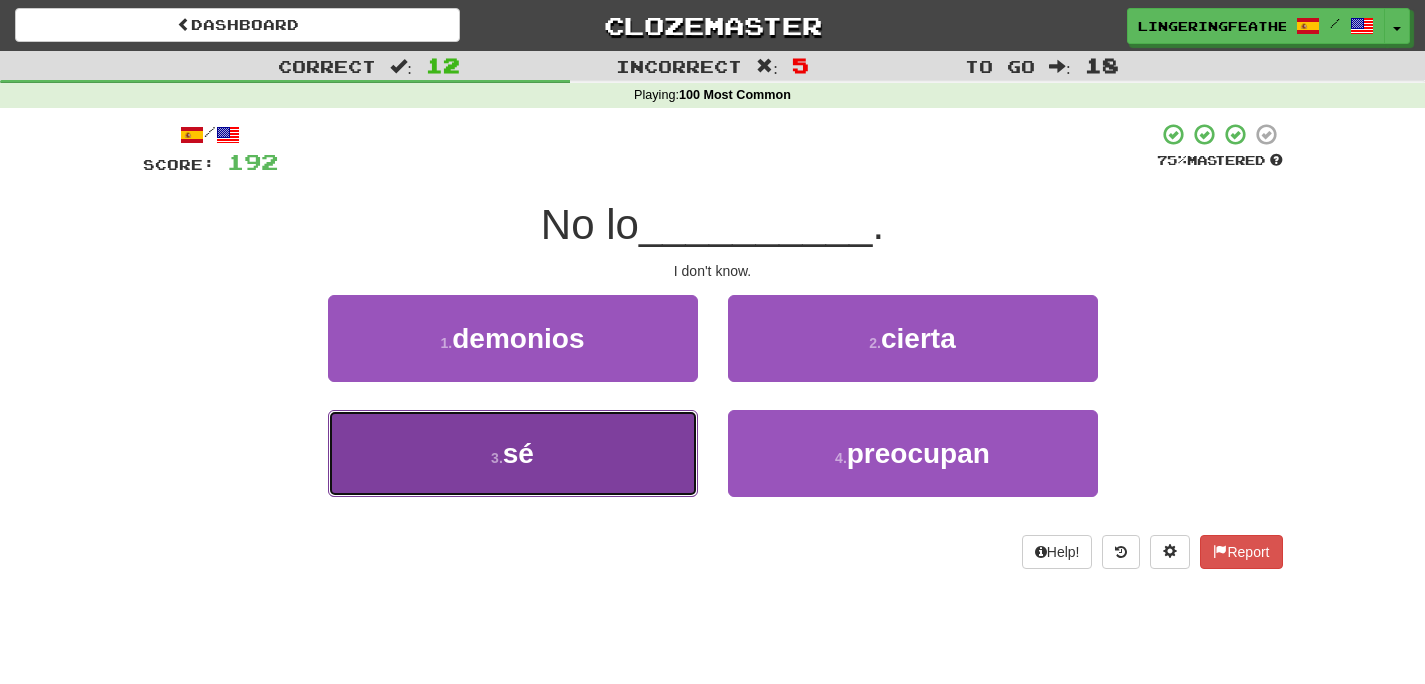 click on "3 .  sé" at bounding box center [513, 453] 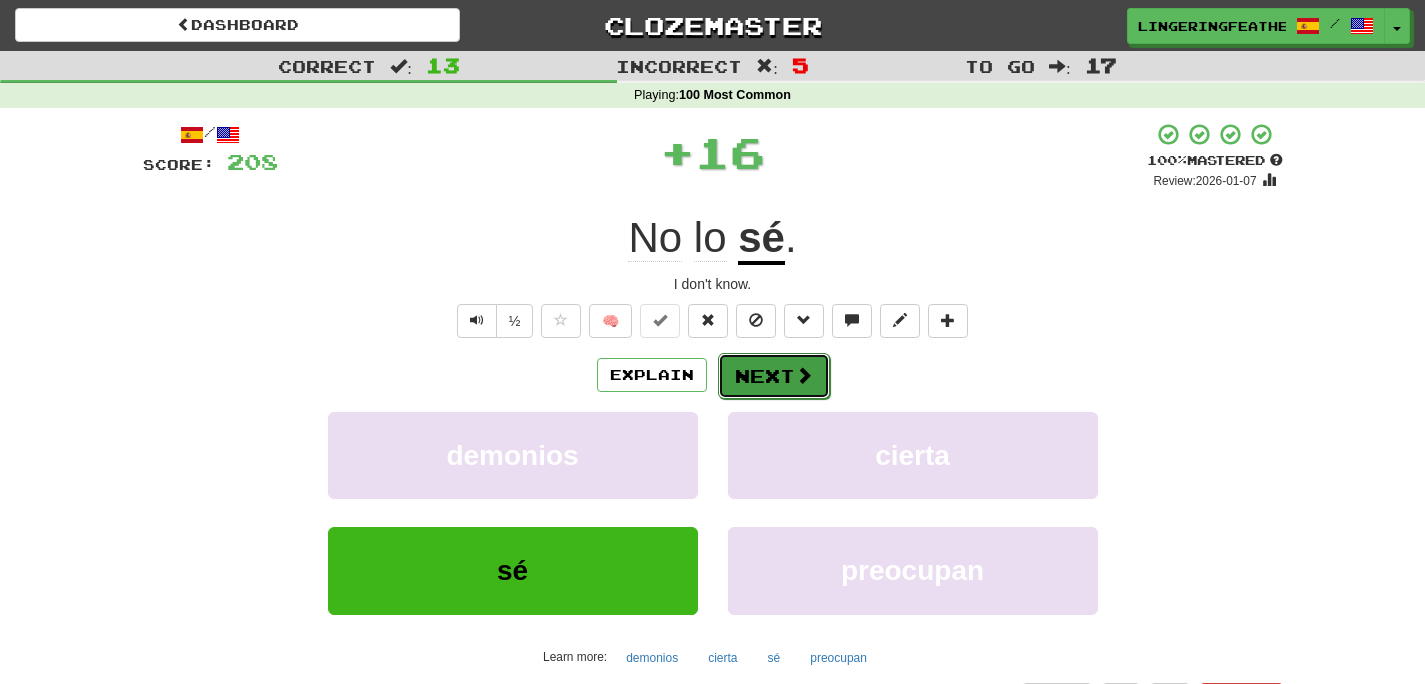 click at bounding box center [804, 375] 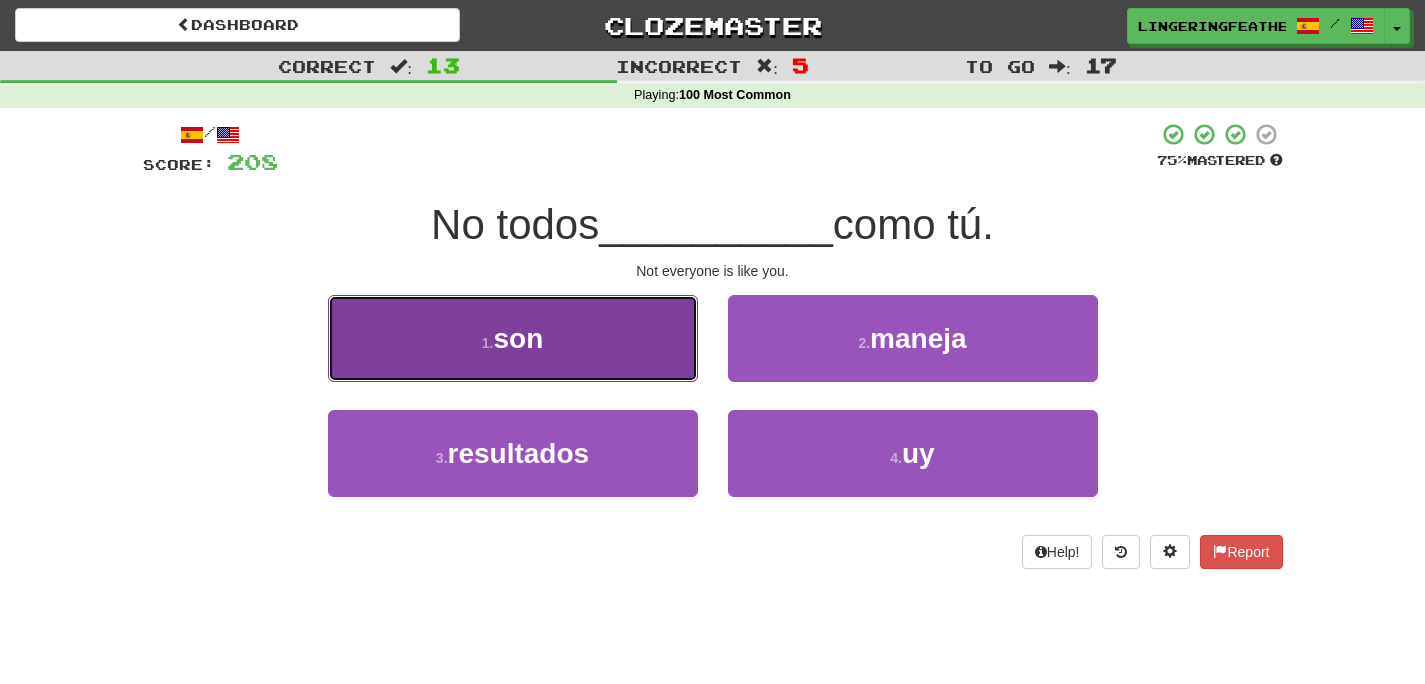 click on "1 .  son" at bounding box center (513, 338) 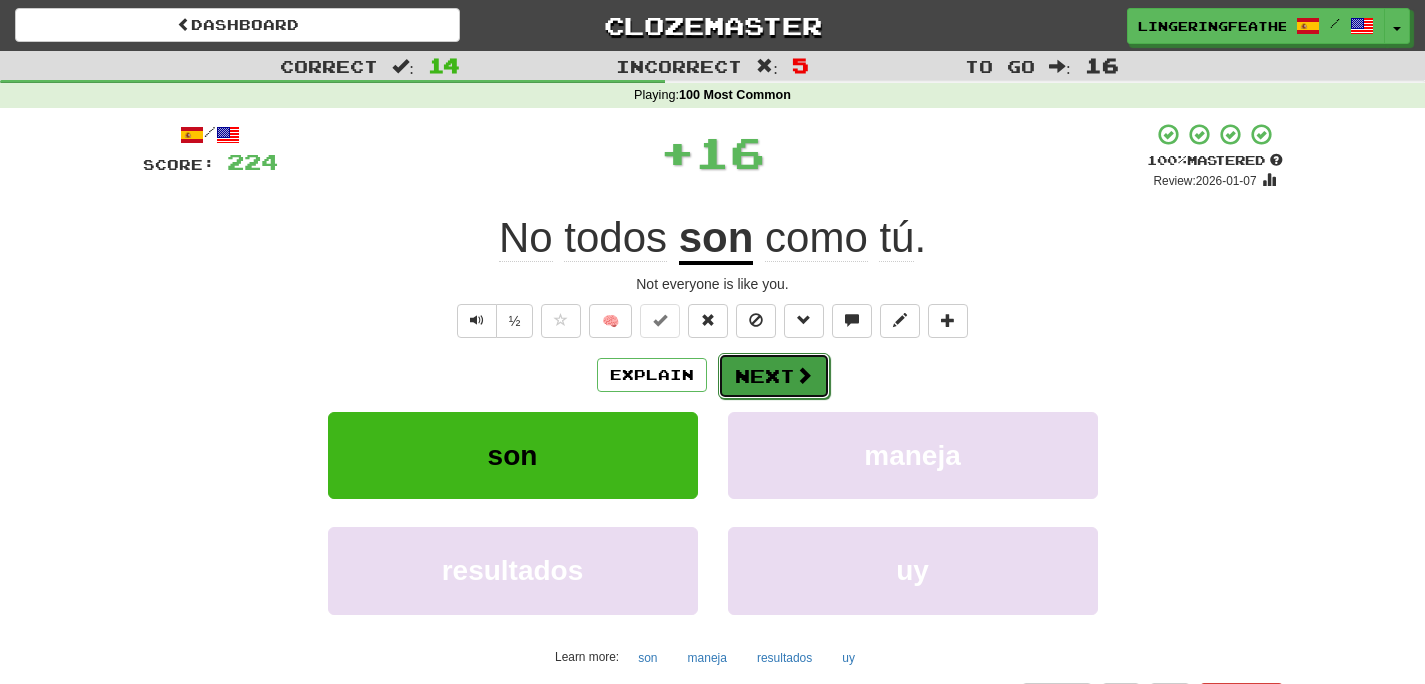 click on "Next" at bounding box center [774, 376] 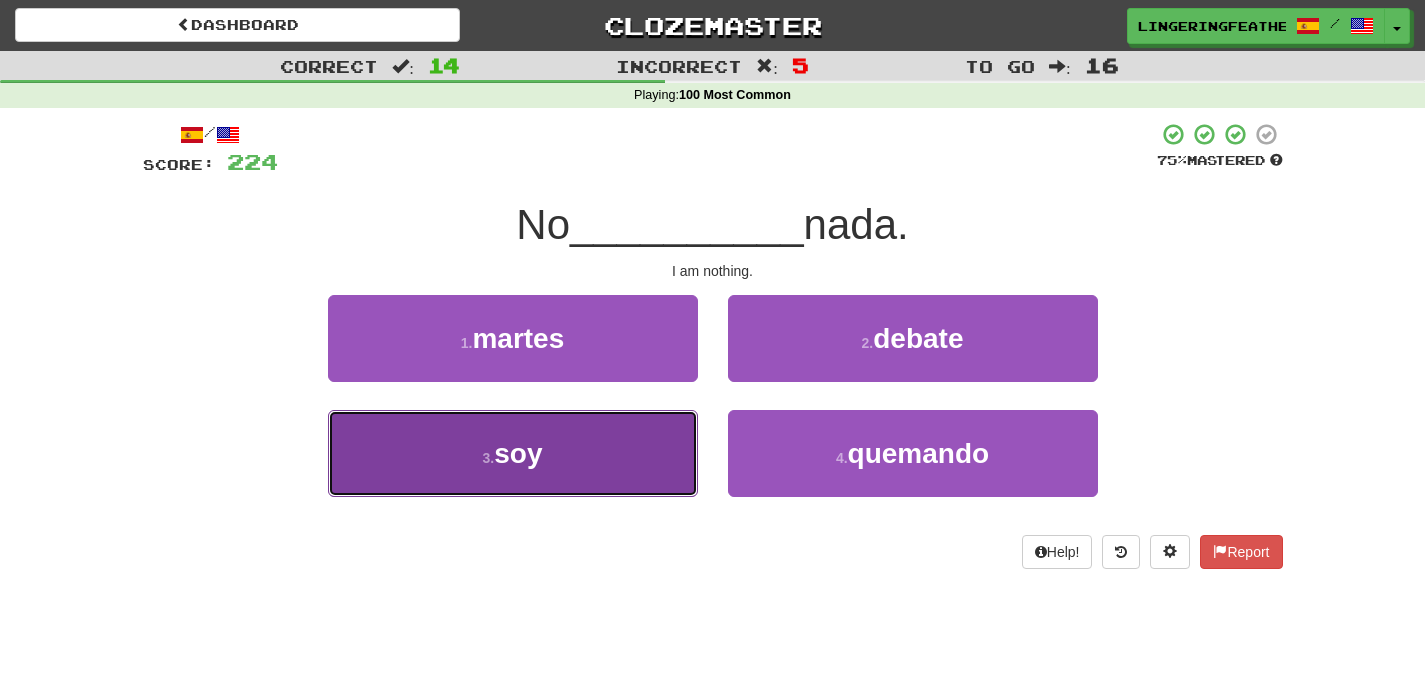 click on "3 .  soy" at bounding box center [513, 453] 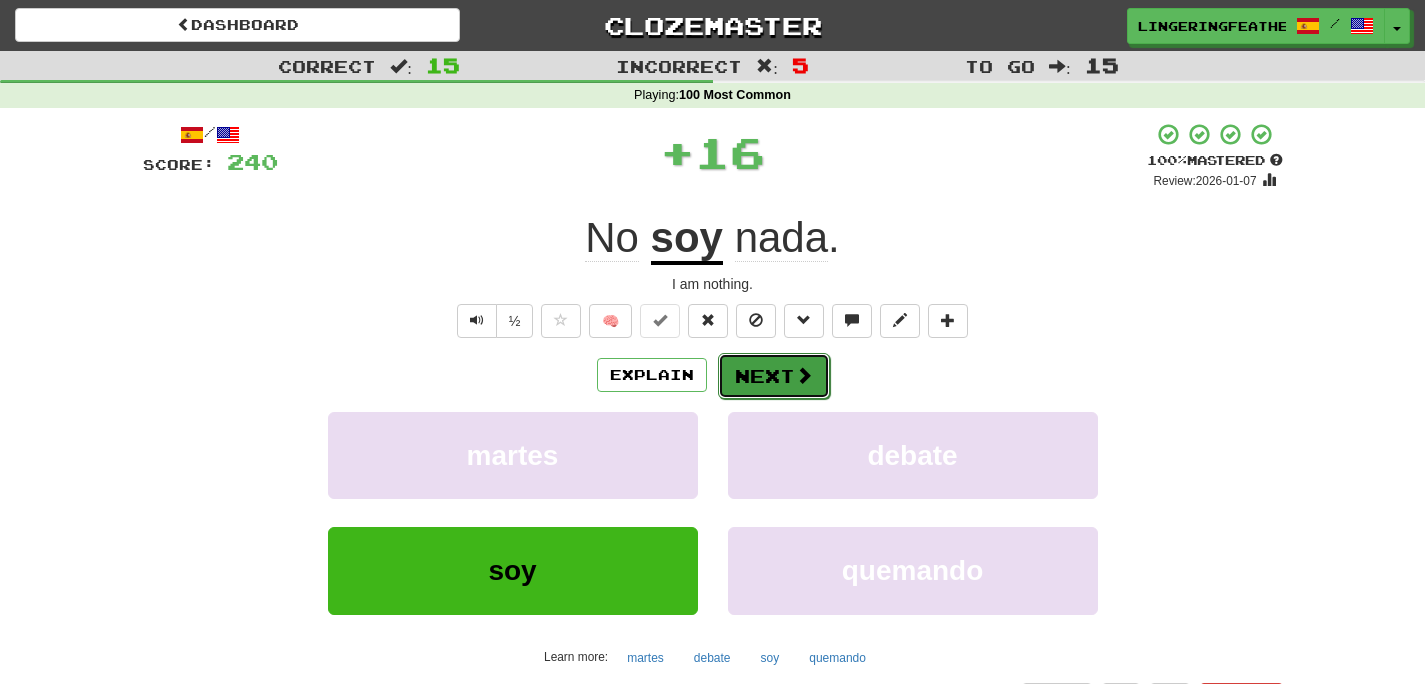 click on "Next" at bounding box center [774, 376] 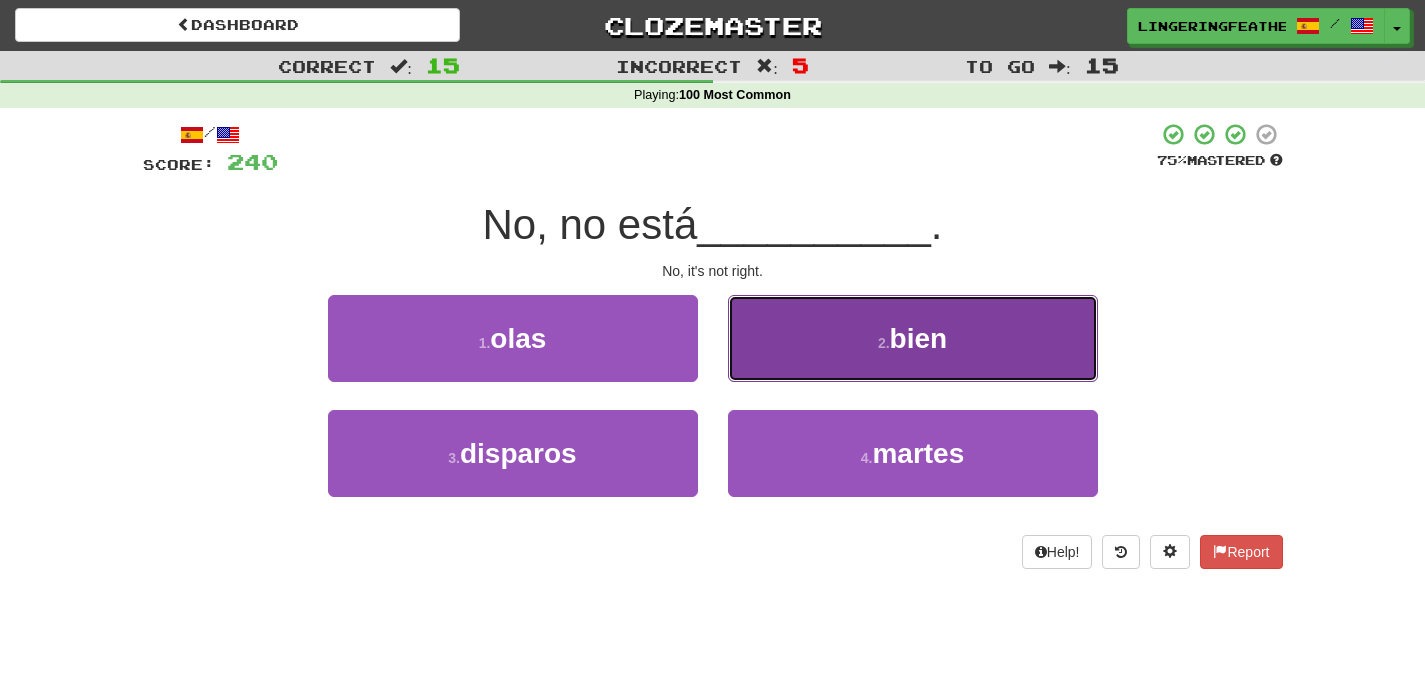 click on "2 .  bien" at bounding box center (913, 338) 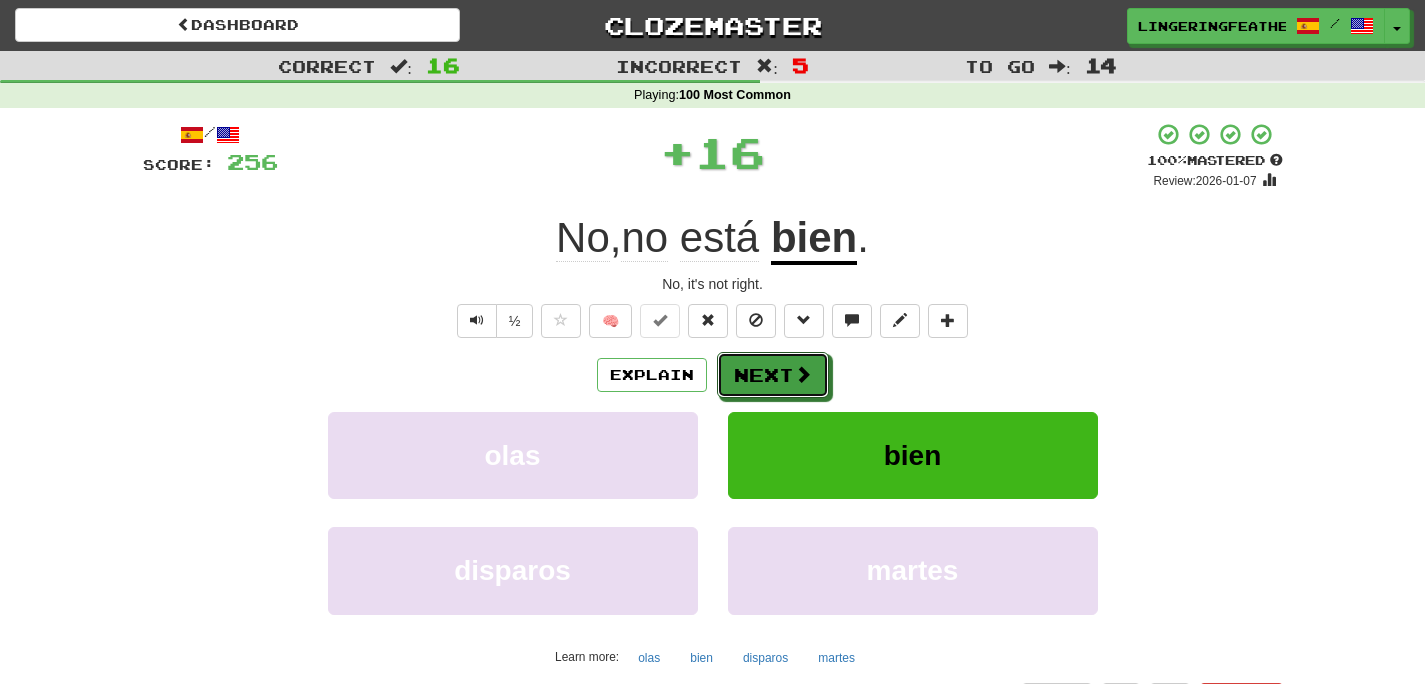 click on "Next" at bounding box center (773, 375) 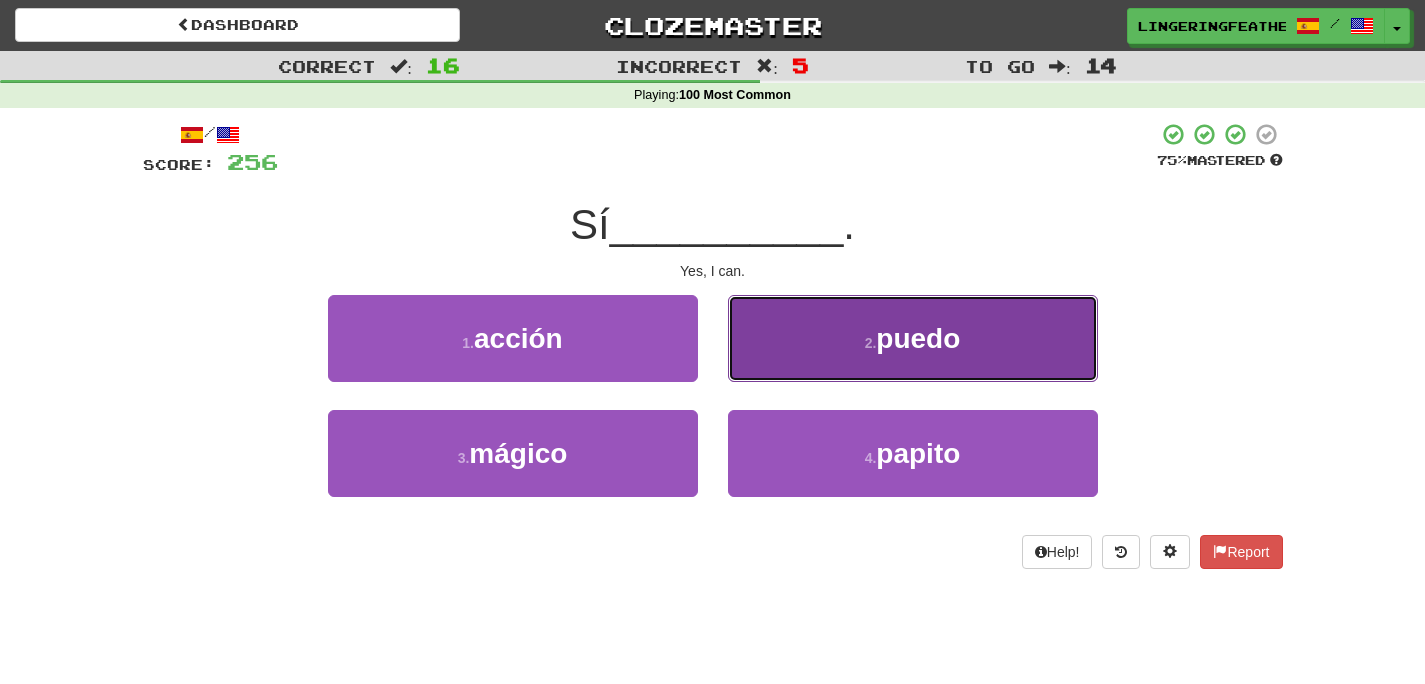 click on "2 .  puedo" at bounding box center (913, 338) 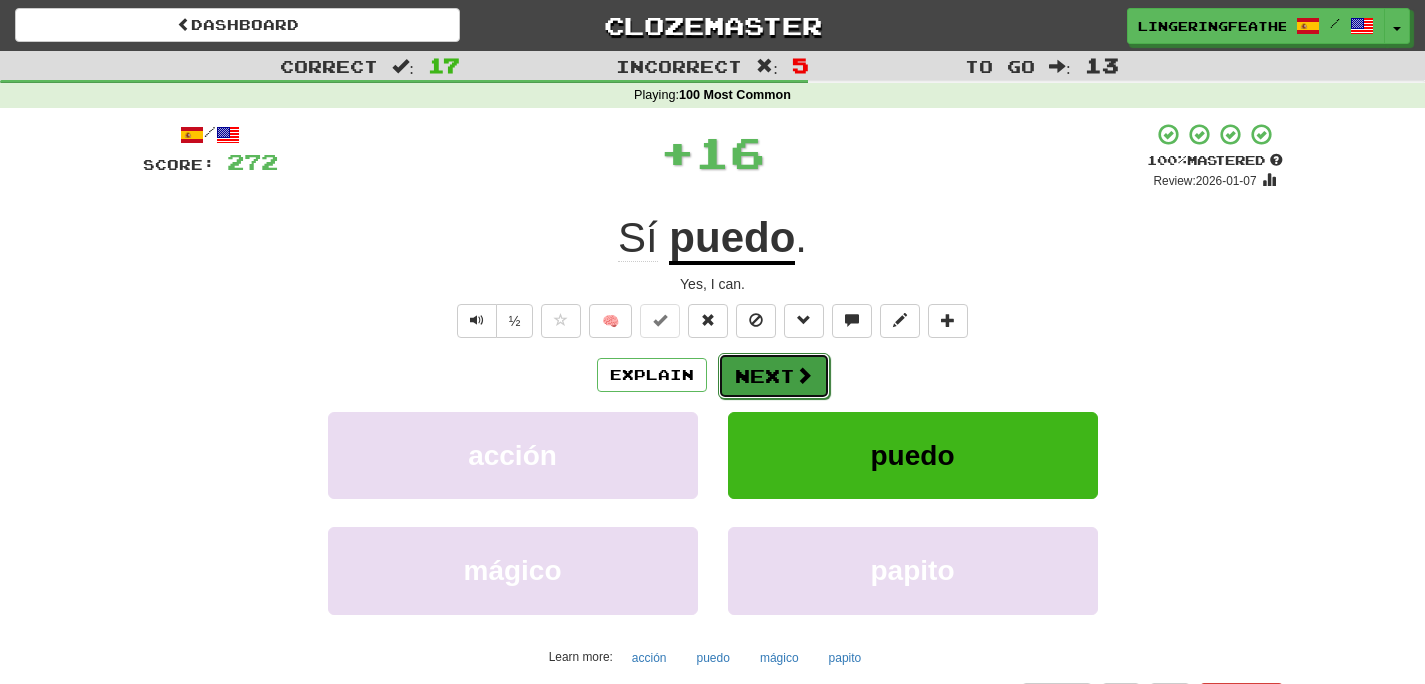 click on "Next" at bounding box center [774, 376] 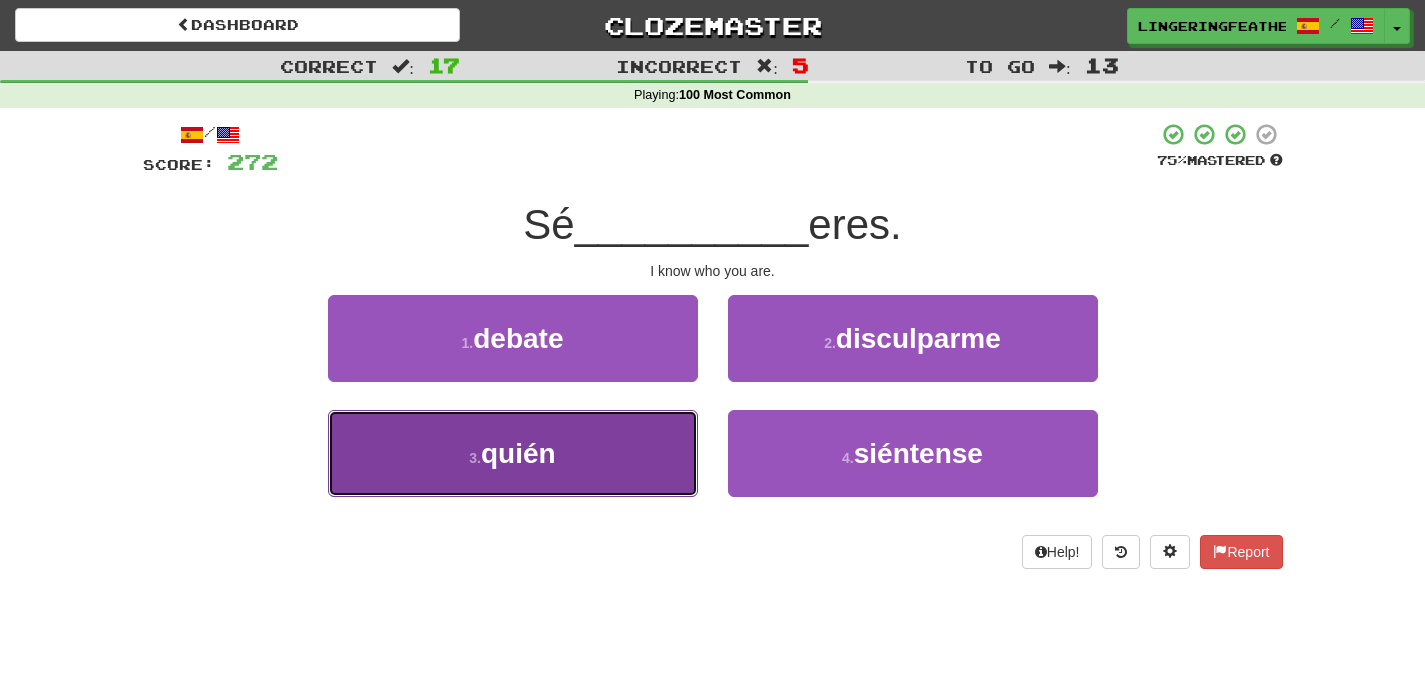 click on "3 .  quién" at bounding box center [513, 453] 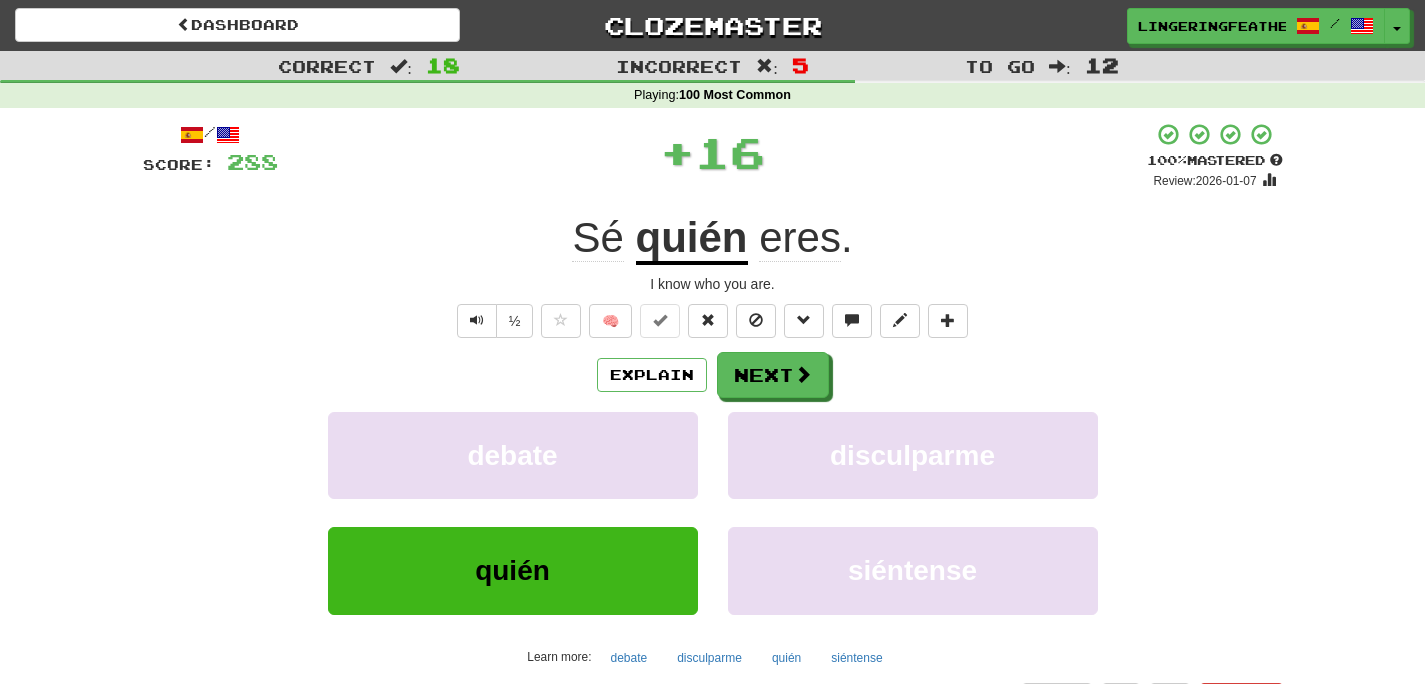 click on "Explain Next debate disculparme quién siéntense Learn more: debate disculparme quién siéntense" at bounding box center [713, 512] 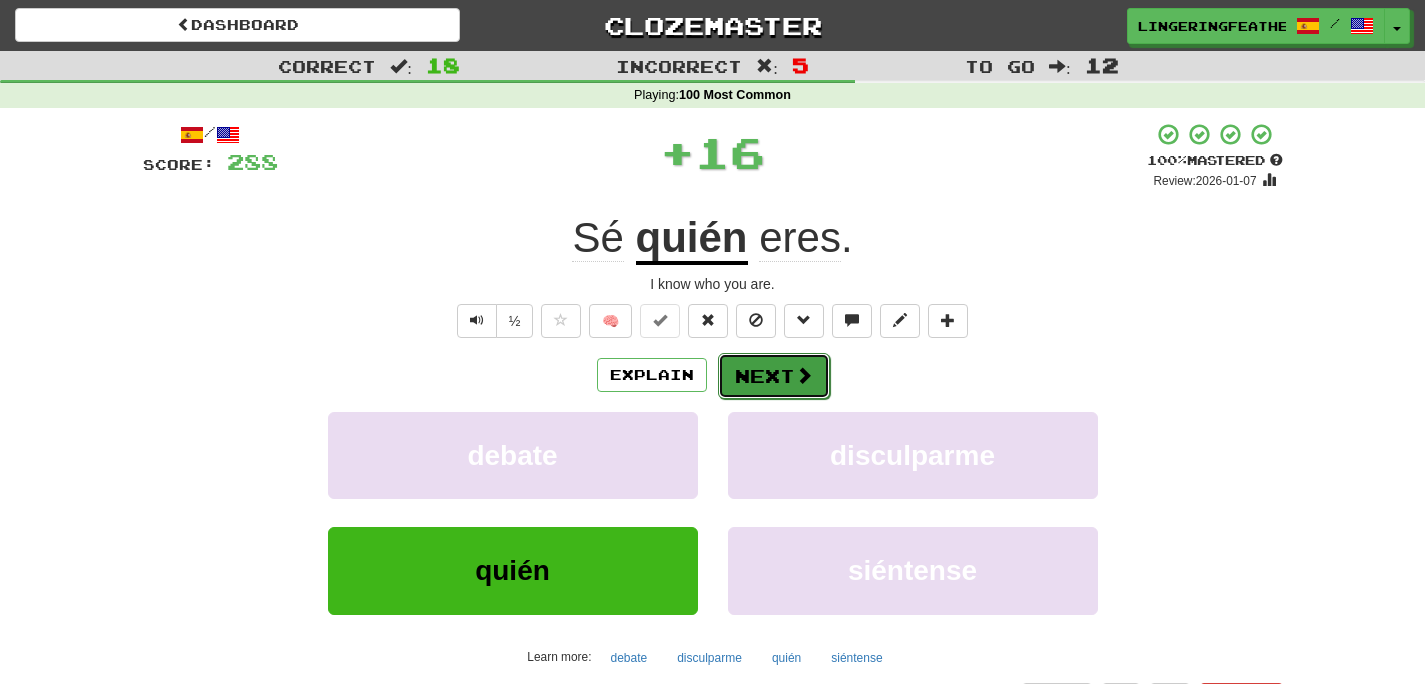 click on "Next" at bounding box center (774, 376) 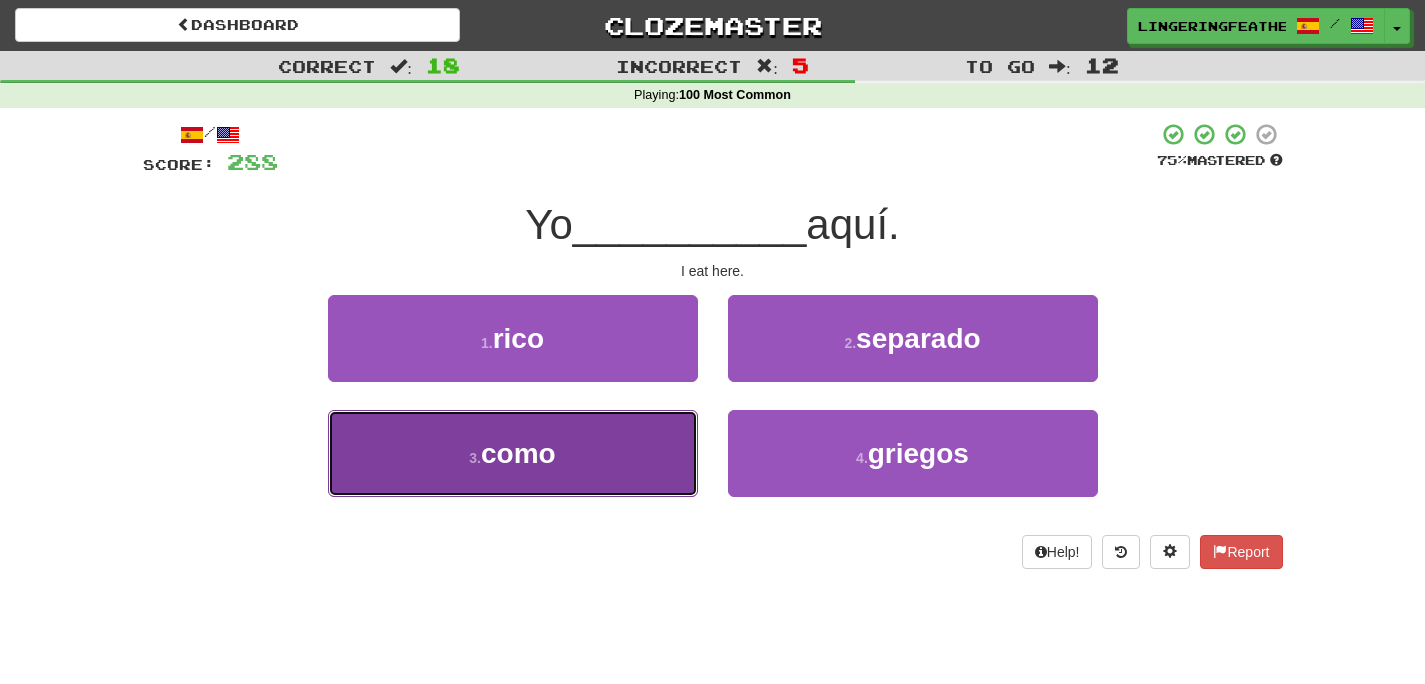 click on "3 .  como" at bounding box center (513, 453) 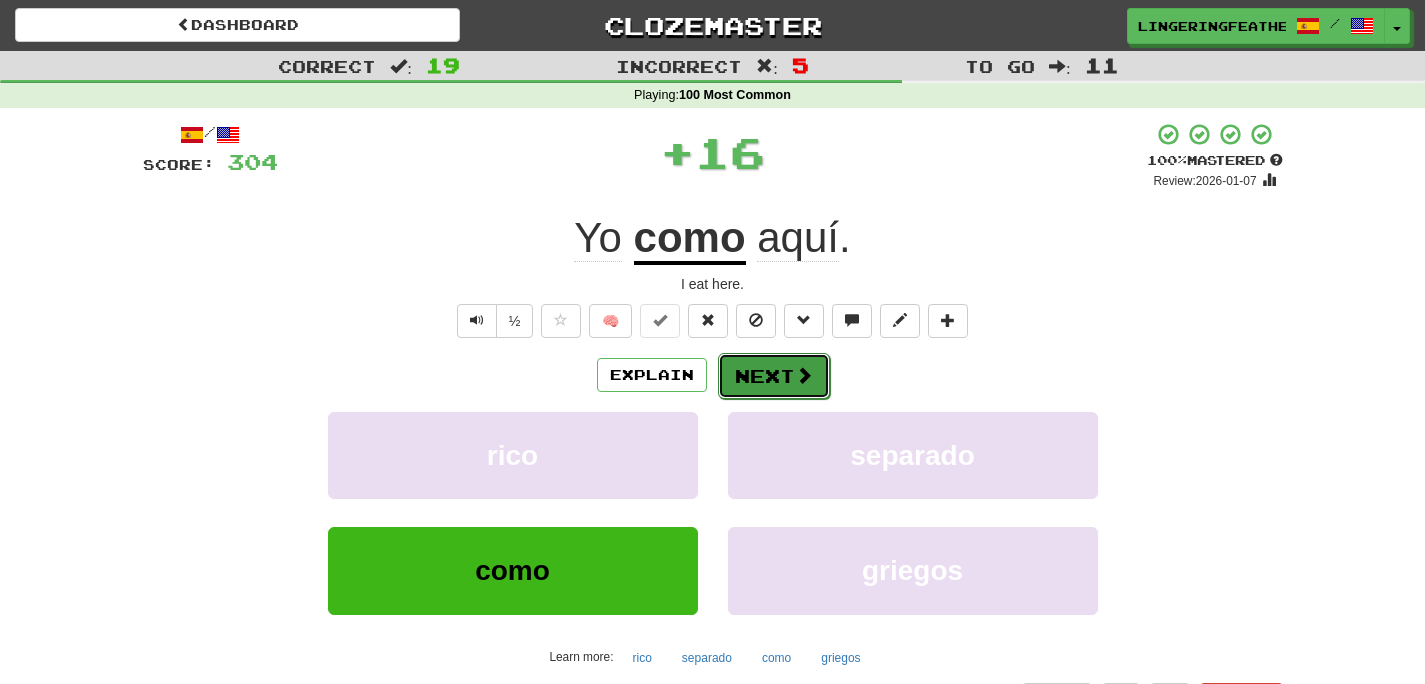 click on "Next" at bounding box center (774, 376) 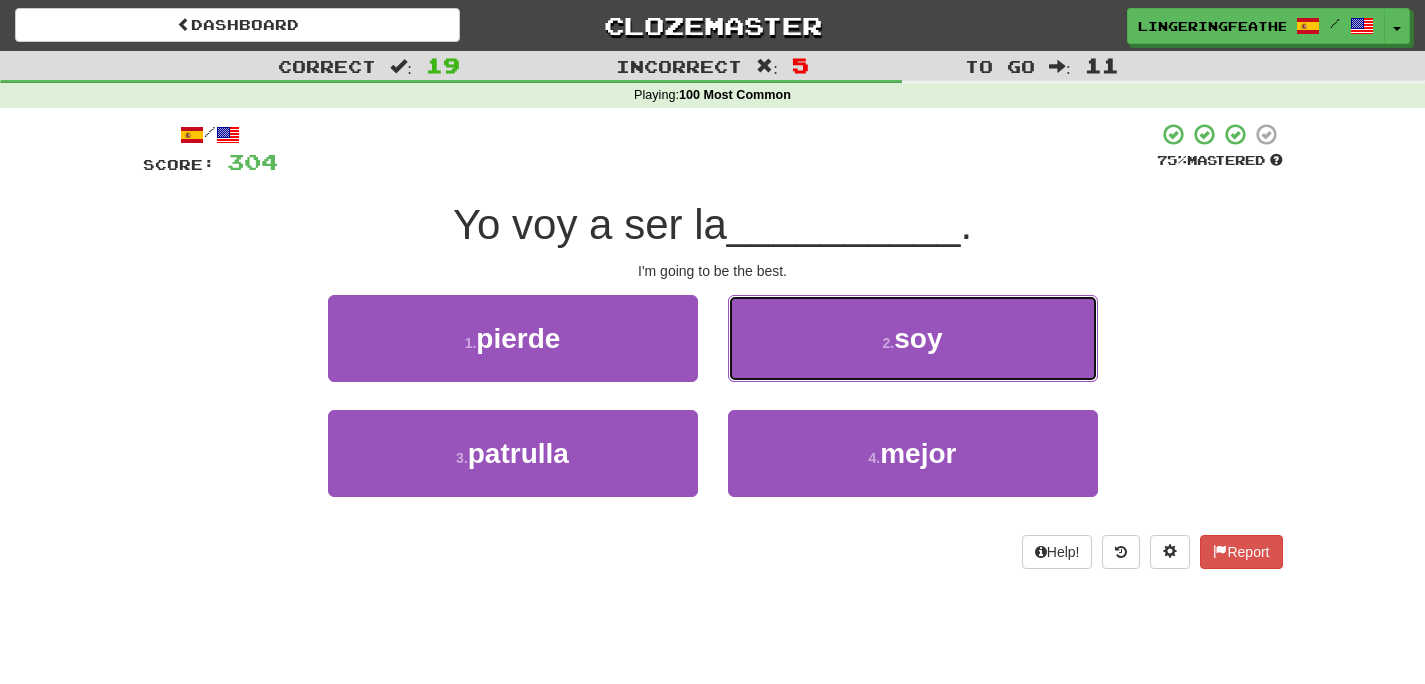 click on "2 .  soy" at bounding box center [913, 338] 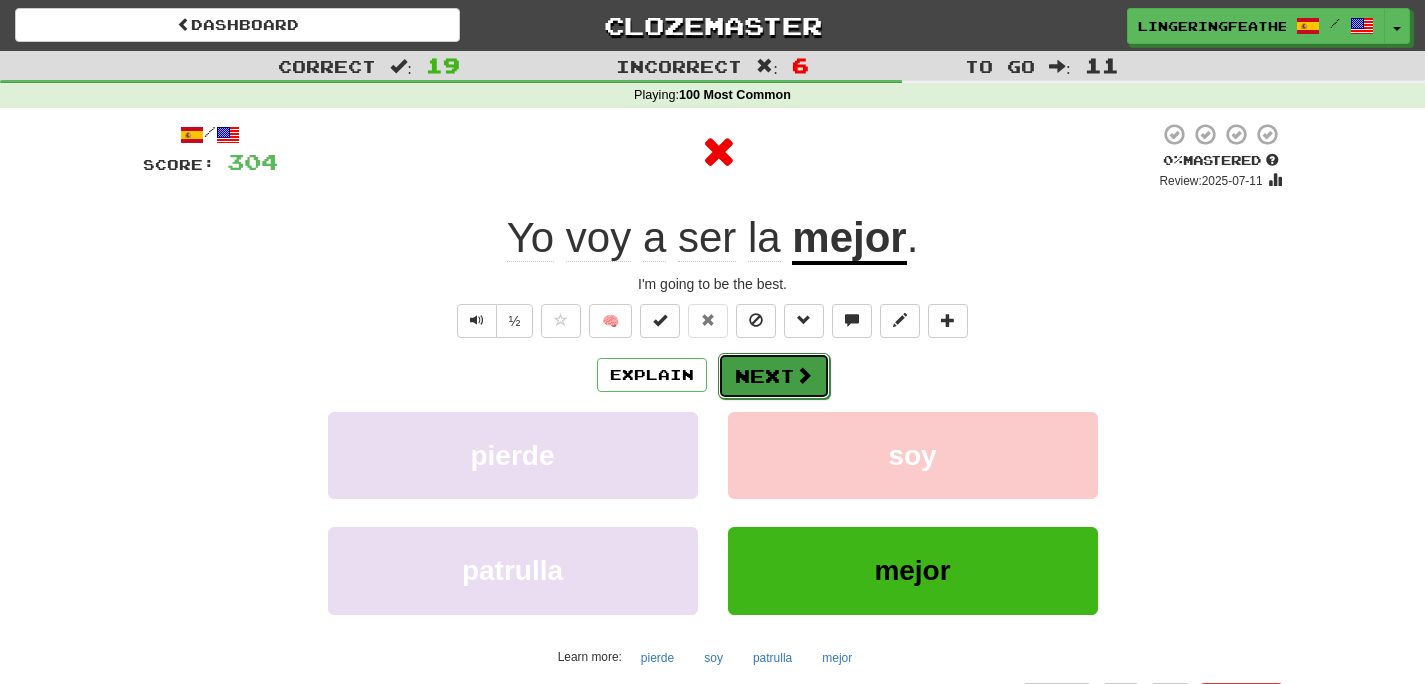 click on "Next" at bounding box center [774, 376] 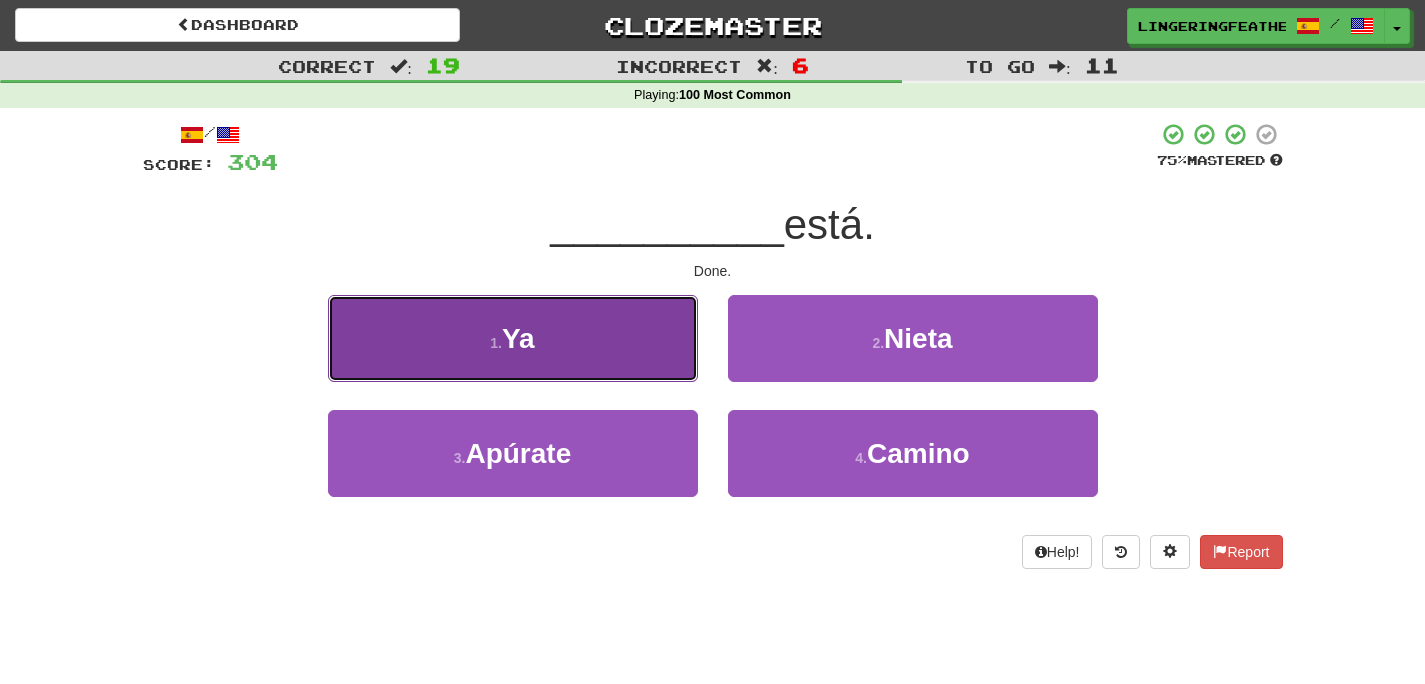 click on "1 .  Ya" at bounding box center [513, 338] 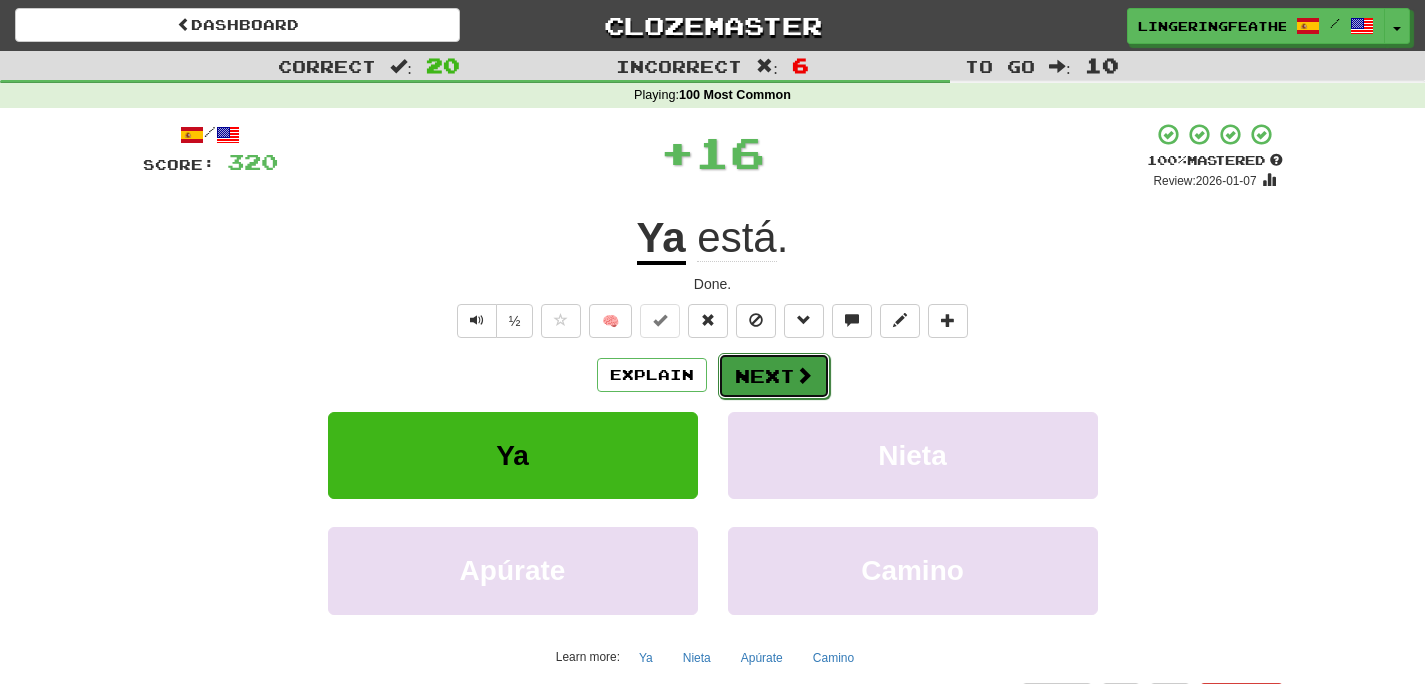 click on "Next" at bounding box center [774, 376] 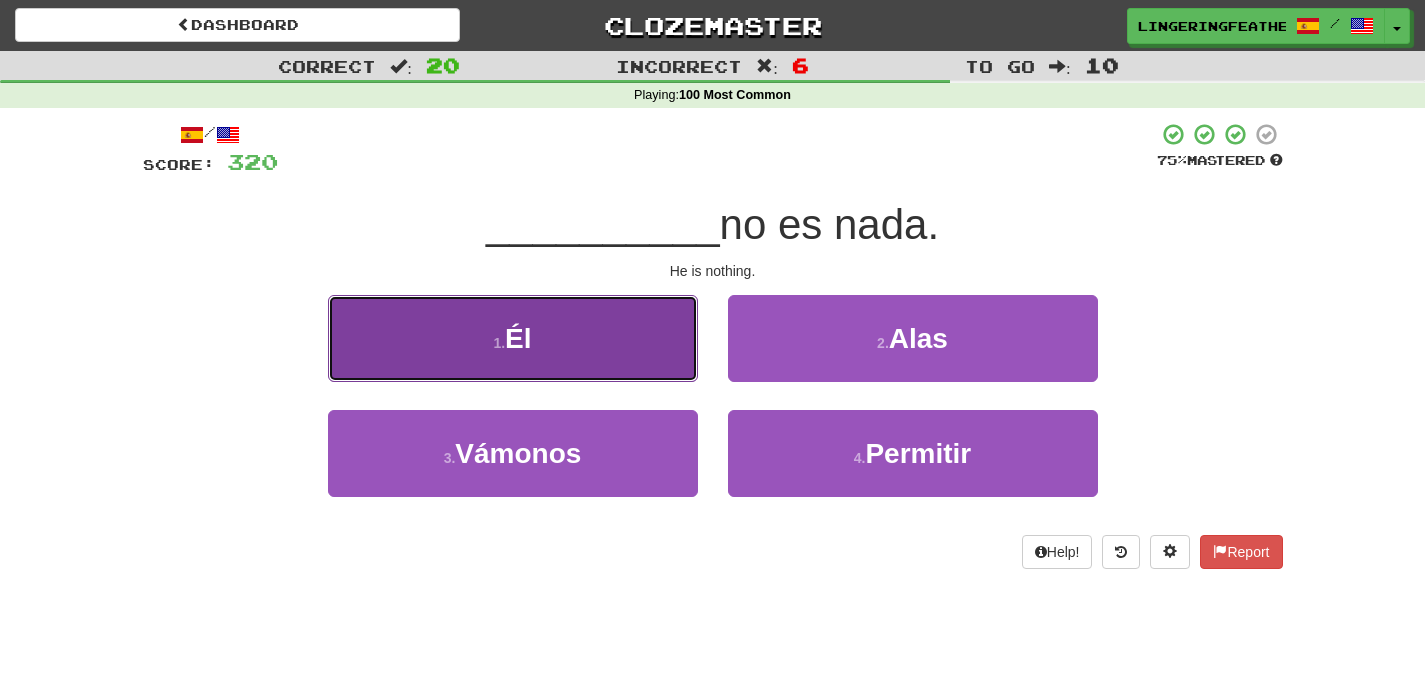 click on "1 .  Él" at bounding box center [513, 338] 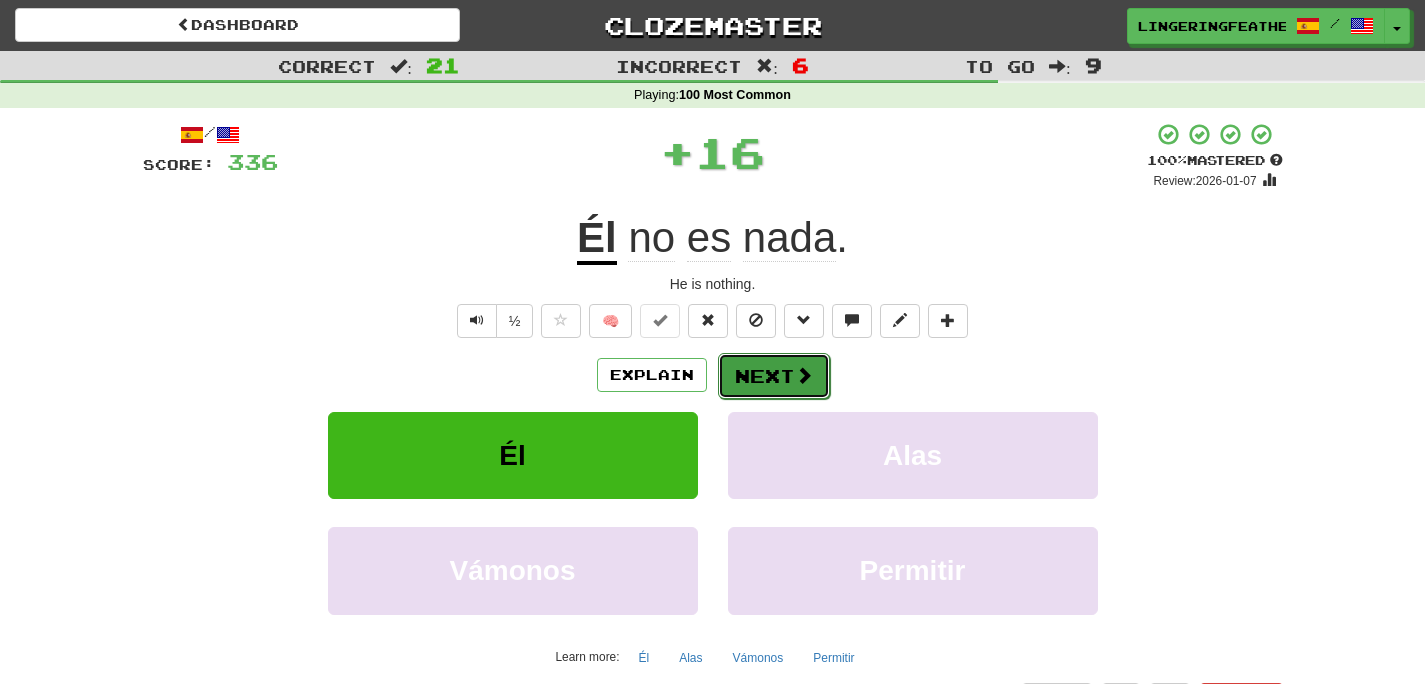 click on "Next" at bounding box center [774, 376] 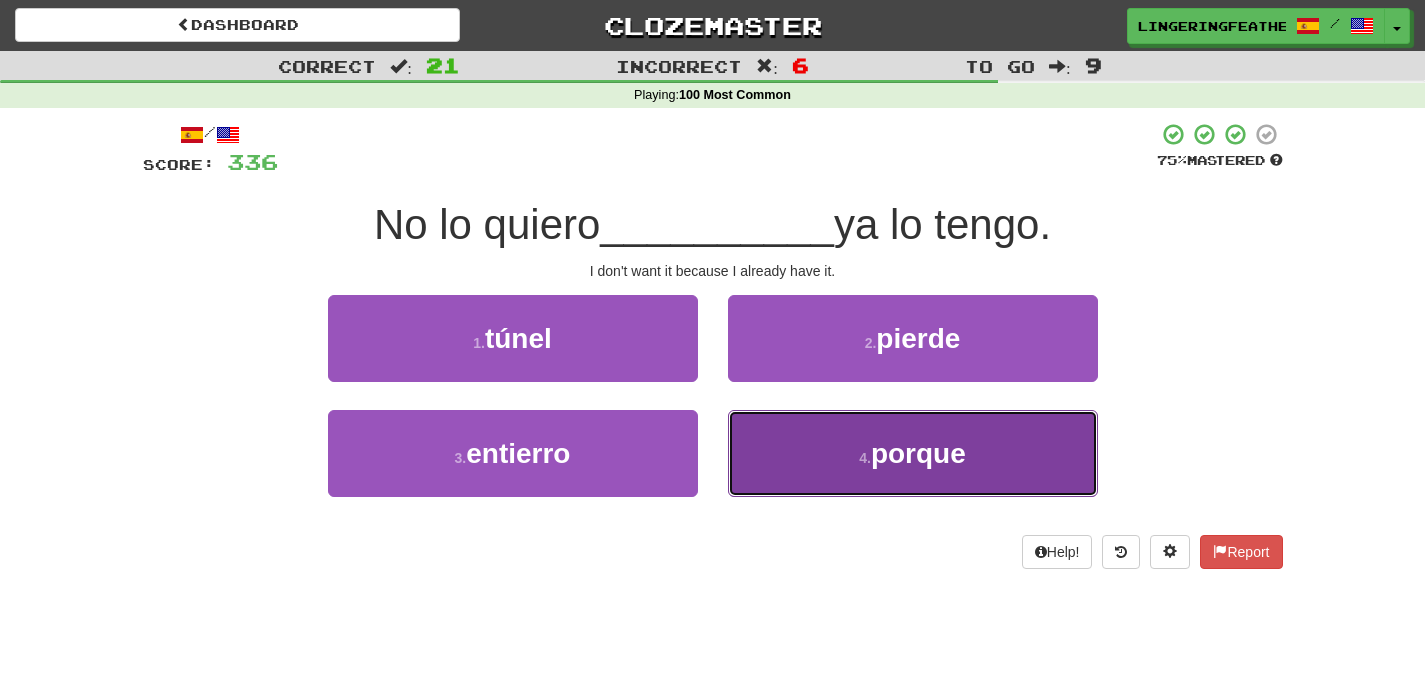 click on "4 .  porque" at bounding box center [913, 453] 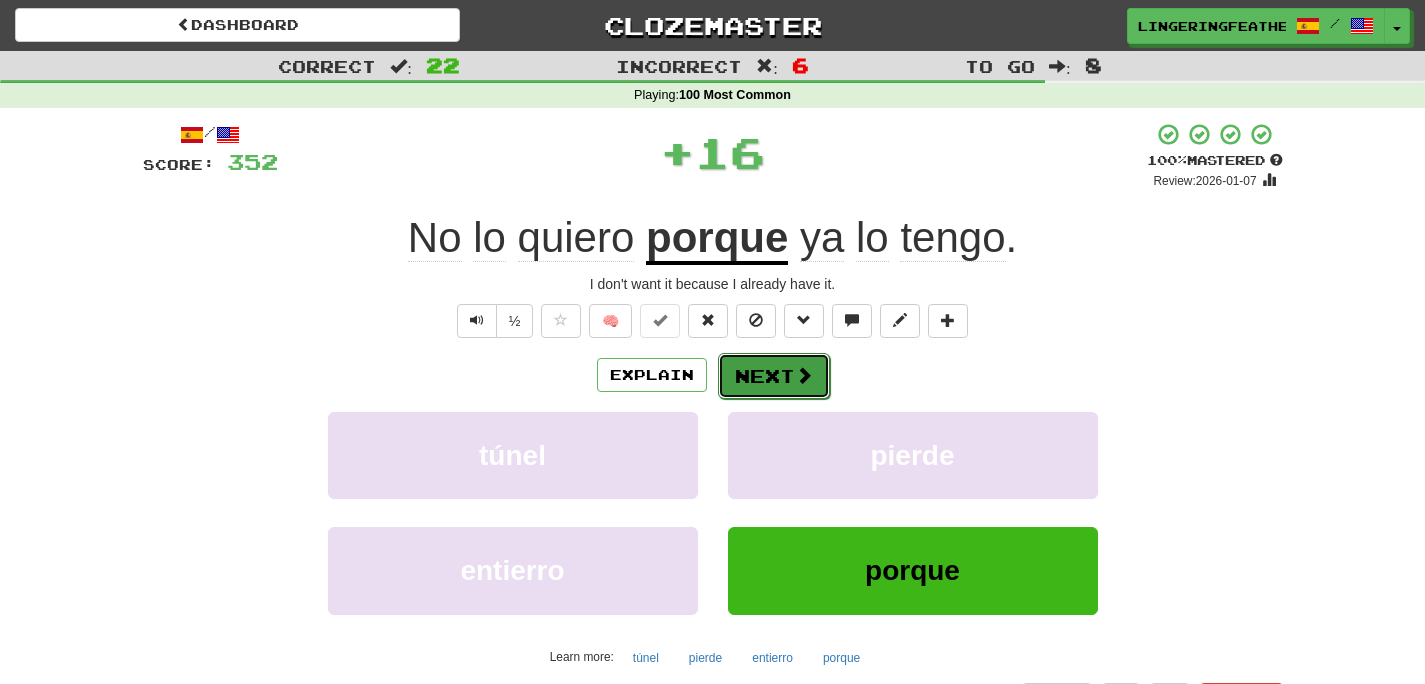click at bounding box center (804, 375) 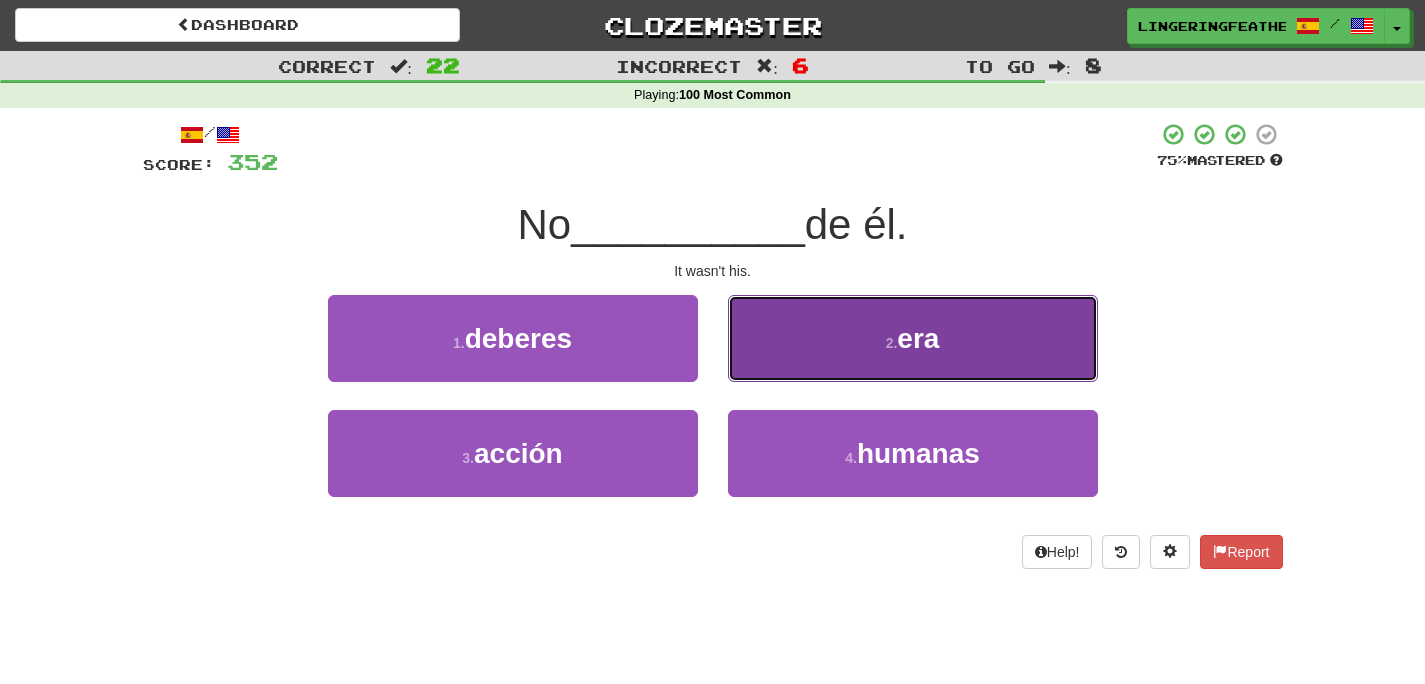 click on "2 .  era" at bounding box center [913, 338] 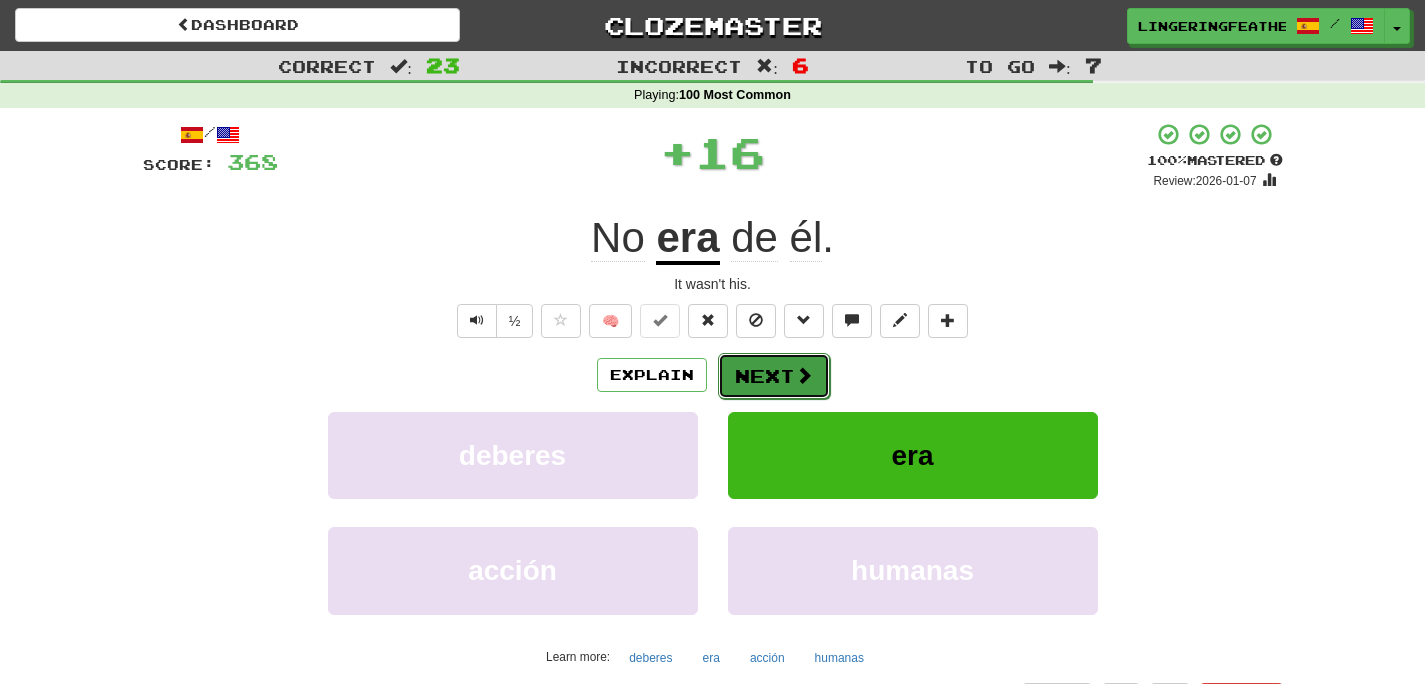 click on "Next" at bounding box center (774, 376) 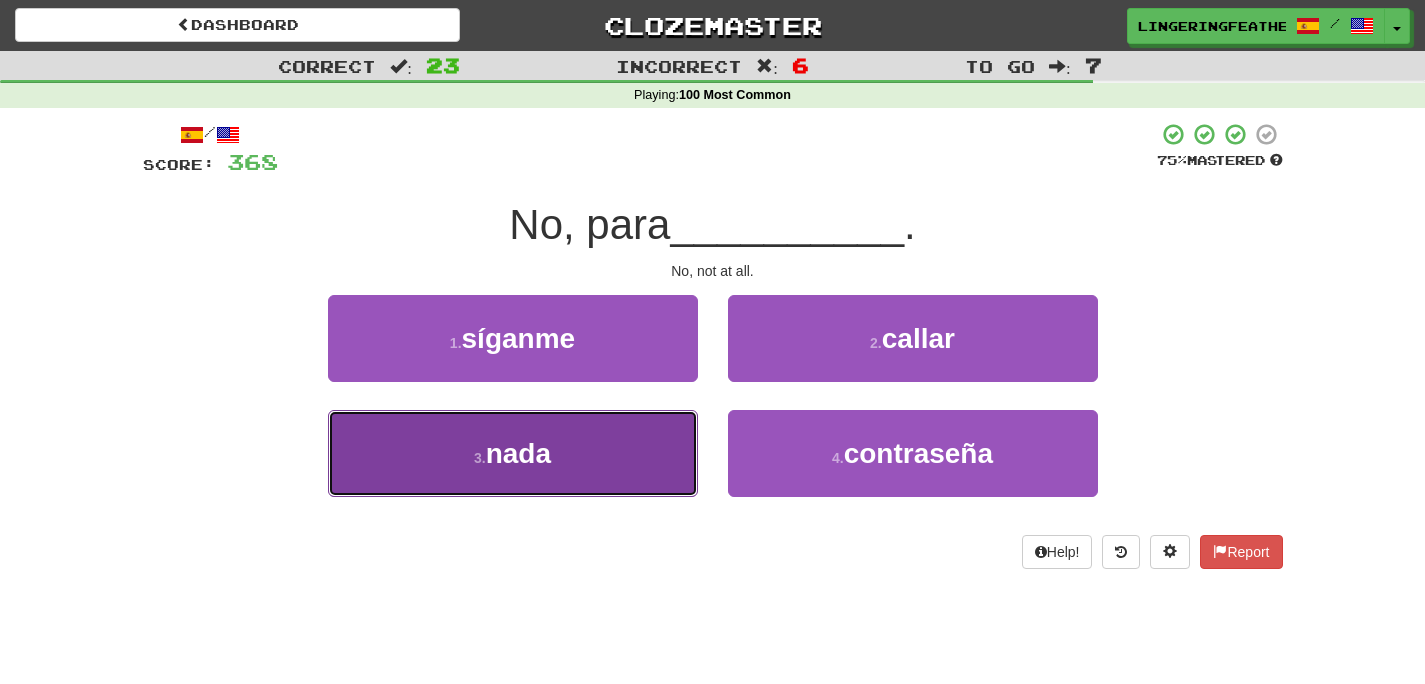 click on "3 .  nada" at bounding box center [513, 453] 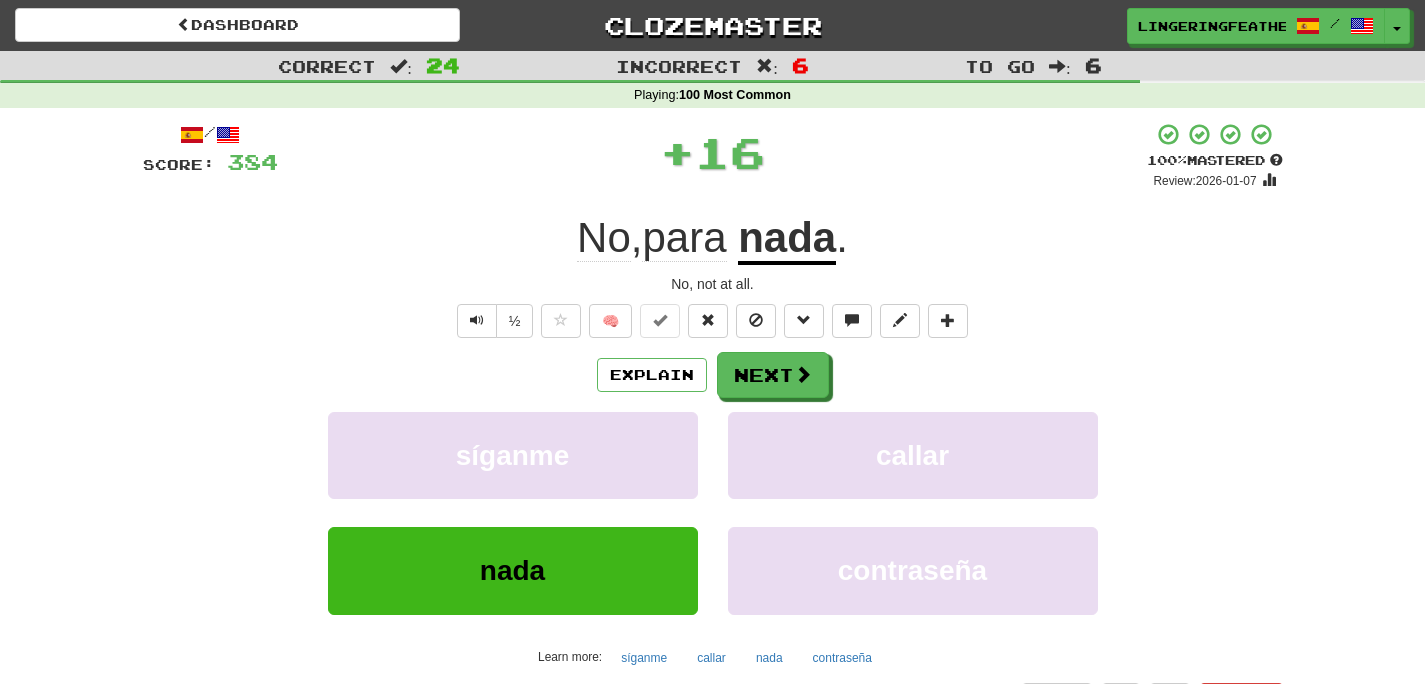 click on "/  Score:   384 + 16 100 %  Mastered Review:  2026-01-07 No ,  para   nada . No, not at all. ½ 🧠 Explain Next síganme callar nada contraseña Learn more: síganme callar nada contraseña  Help!  Report Sentence Source" at bounding box center [713, 435] 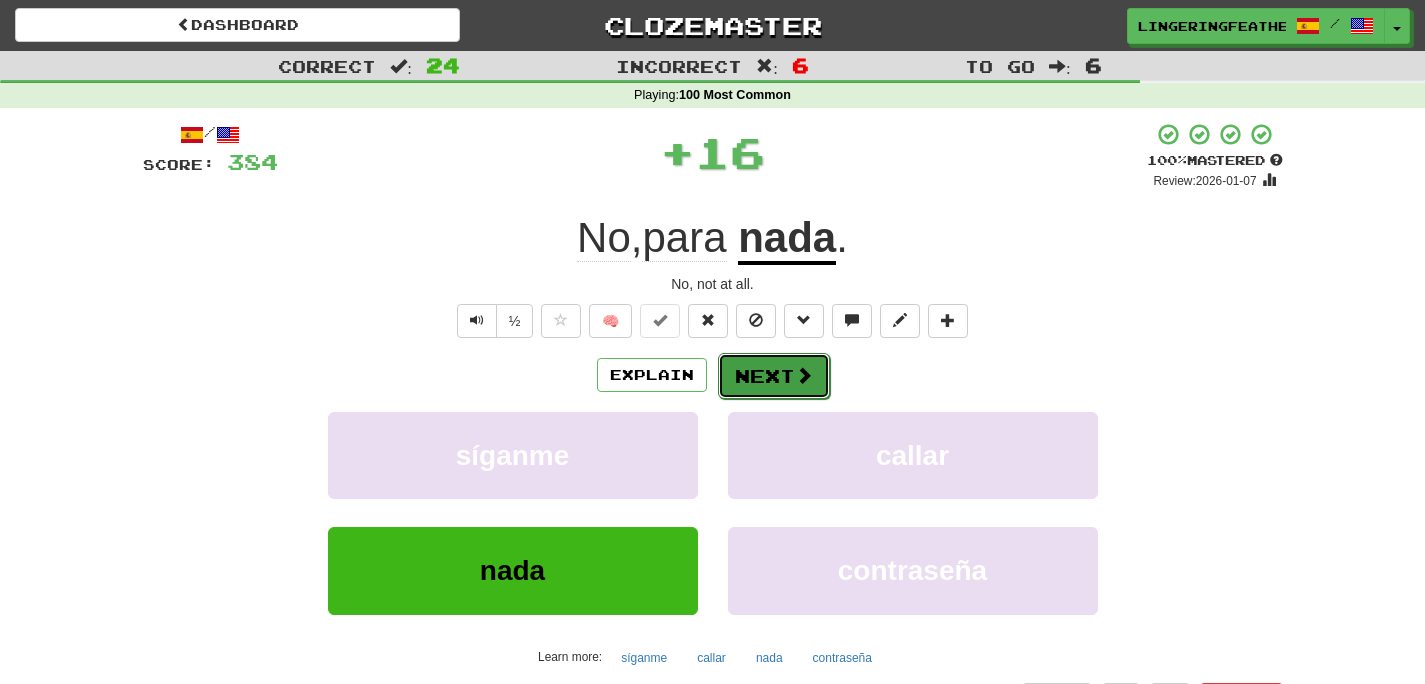 click on "Next" at bounding box center [774, 376] 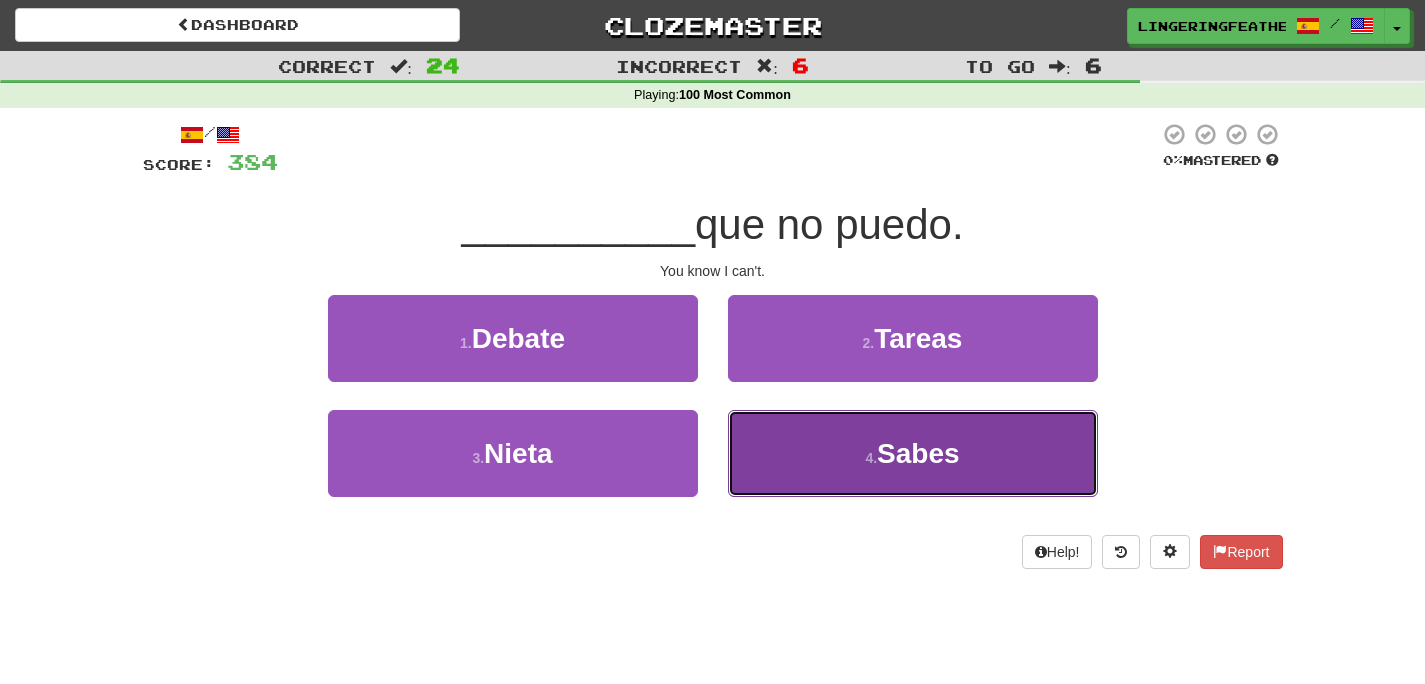 click on "4 .  Sabes" at bounding box center (913, 453) 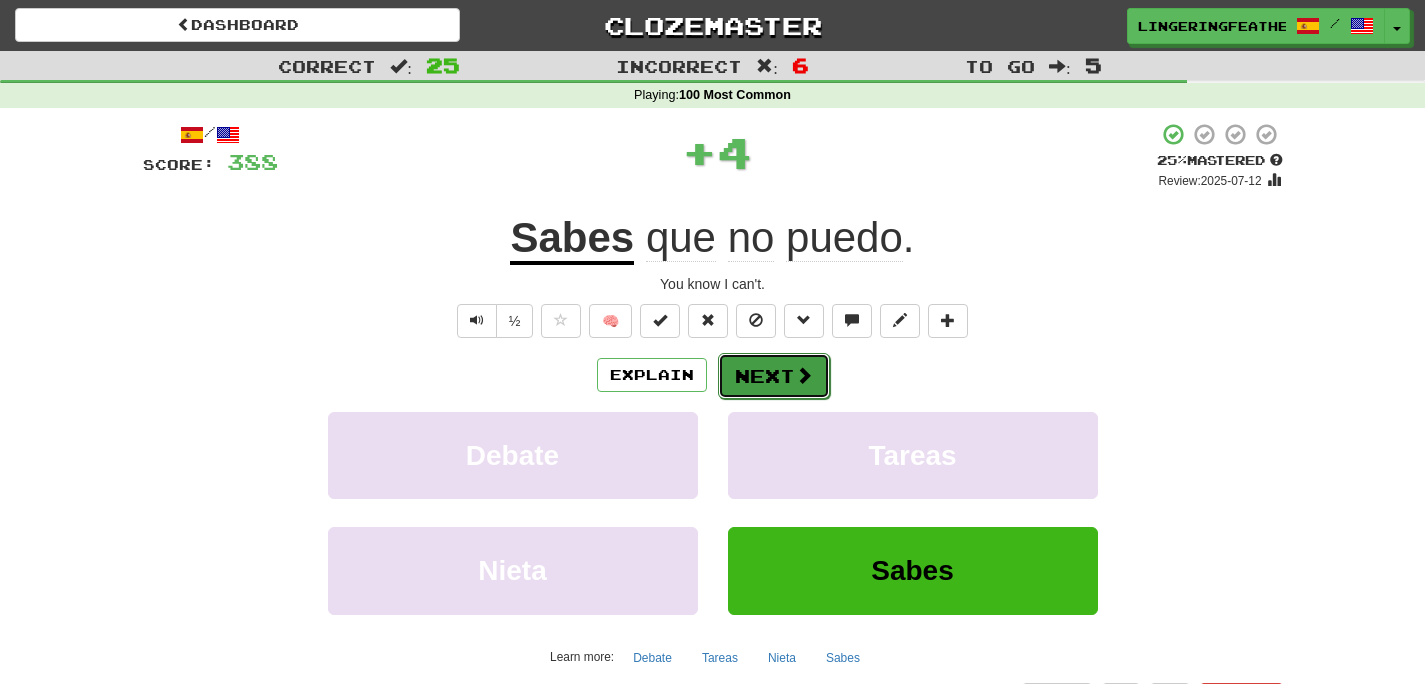 click on "Next" at bounding box center [774, 376] 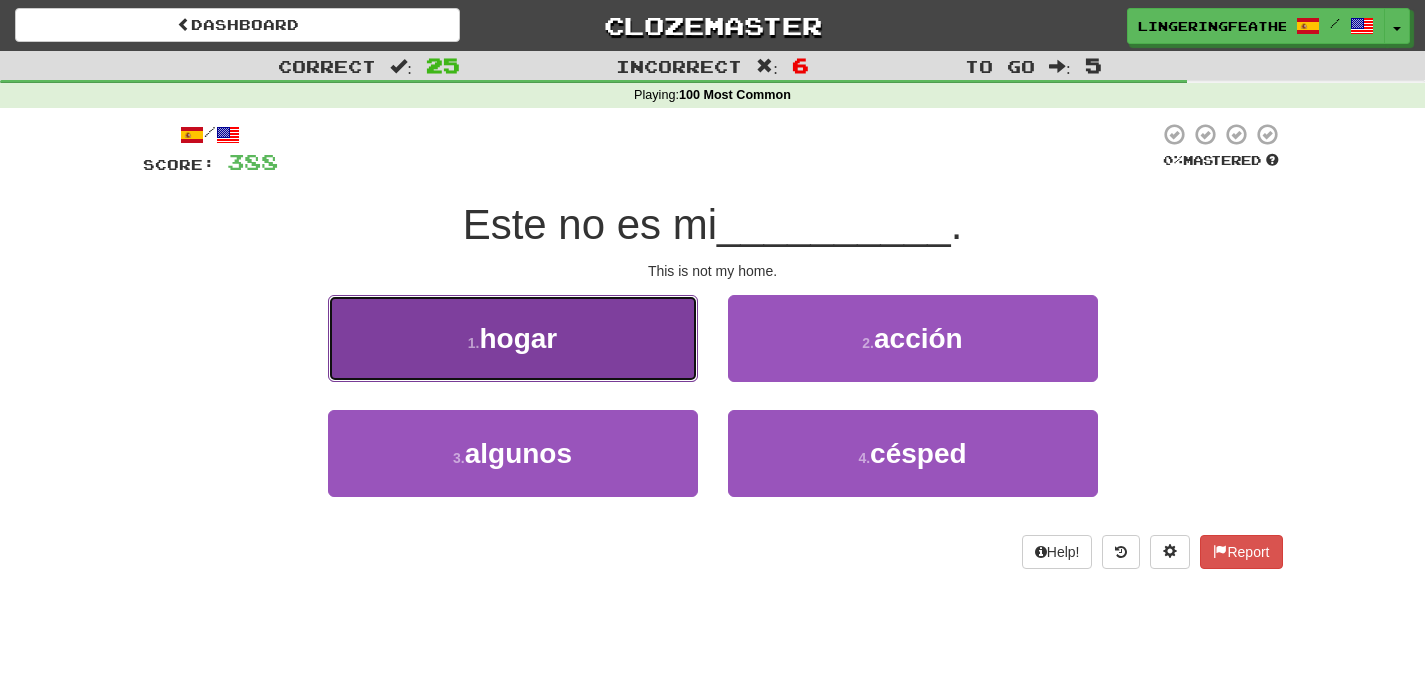 click on "1 .  hogar" at bounding box center [513, 338] 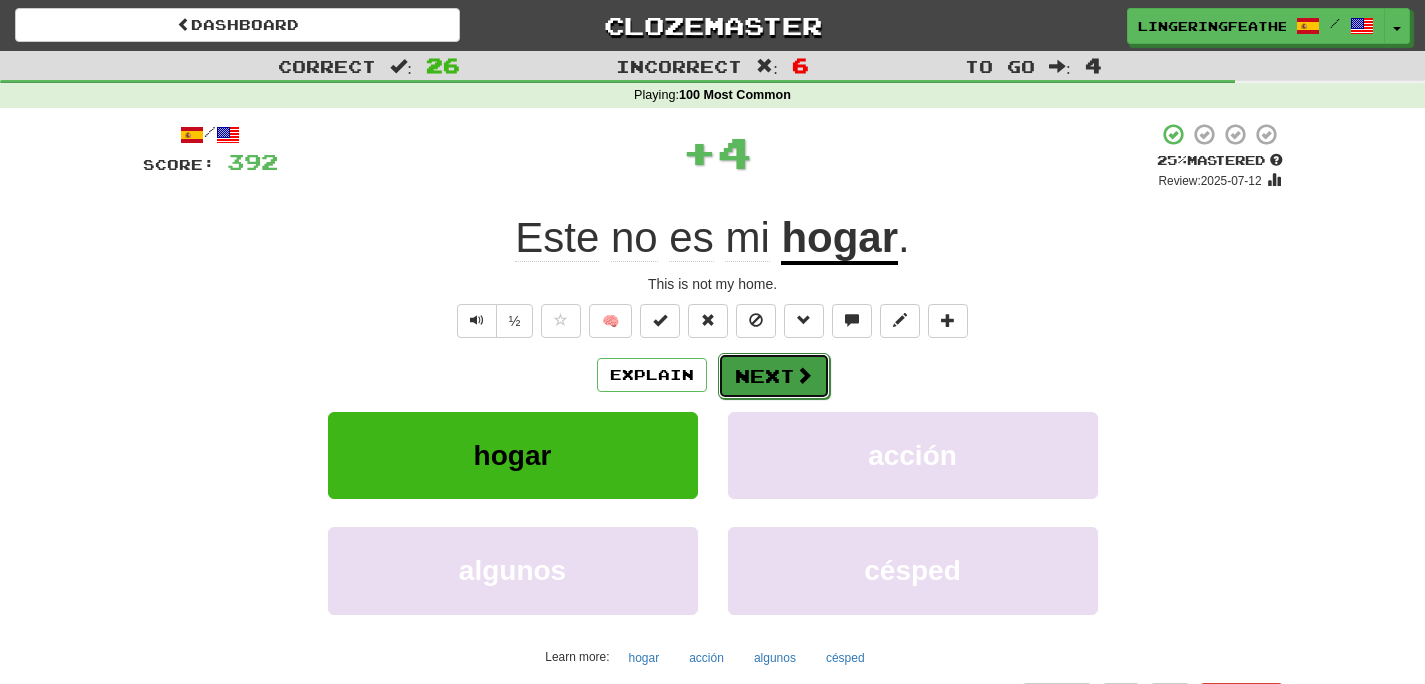 click on "Next" at bounding box center (774, 376) 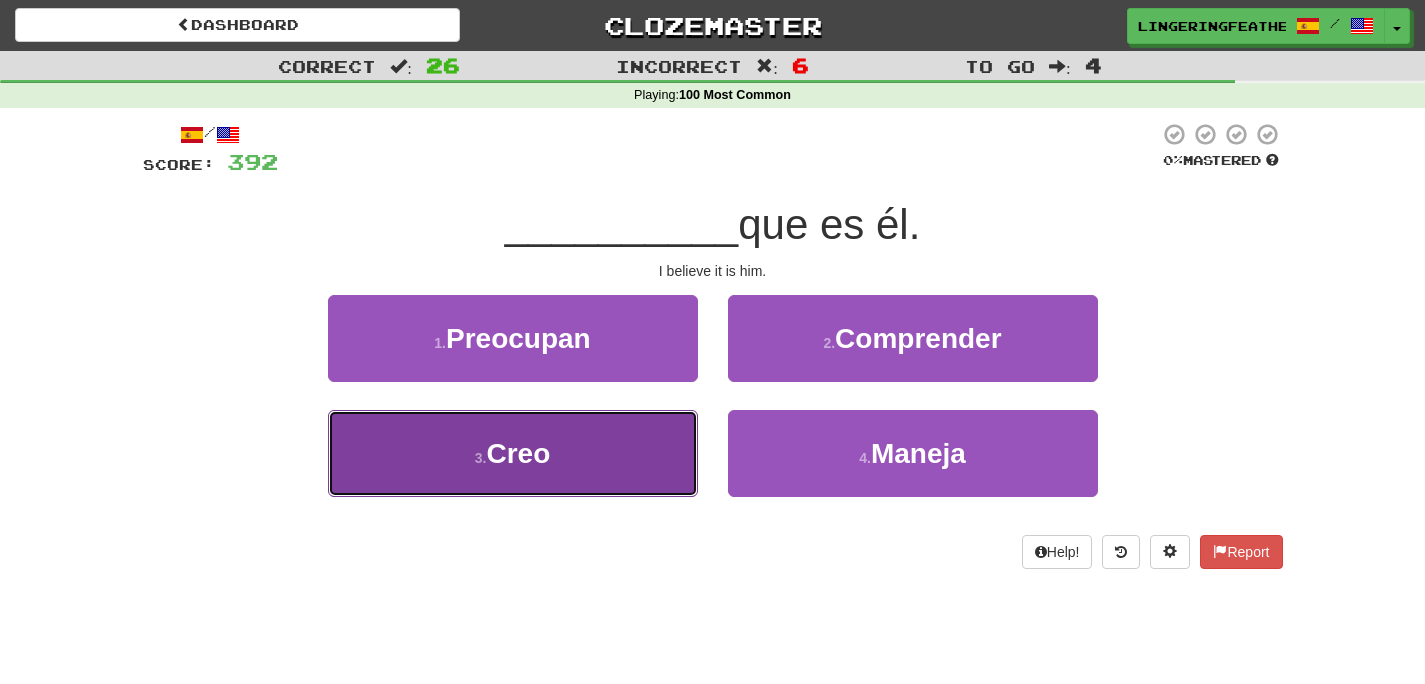 click on "3 .  Creo" at bounding box center [513, 453] 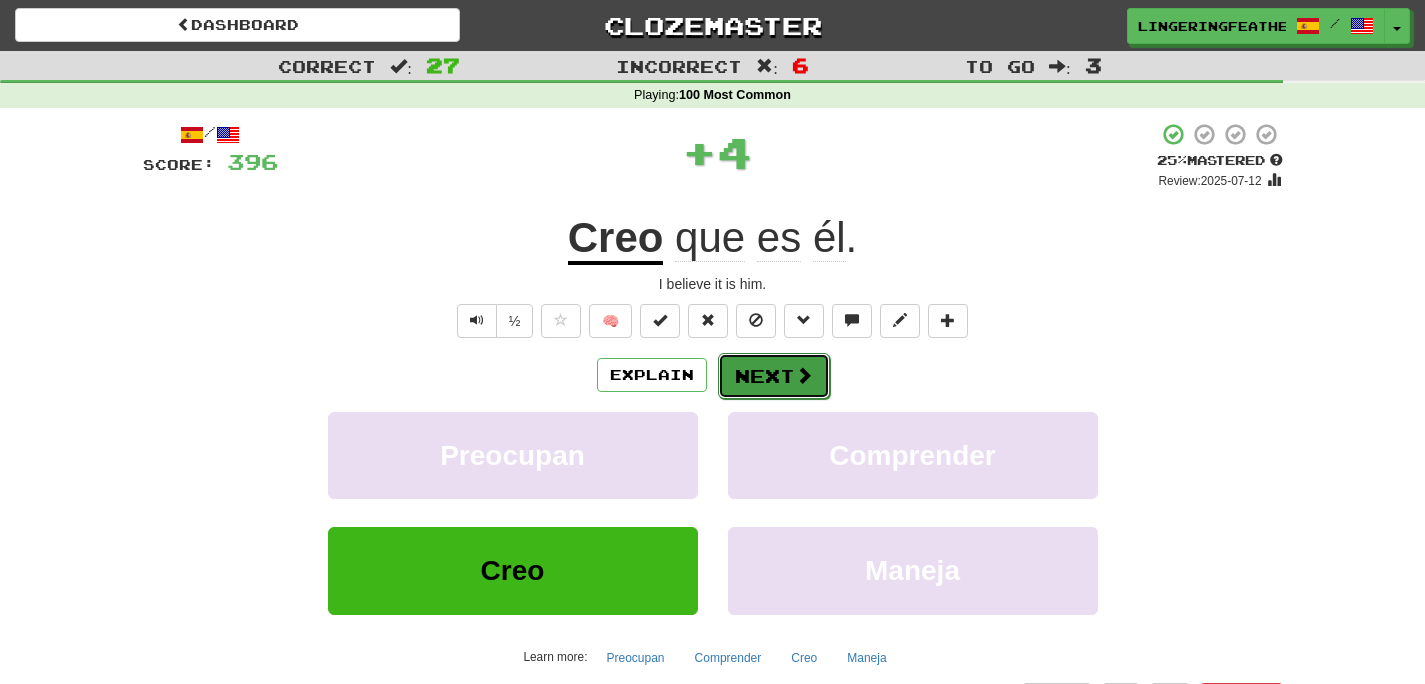 click on "Next" at bounding box center (774, 376) 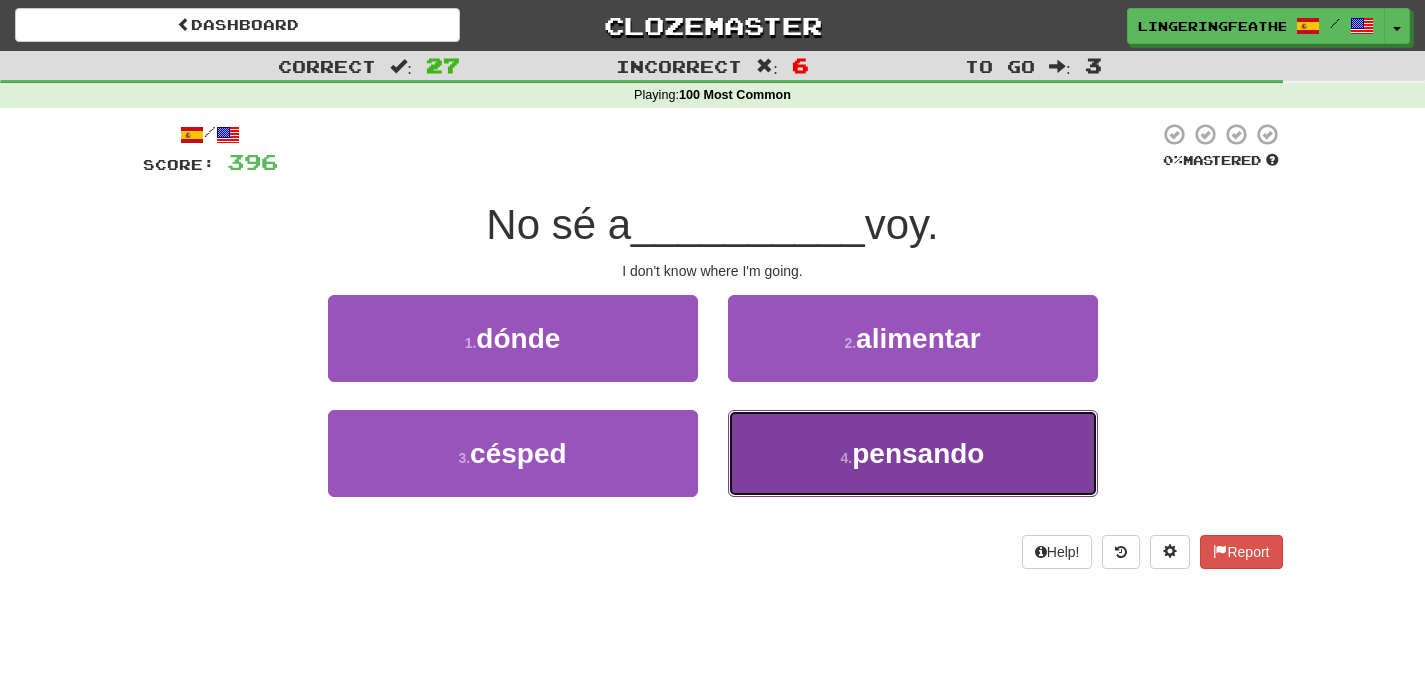 click on "4 .  pensando" at bounding box center [913, 453] 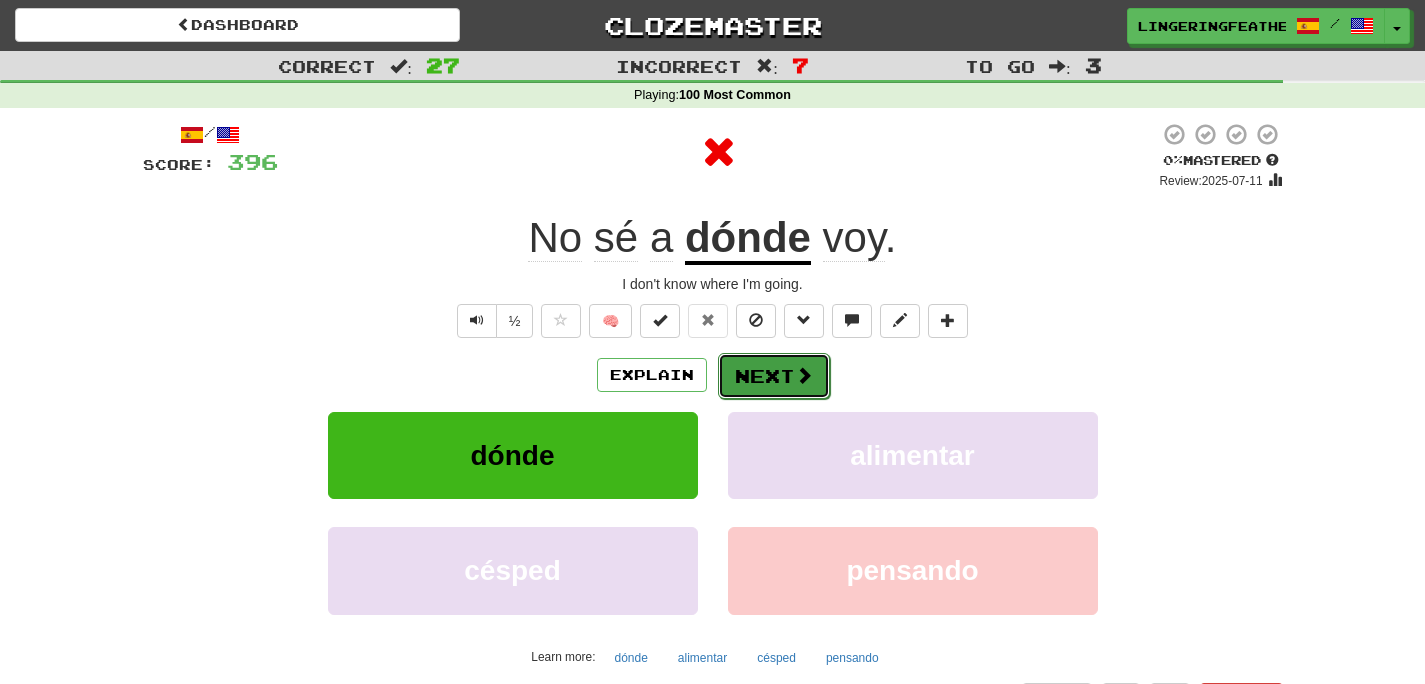 click on "Next" at bounding box center [774, 376] 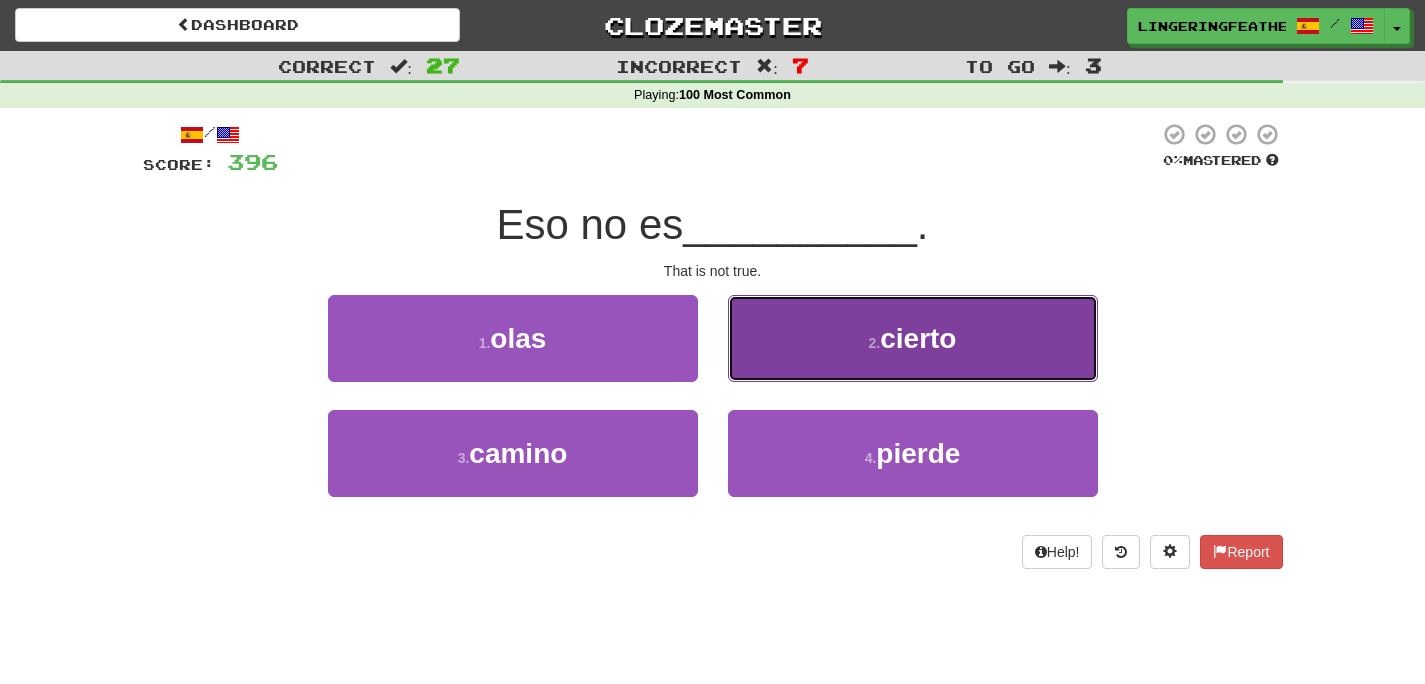 click on "2 .  cierto" at bounding box center [913, 338] 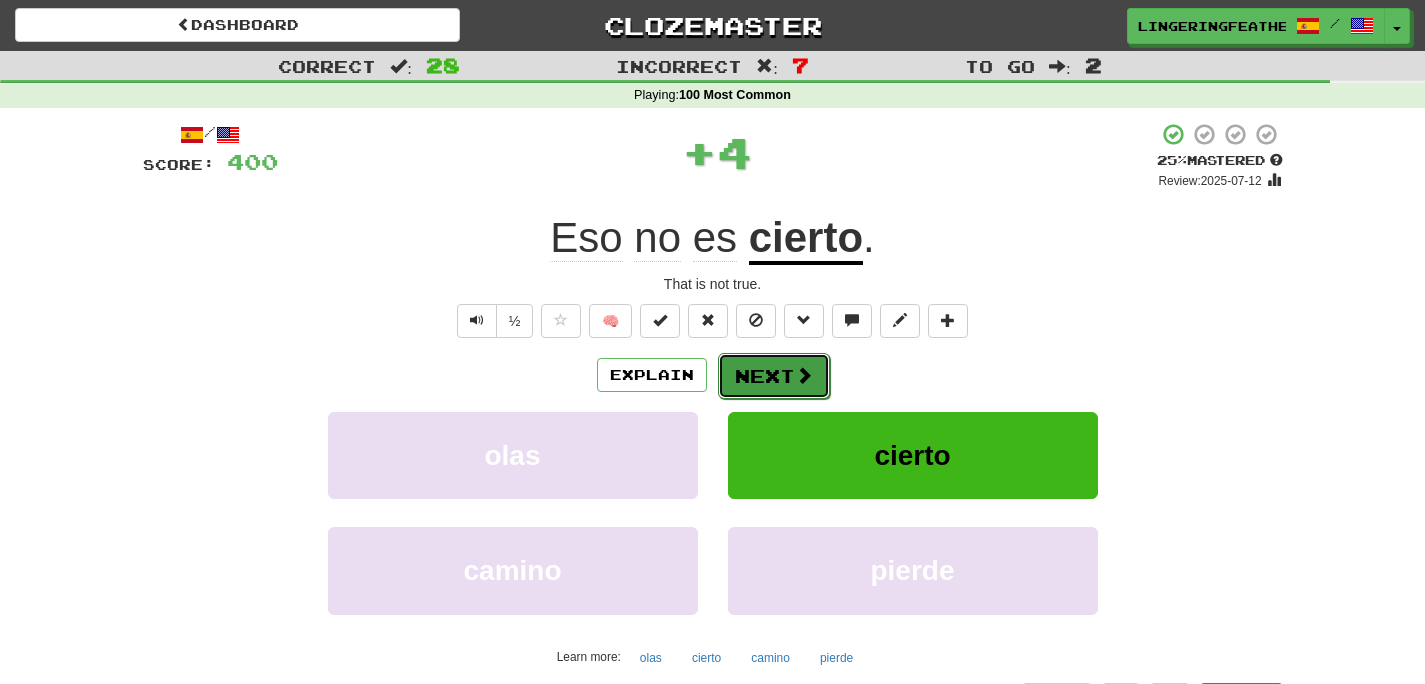 click on "Next" at bounding box center (774, 376) 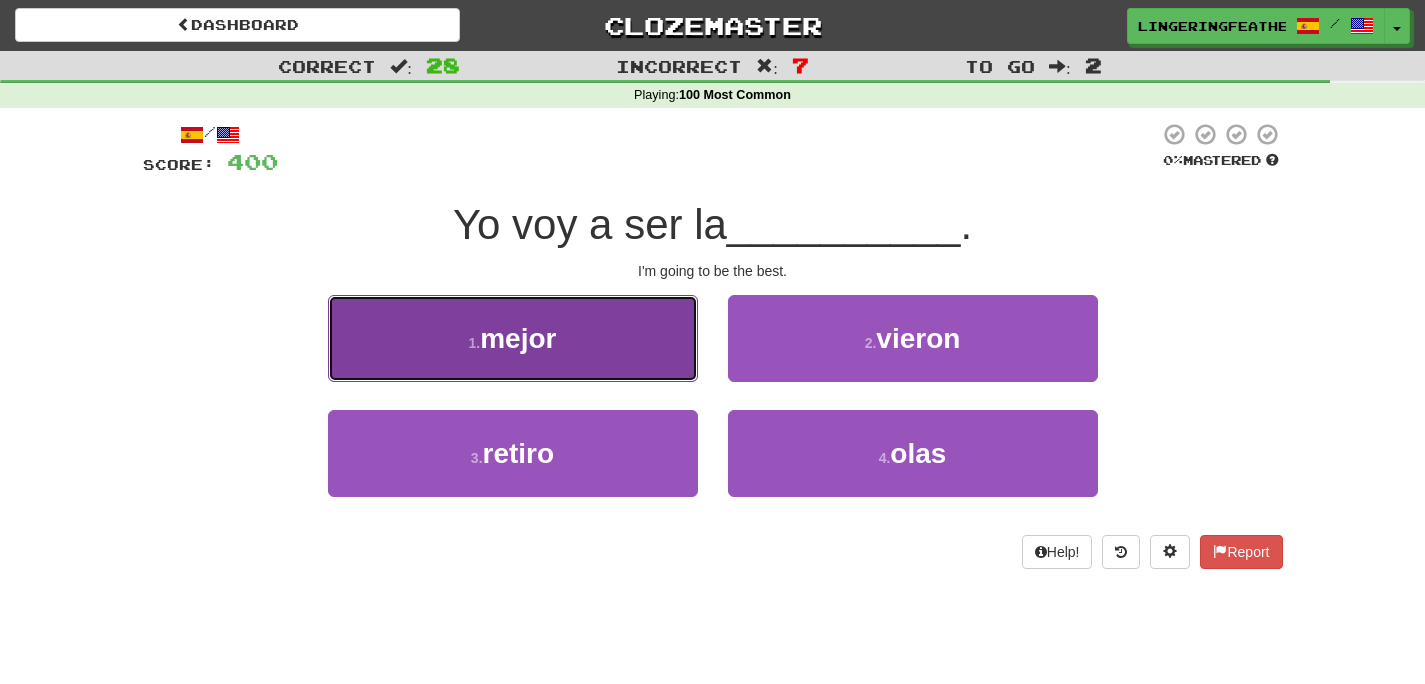 click on "1 .  mejor" at bounding box center (513, 338) 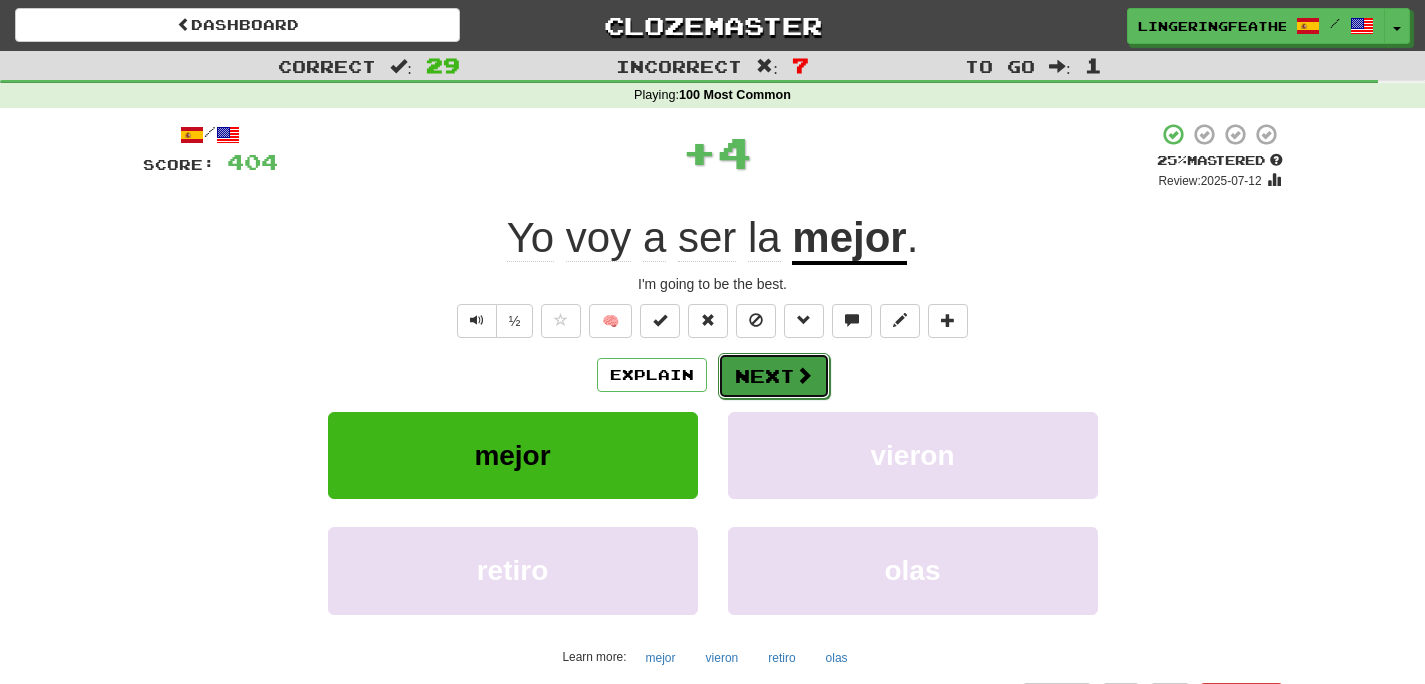 click on "Next" at bounding box center [774, 376] 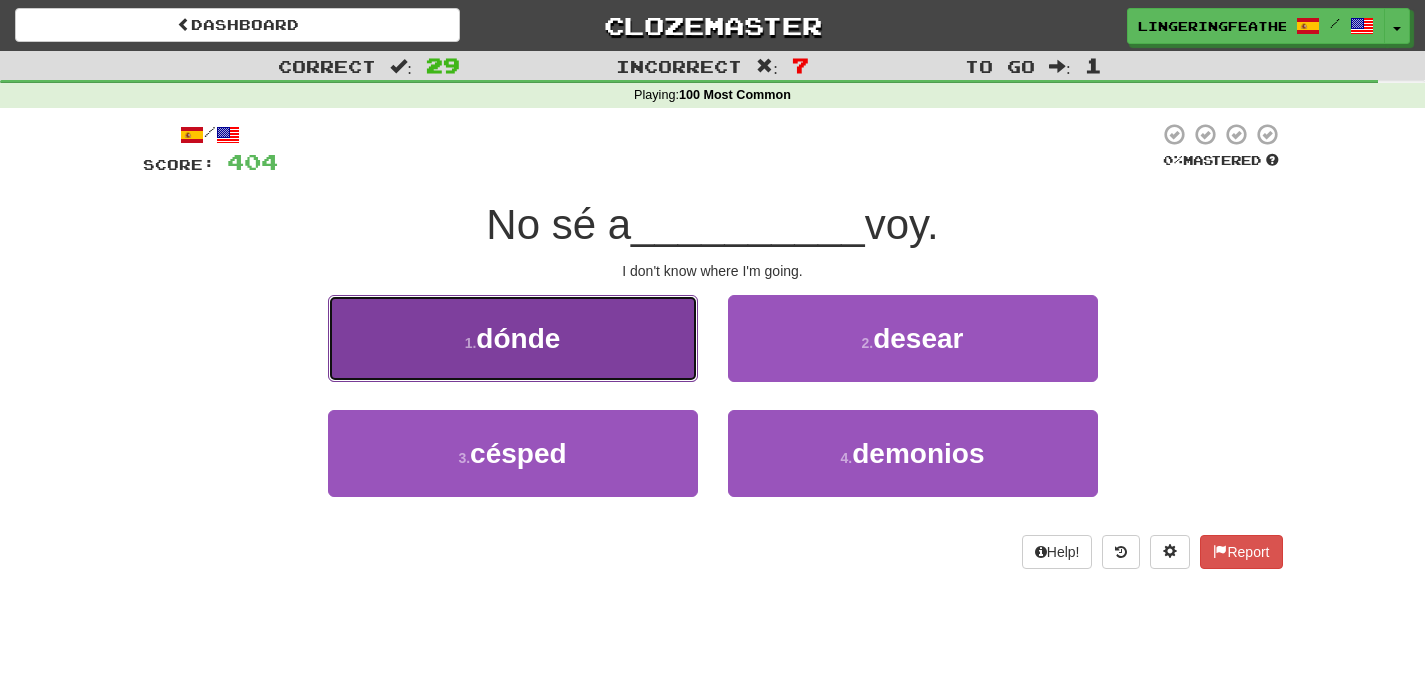 click on "1 .  dónde" at bounding box center [513, 338] 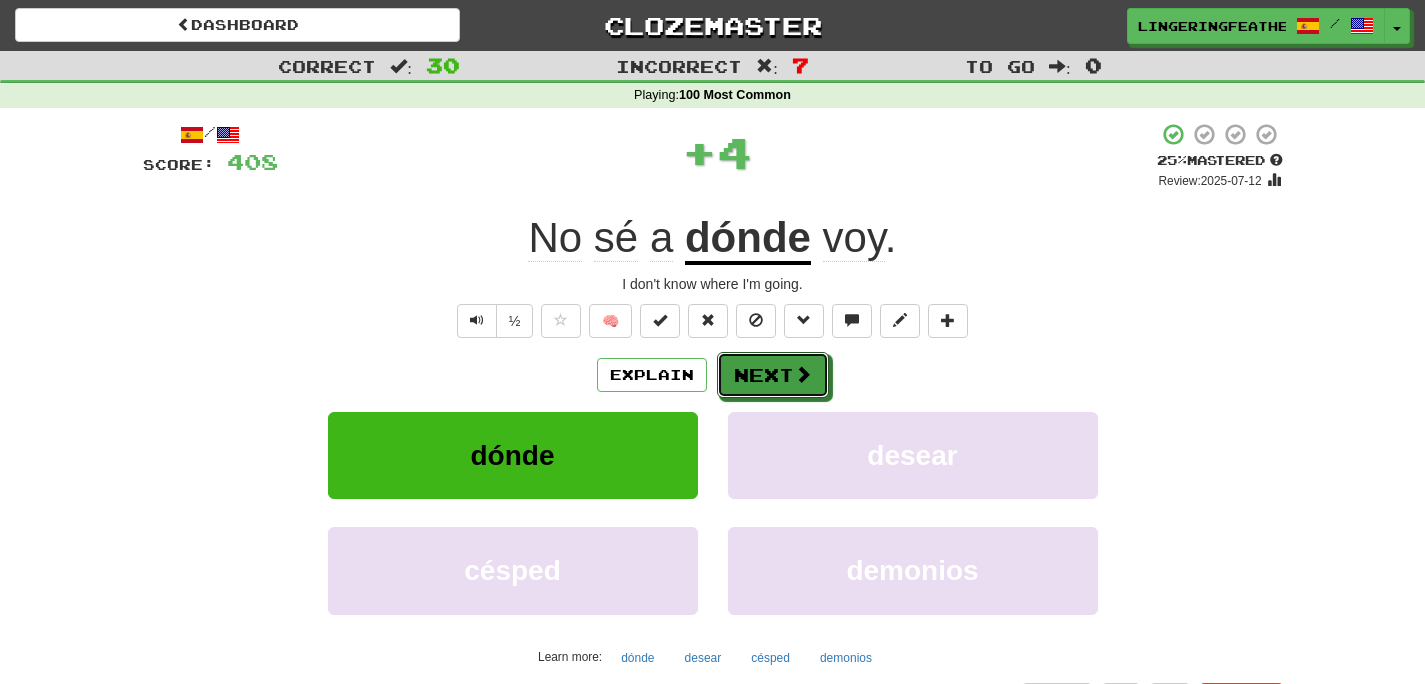 click on "Next" at bounding box center (773, 375) 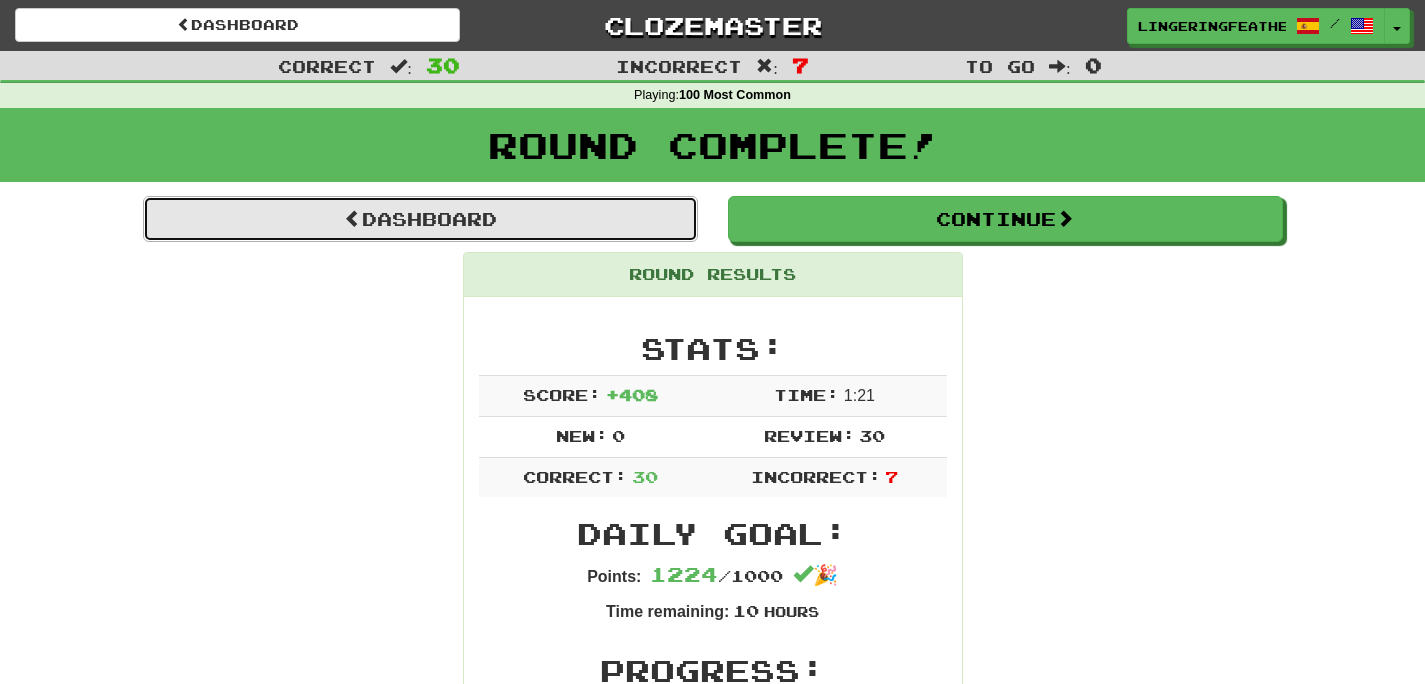 click on "Dashboard" at bounding box center (420, 219) 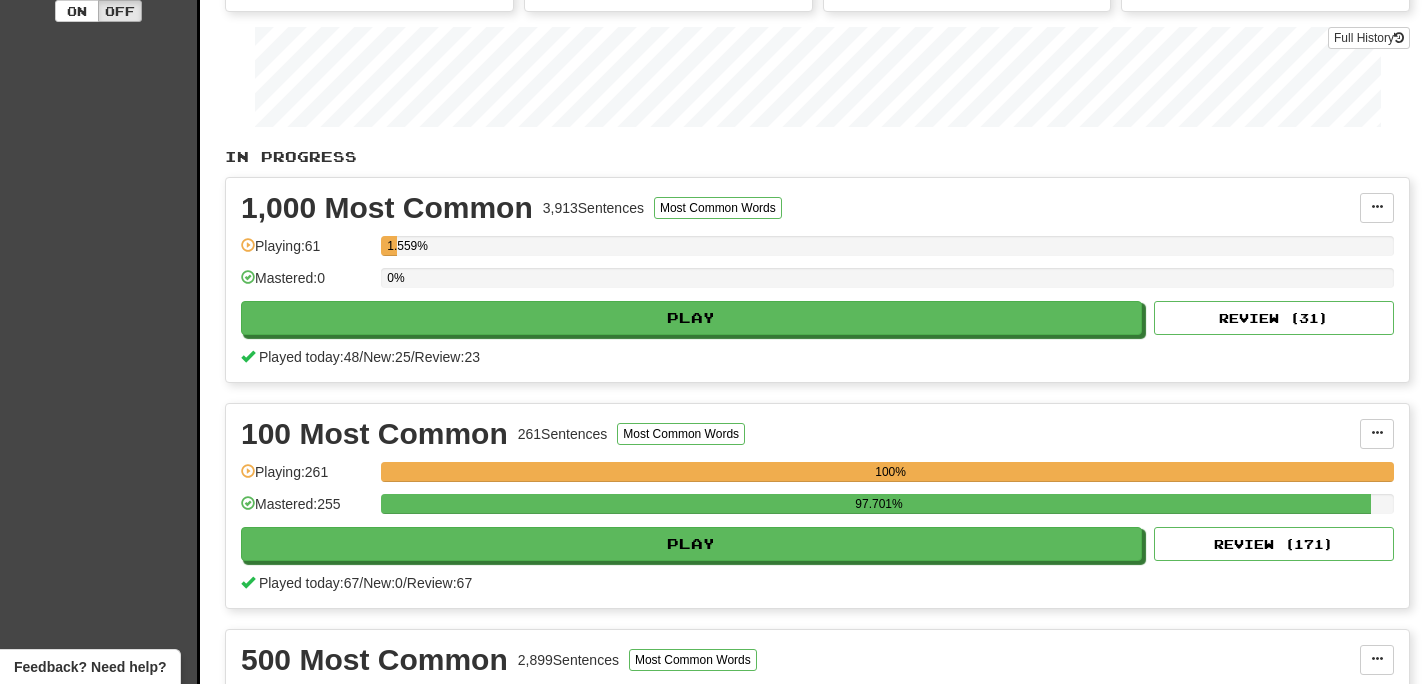scroll, scrollTop: 301, scrollLeft: 0, axis: vertical 